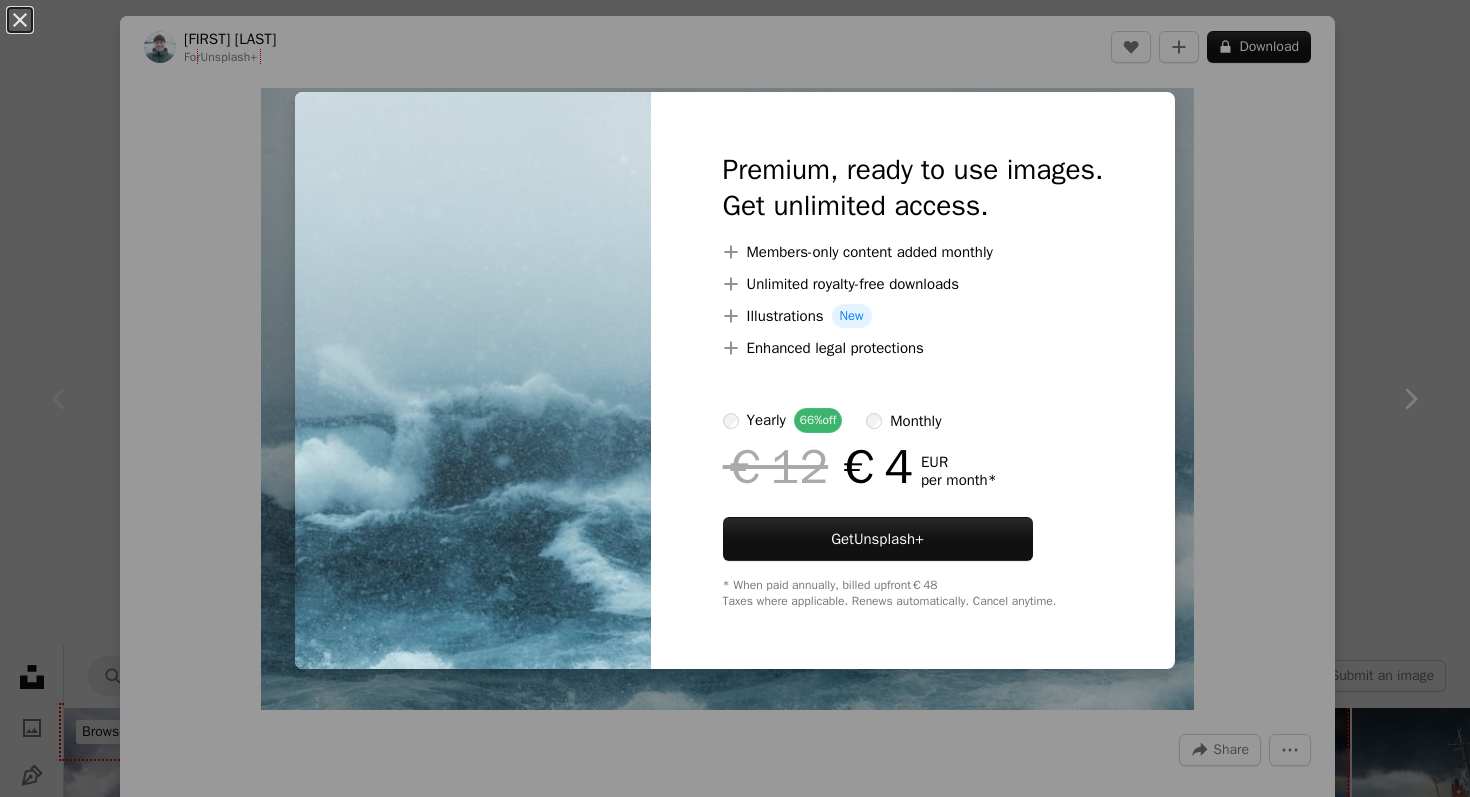 scroll, scrollTop: 215, scrollLeft: 0, axis: vertical 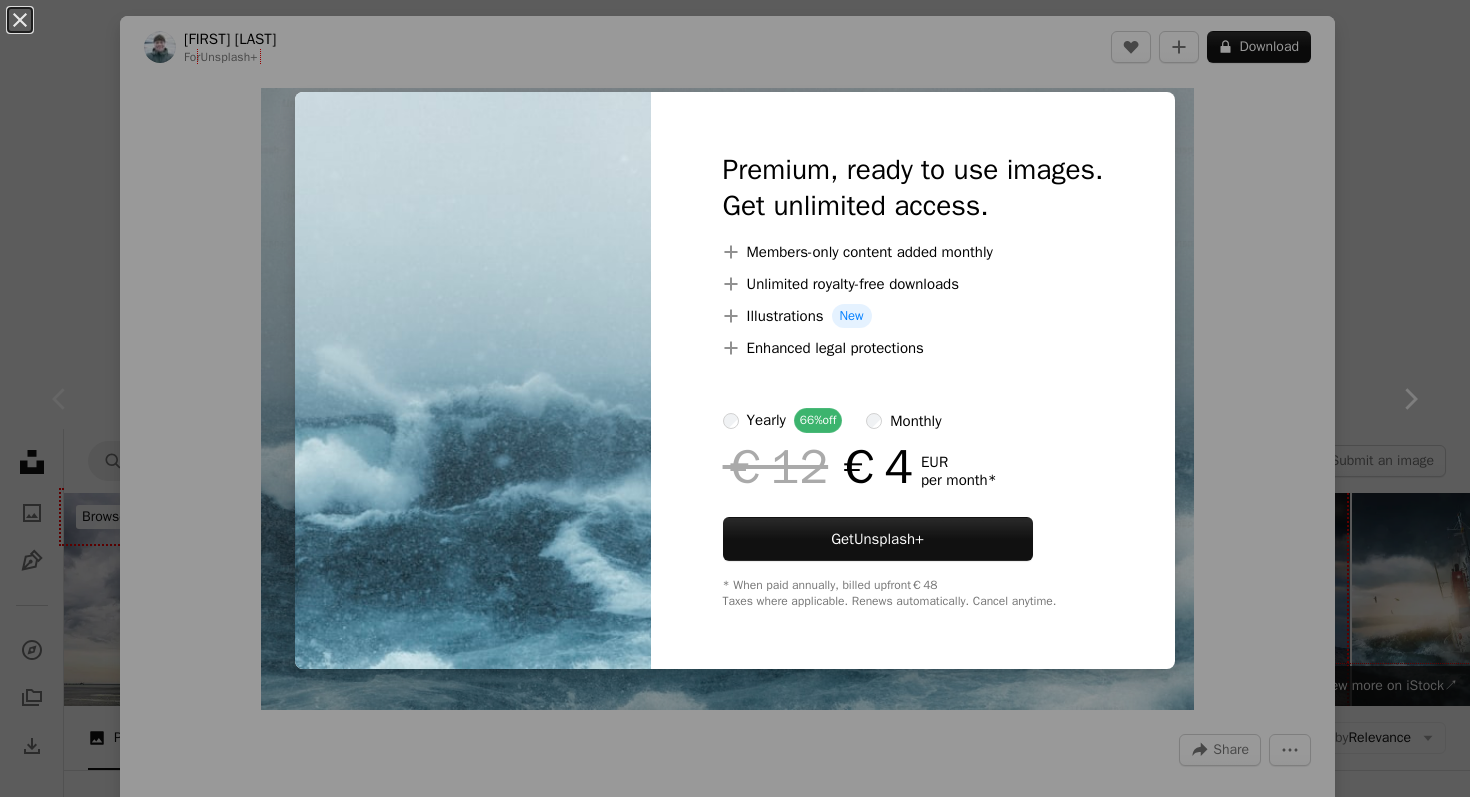 click on "An X shape Premium, ready to use images. Get unlimited access. A plus sign Members-only content added monthly A plus sign Unlimited royalty-free downloads A plus sign Illustrations  New A plus sign Enhanced legal protections yearly 66%  off monthly €12   €4 EUR per month * Get  Unsplash+ * When paid annually, billed upfront  €48 Taxes where applicable. Renews automatically. Cancel anytime." at bounding box center (735, 398) 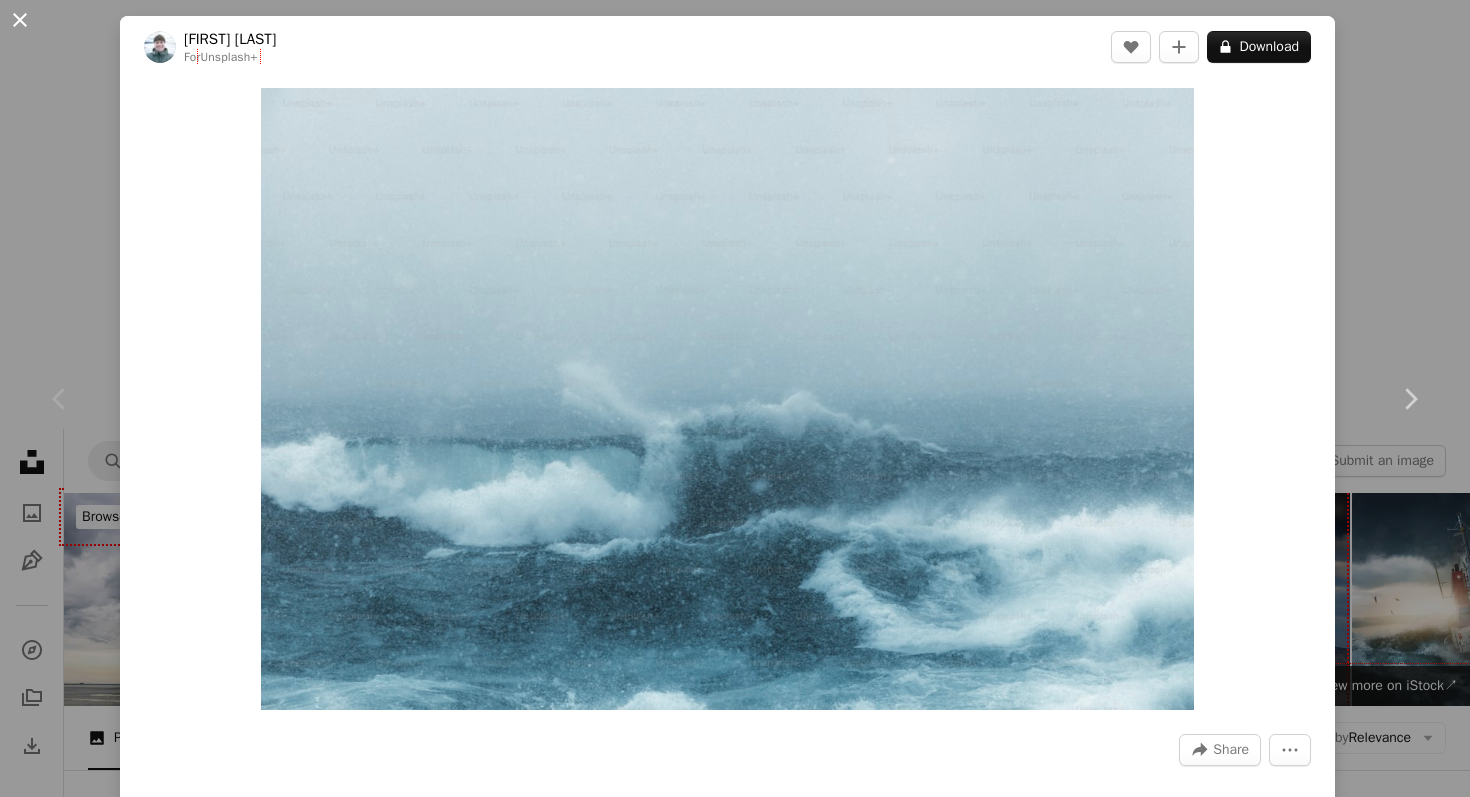 click on "An X shape" at bounding box center [20, 20] 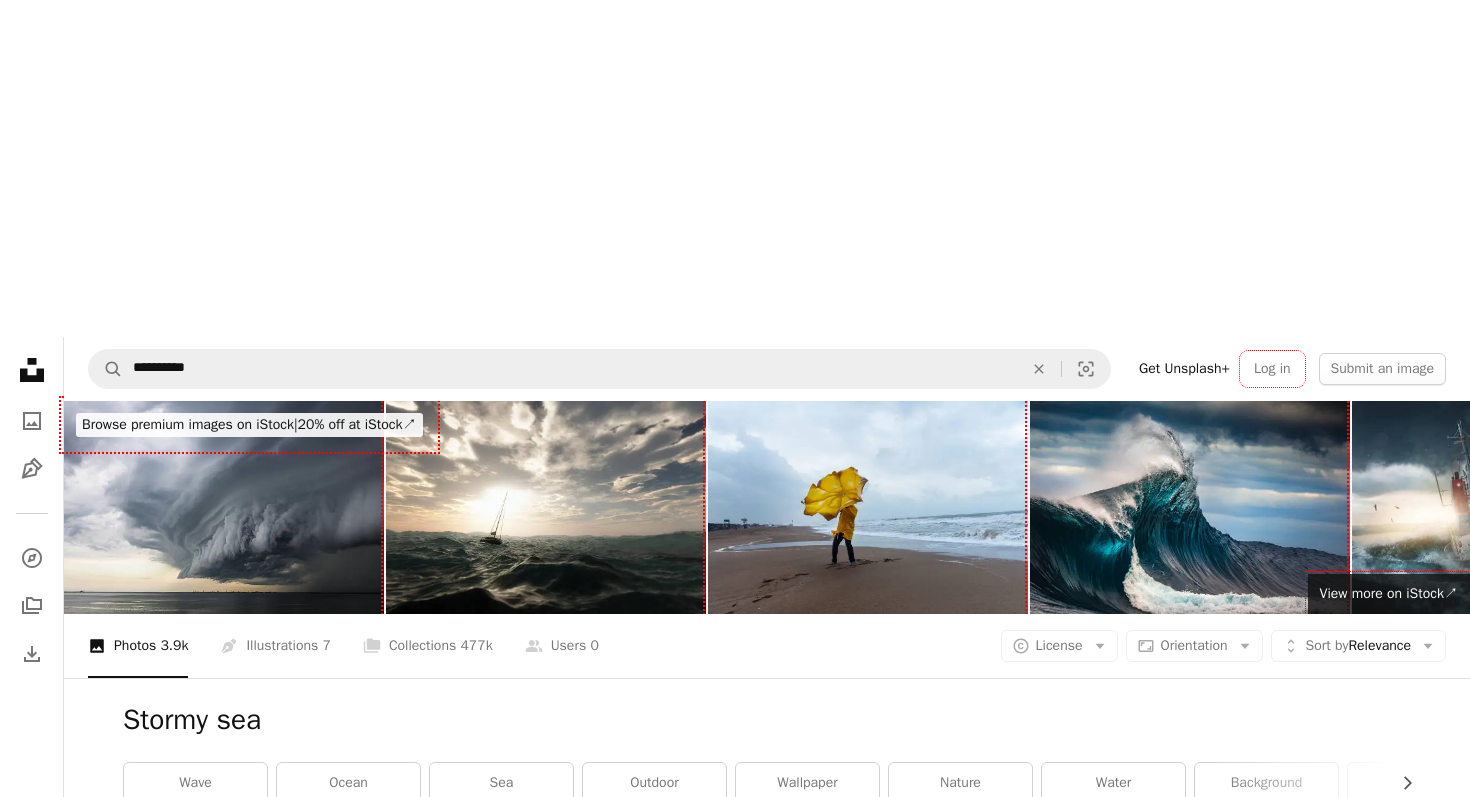 scroll, scrollTop: 296, scrollLeft: 0, axis: vertical 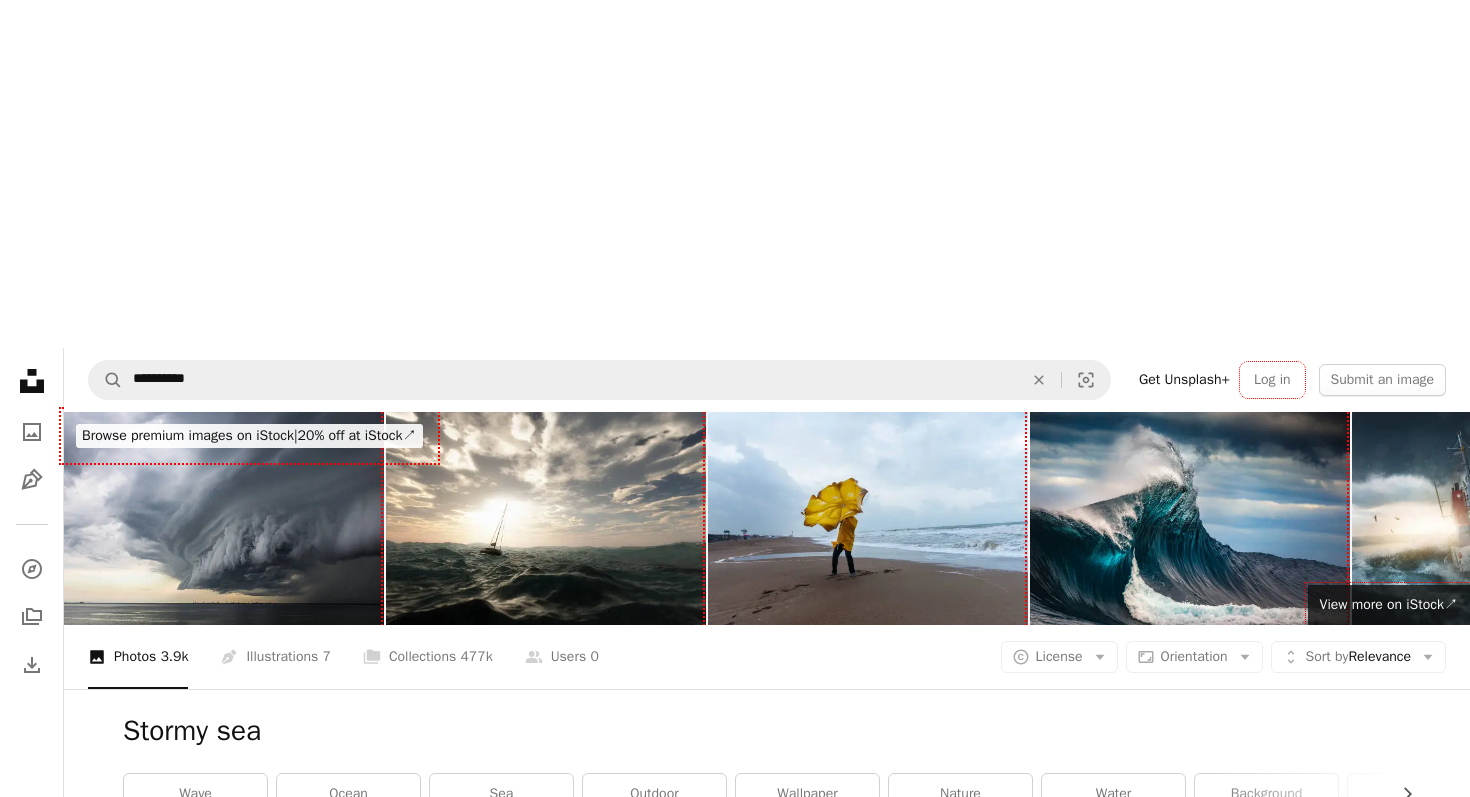 click at bounding box center [766, 984] 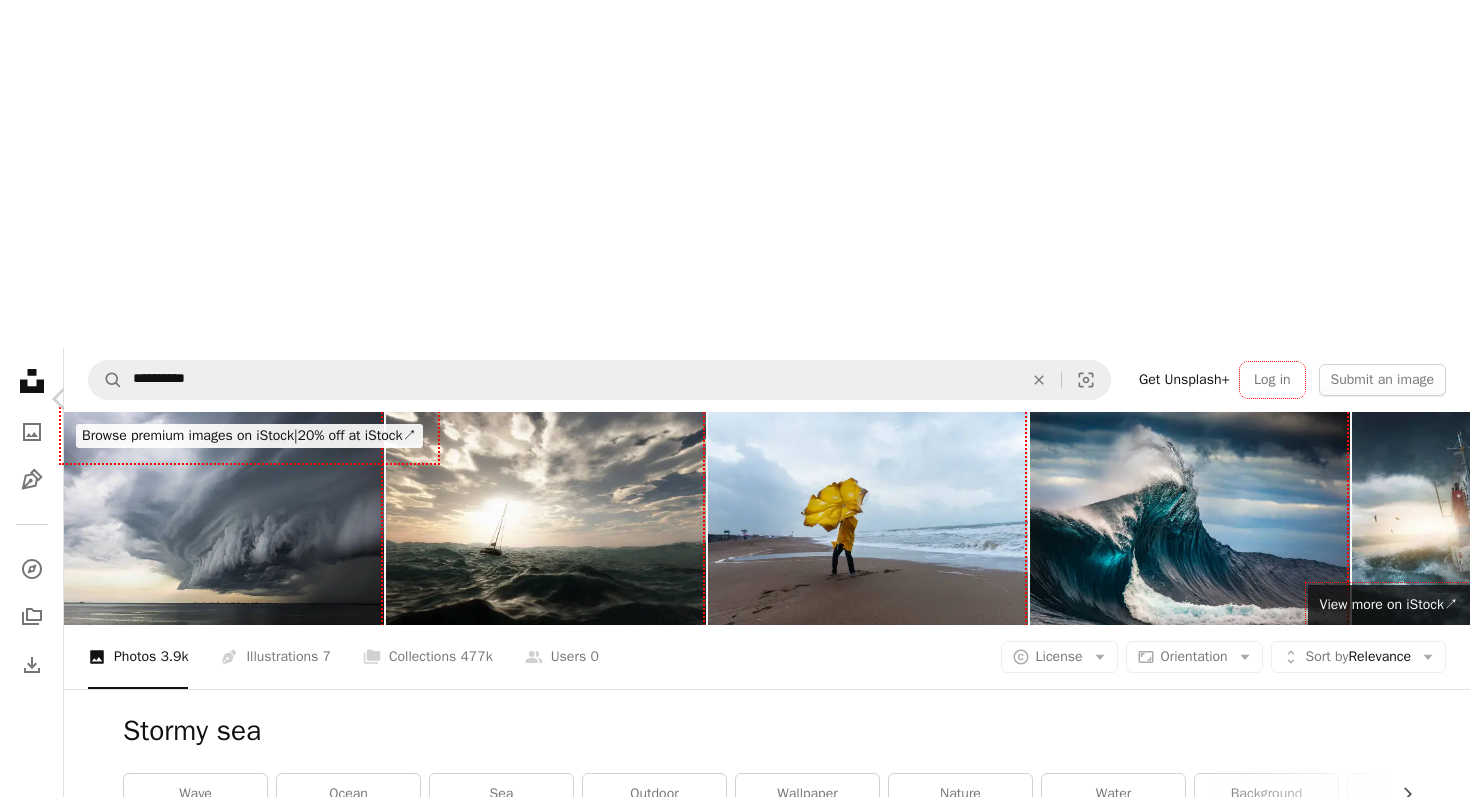 click on "Chevron down" 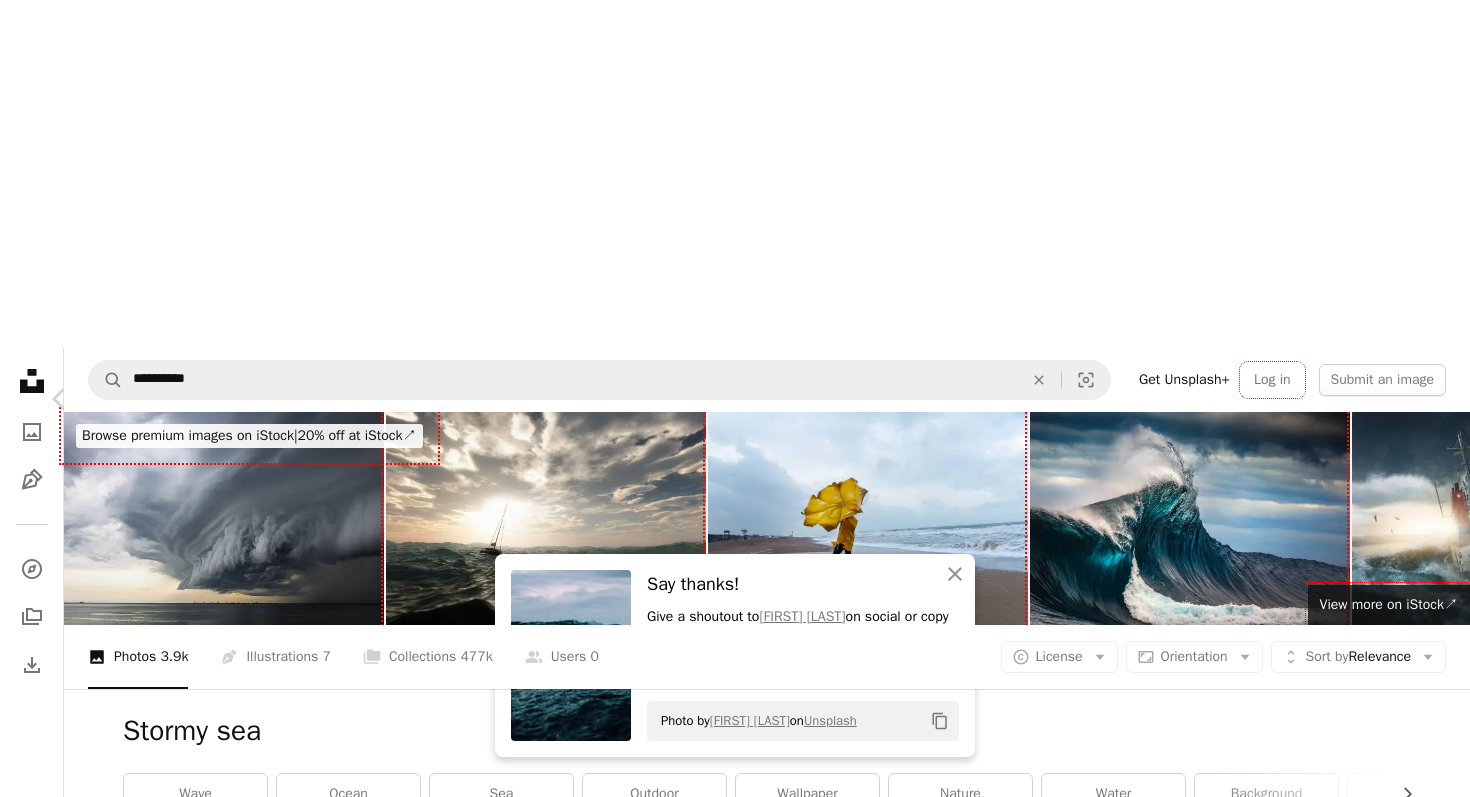 click on "An X shape" at bounding box center (20, 20) 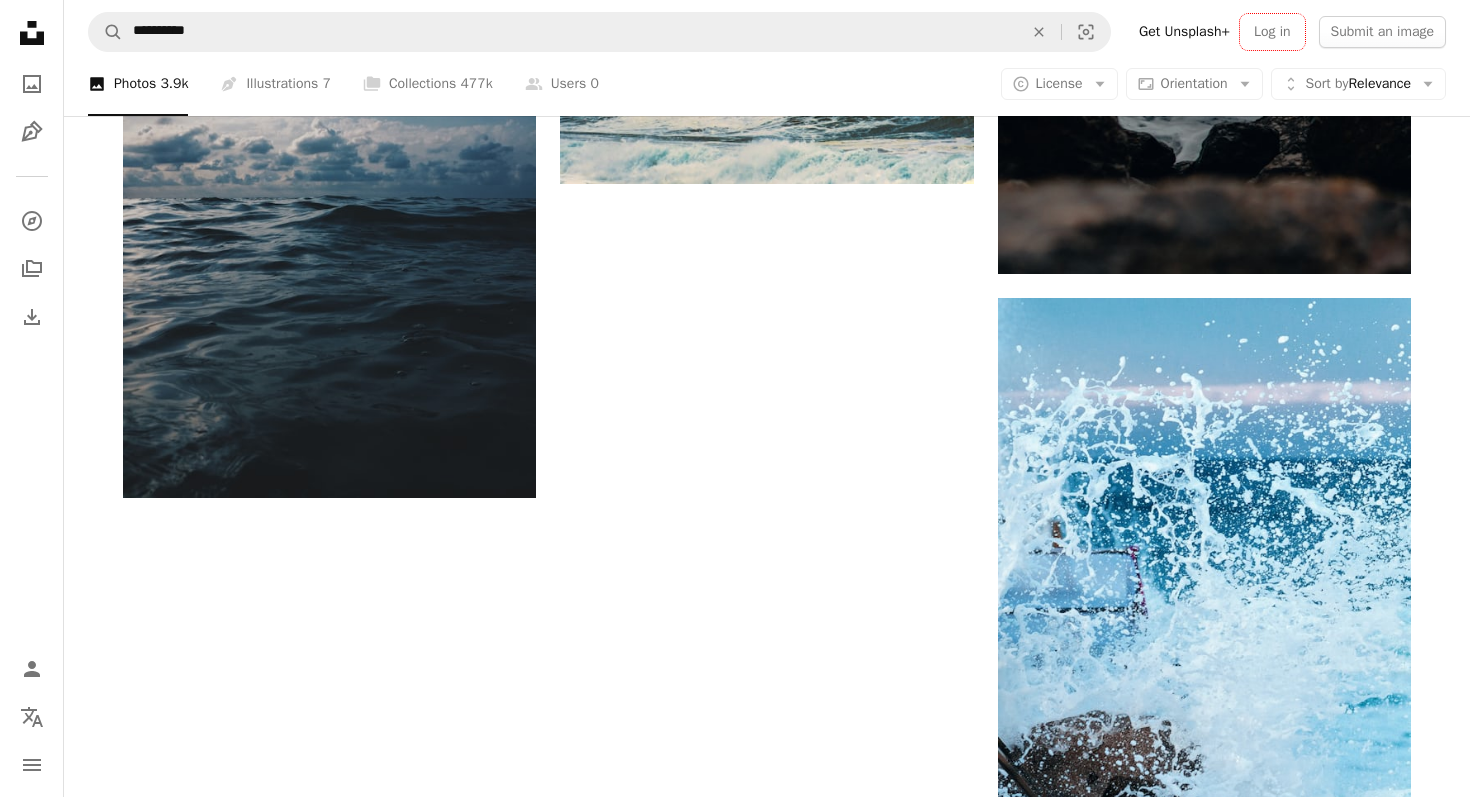 scroll, scrollTop: 3655, scrollLeft: 0, axis: vertical 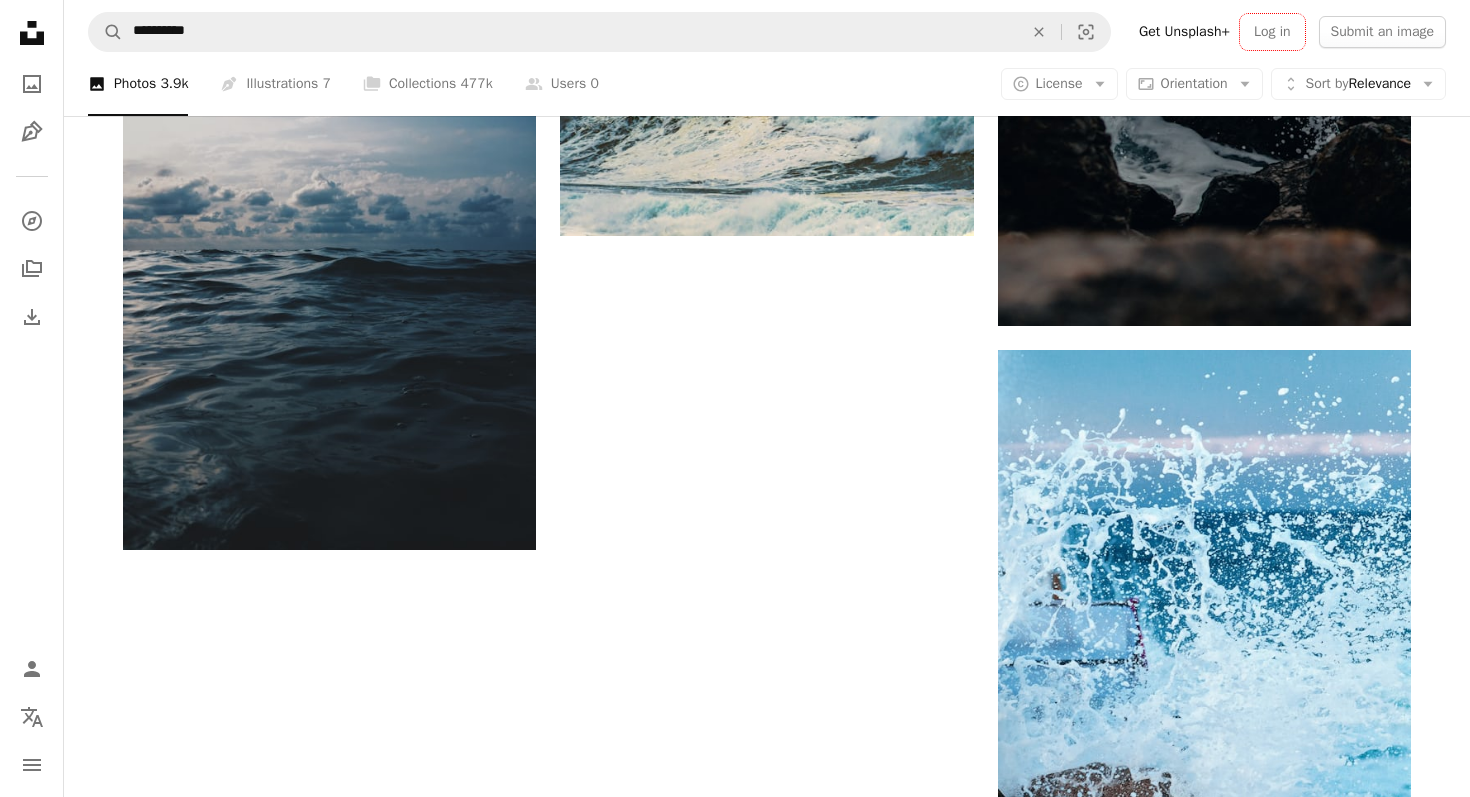 click on "Load more" at bounding box center [767, 1050] 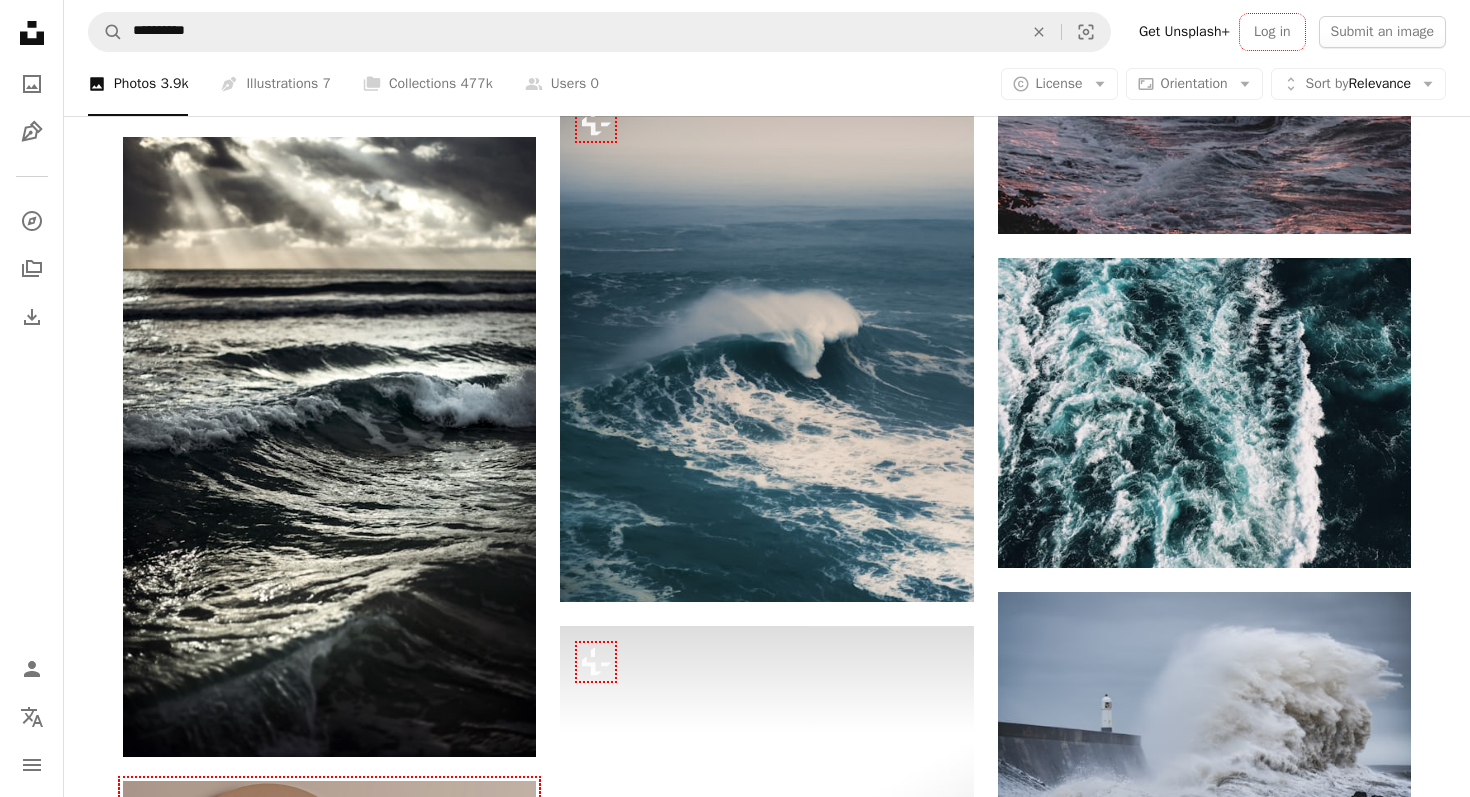 scroll, scrollTop: 5114, scrollLeft: 0, axis: vertical 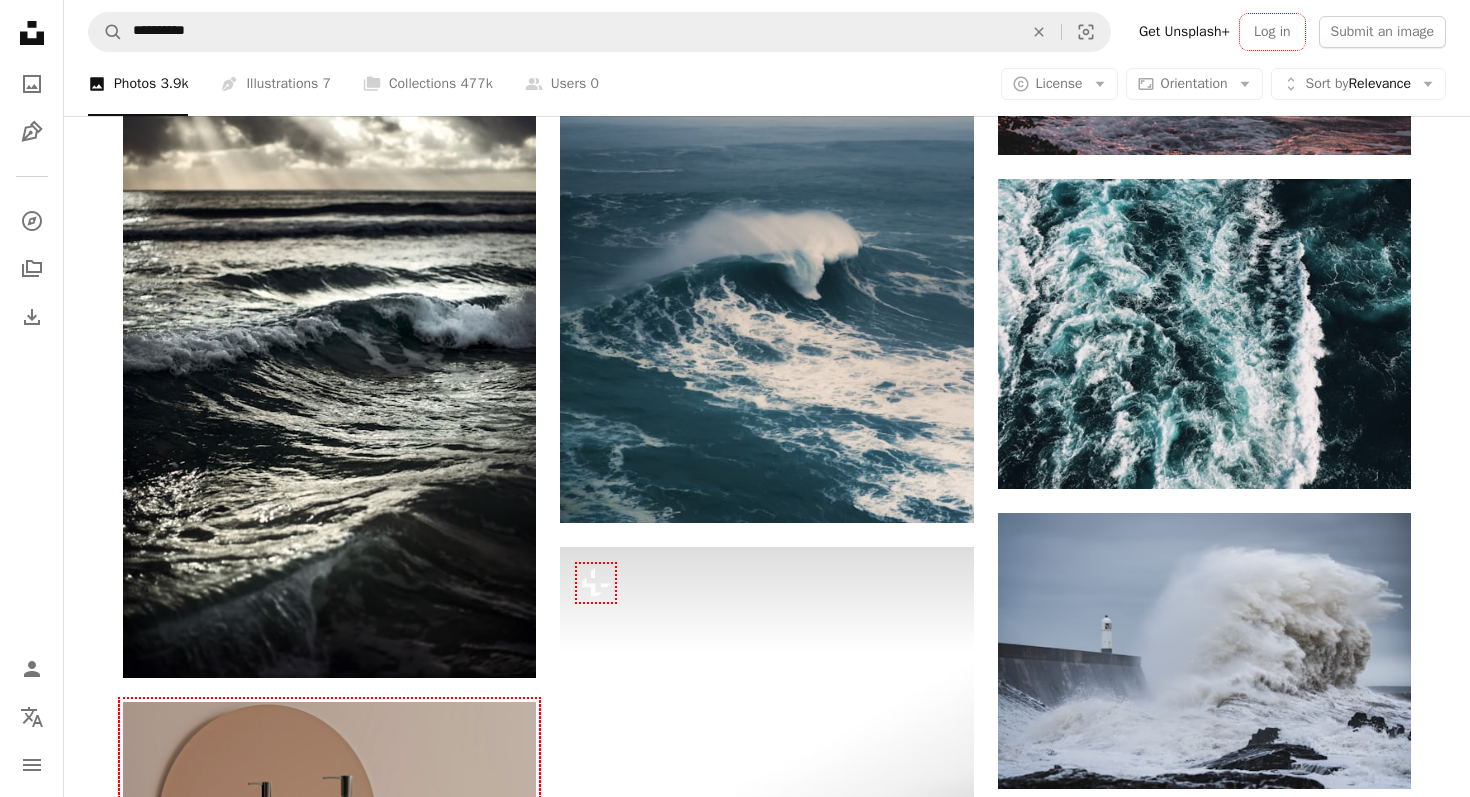 click at bounding box center [1204, 951] 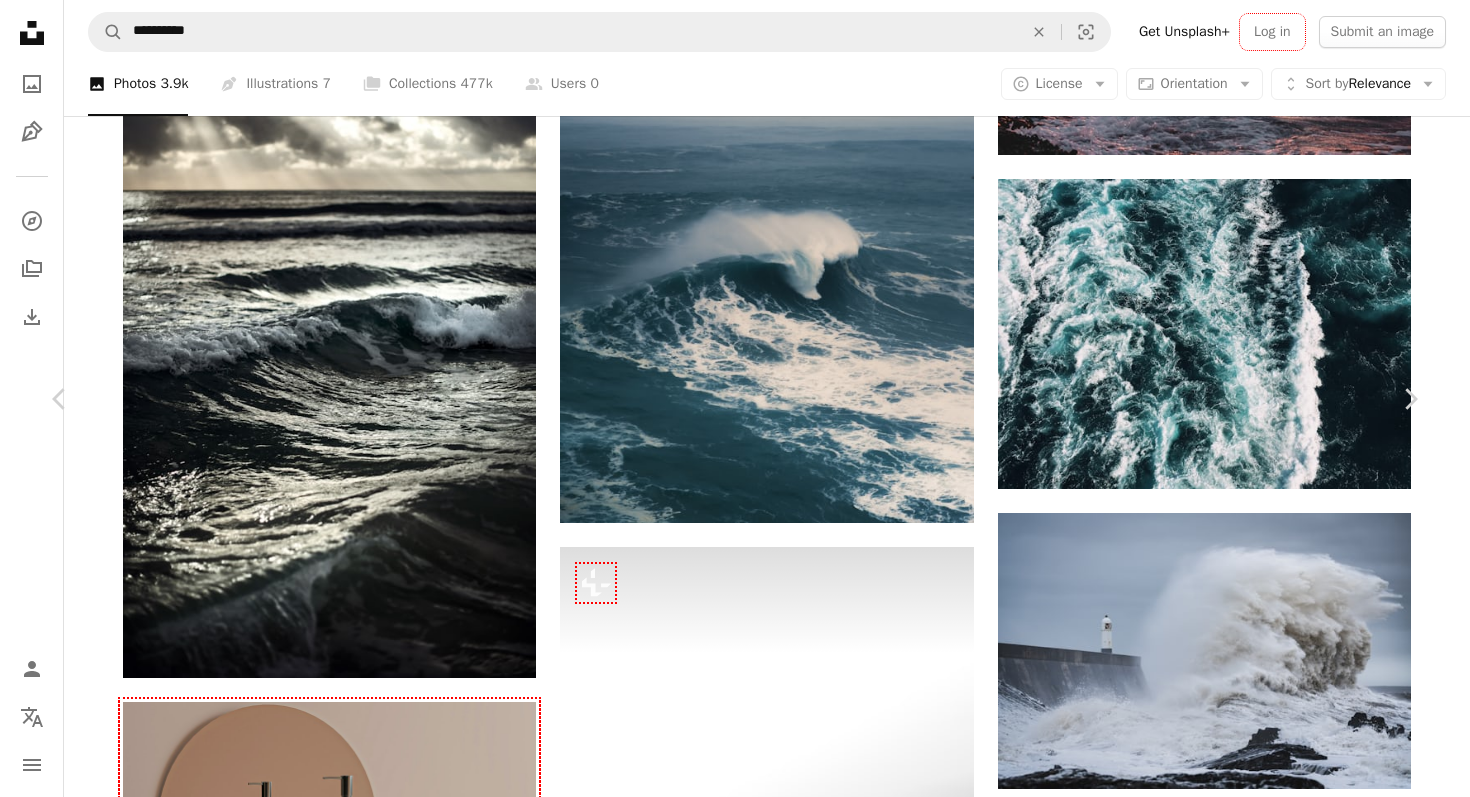 click on "Chevron down" 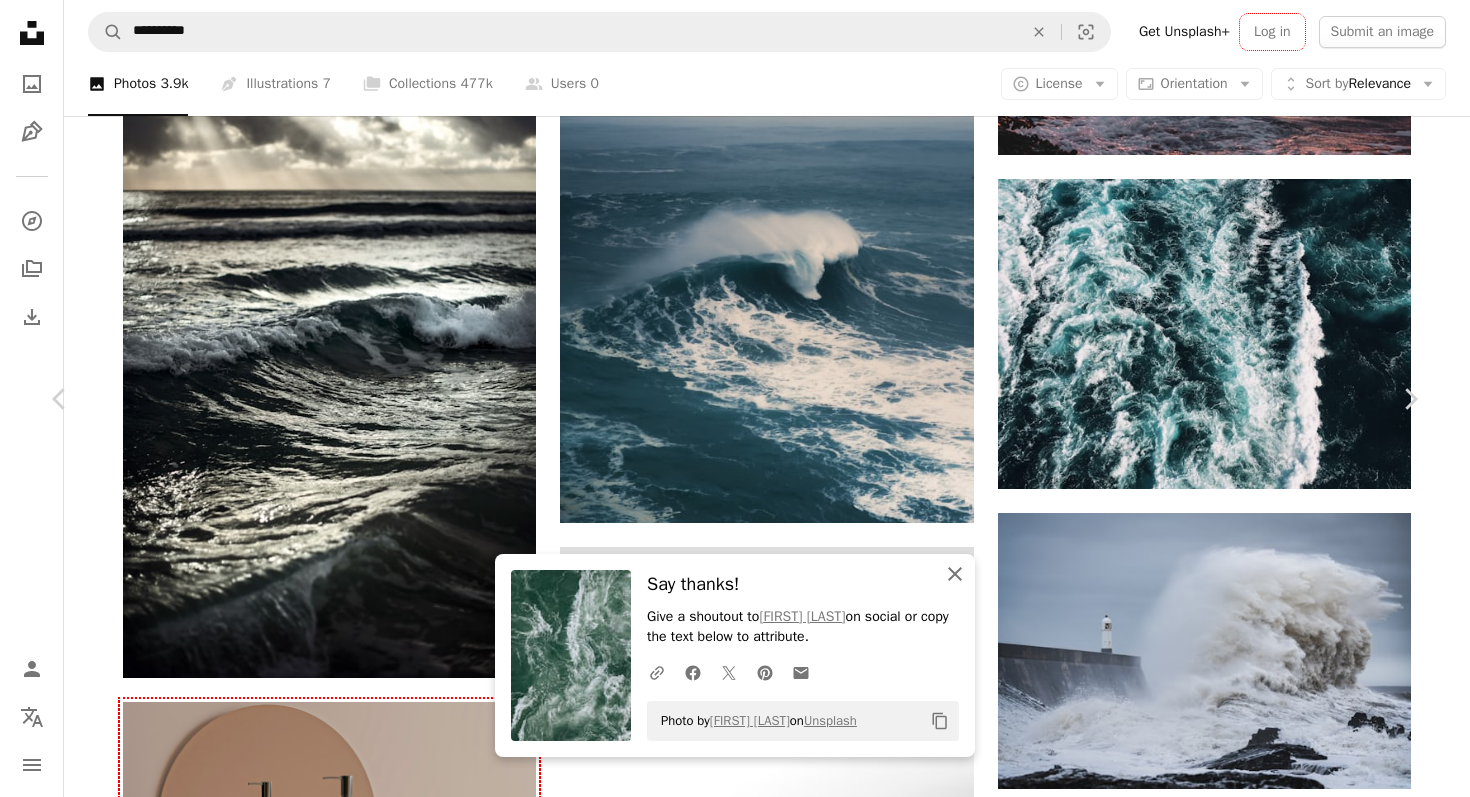 click on "An X shape" 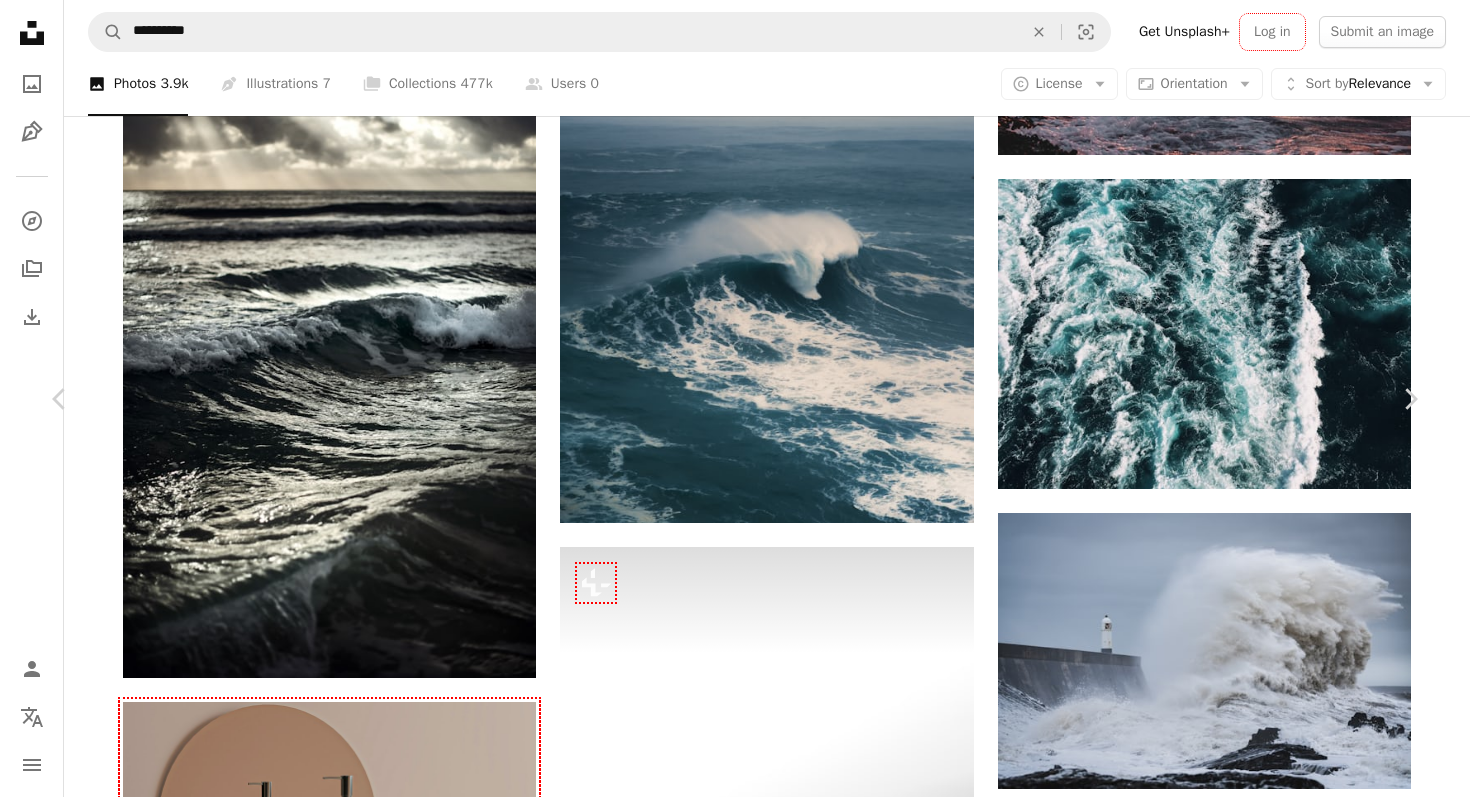 click on "An X shape" at bounding box center [20, 20] 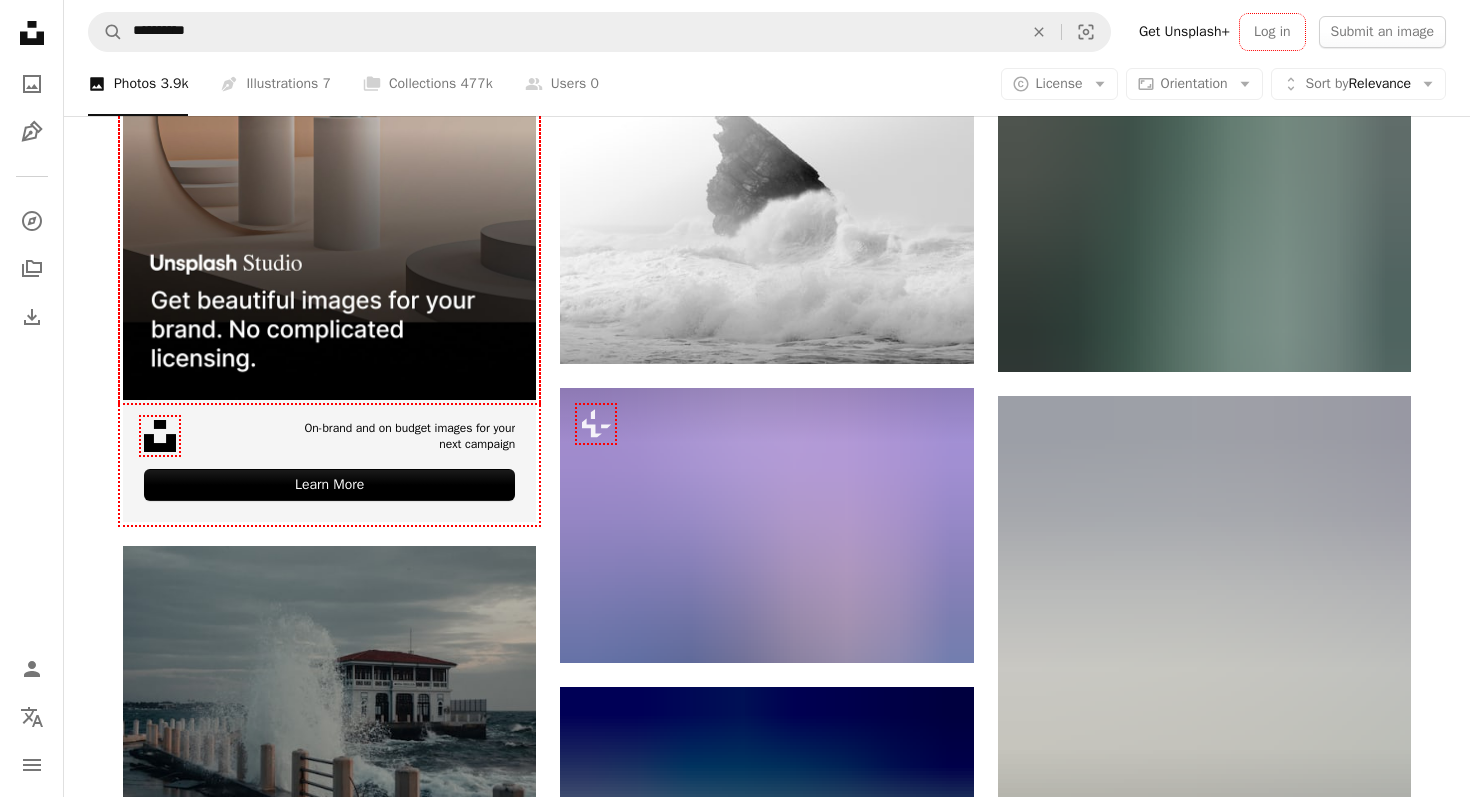 scroll, scrollTop: 5821, scrollLeft: 0, axis: vertical 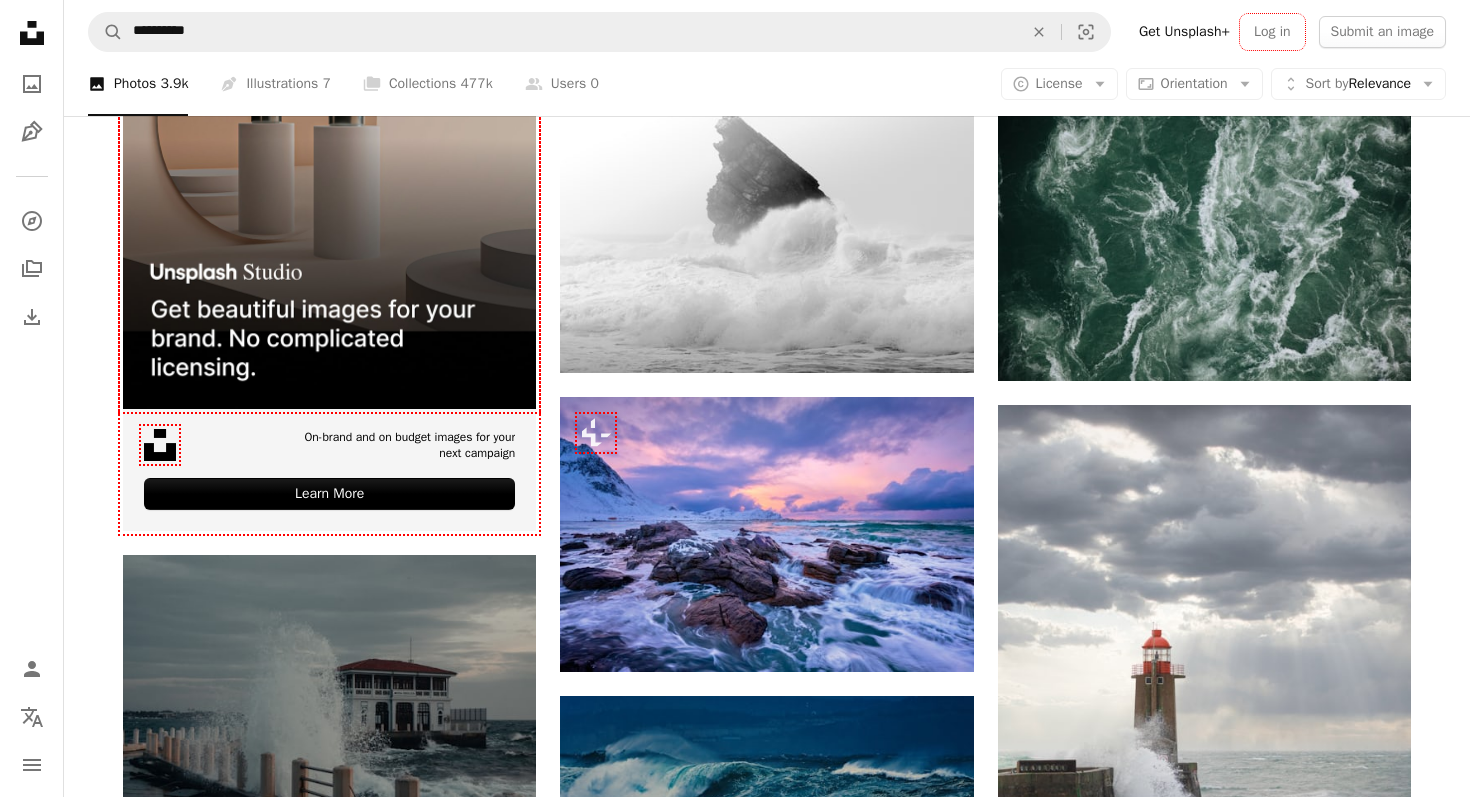 click at bounding box center [329, 992] 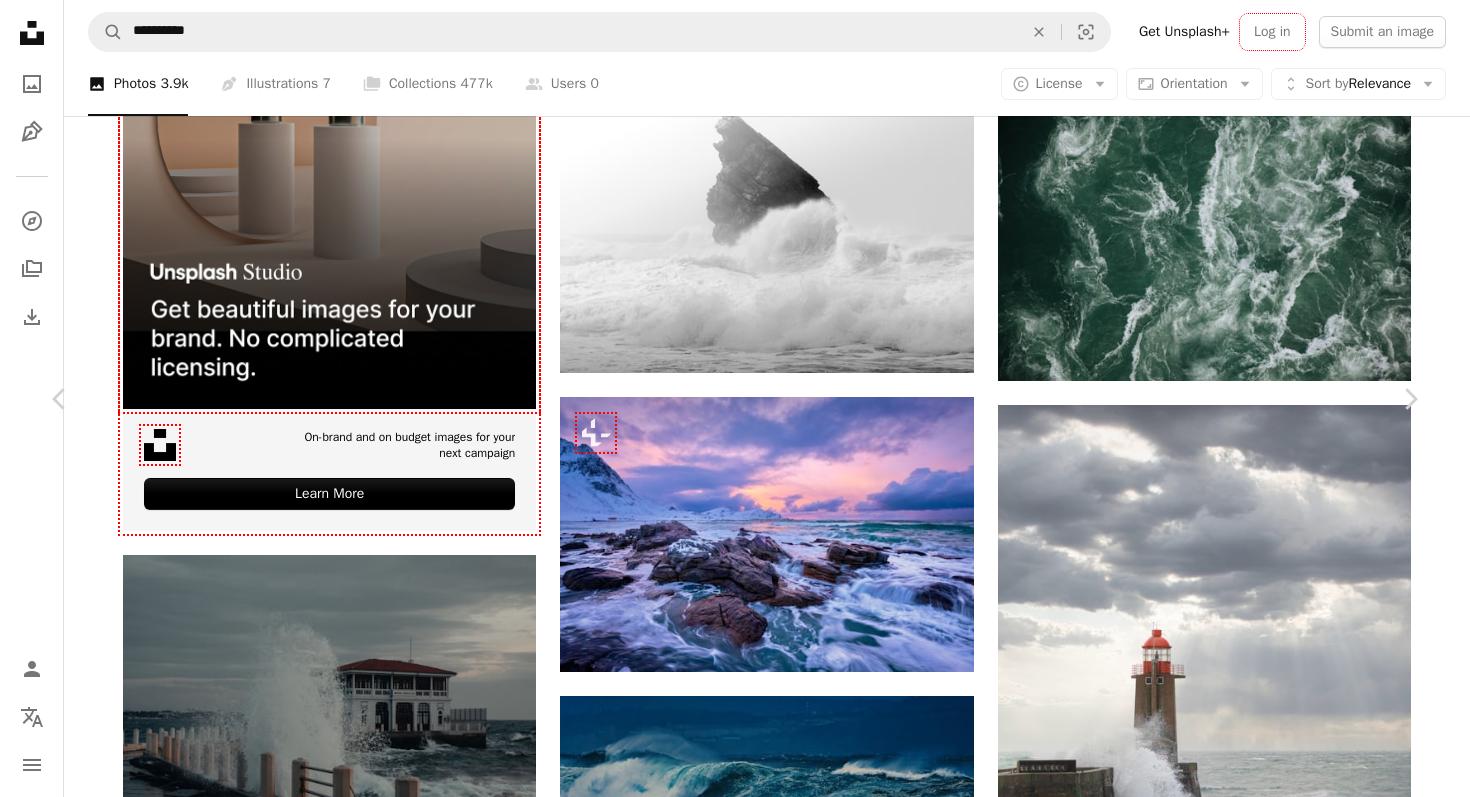 click on "Chevron down" 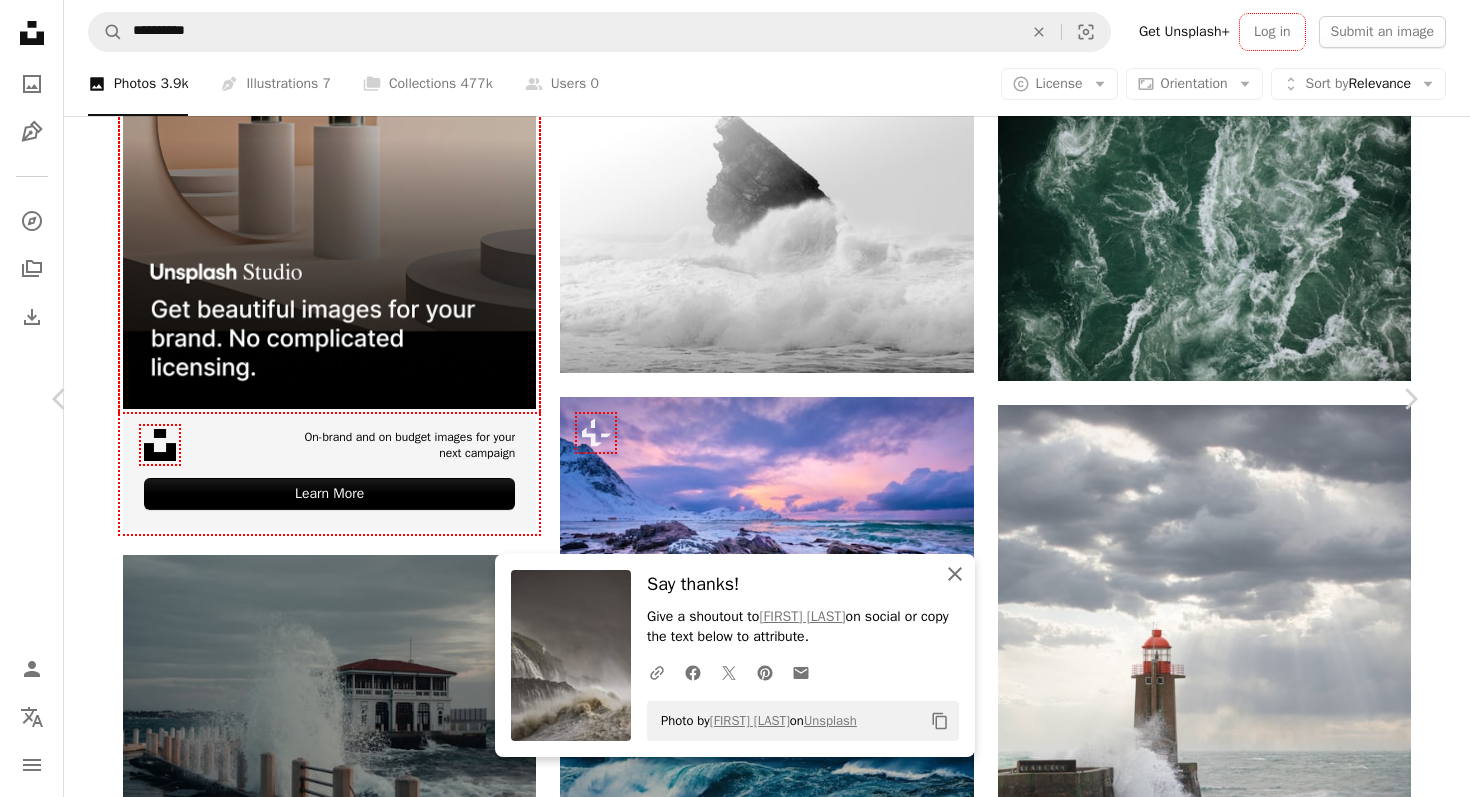 click on "An X shape" 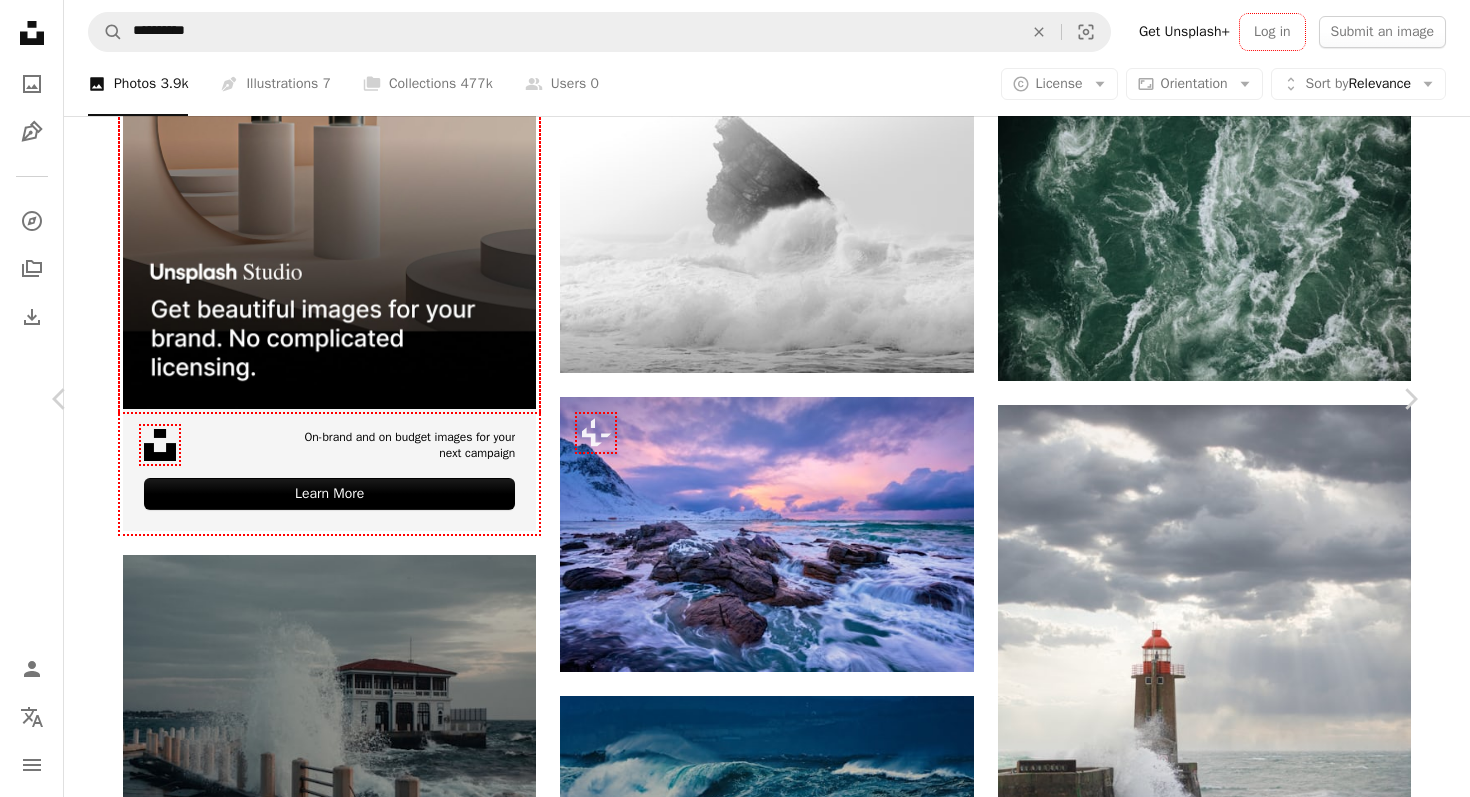 click on "An X shape" at bounding box center [20, 20] 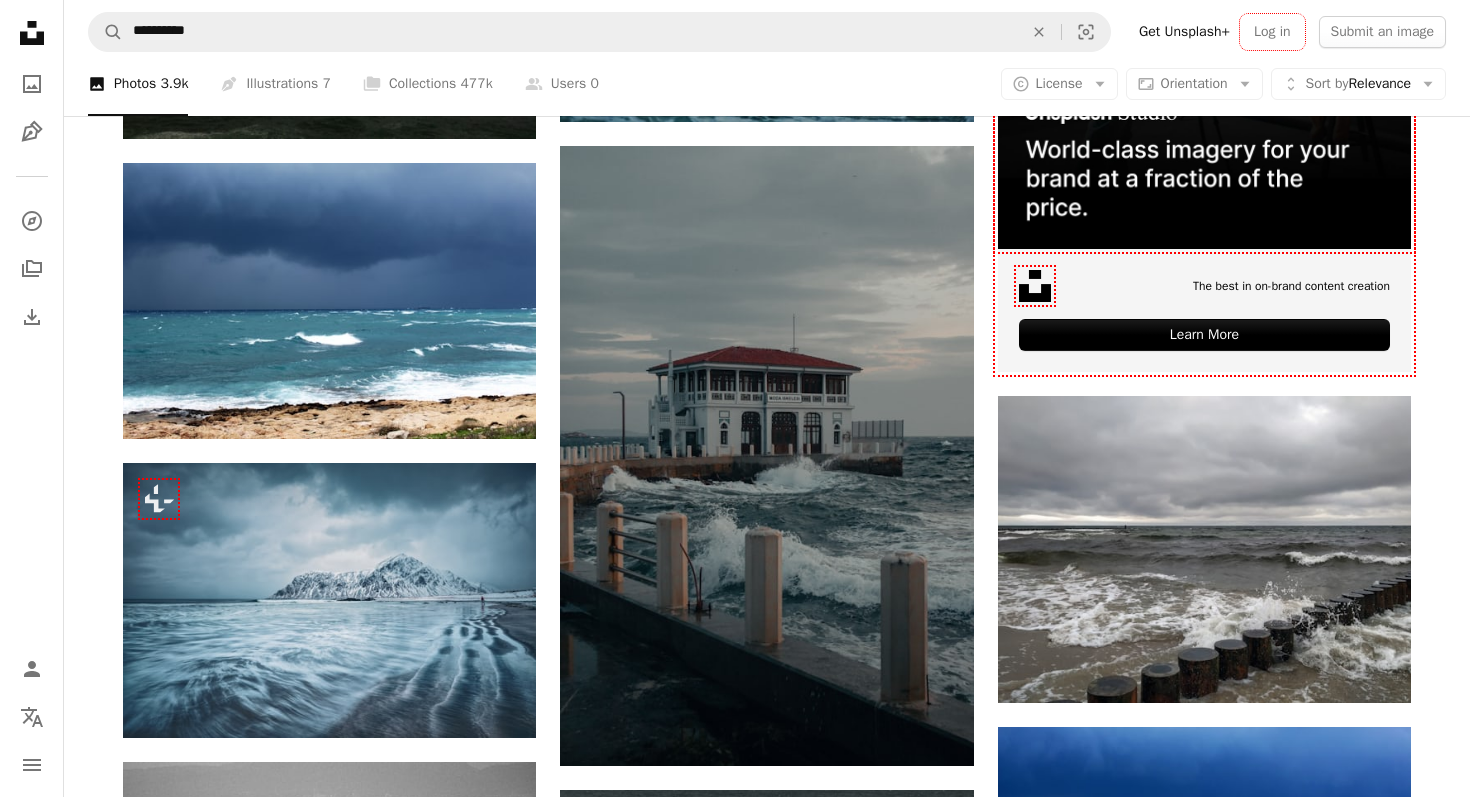 scroll, scrollTop: 9264, scrollLeft: 0, axis: vertical 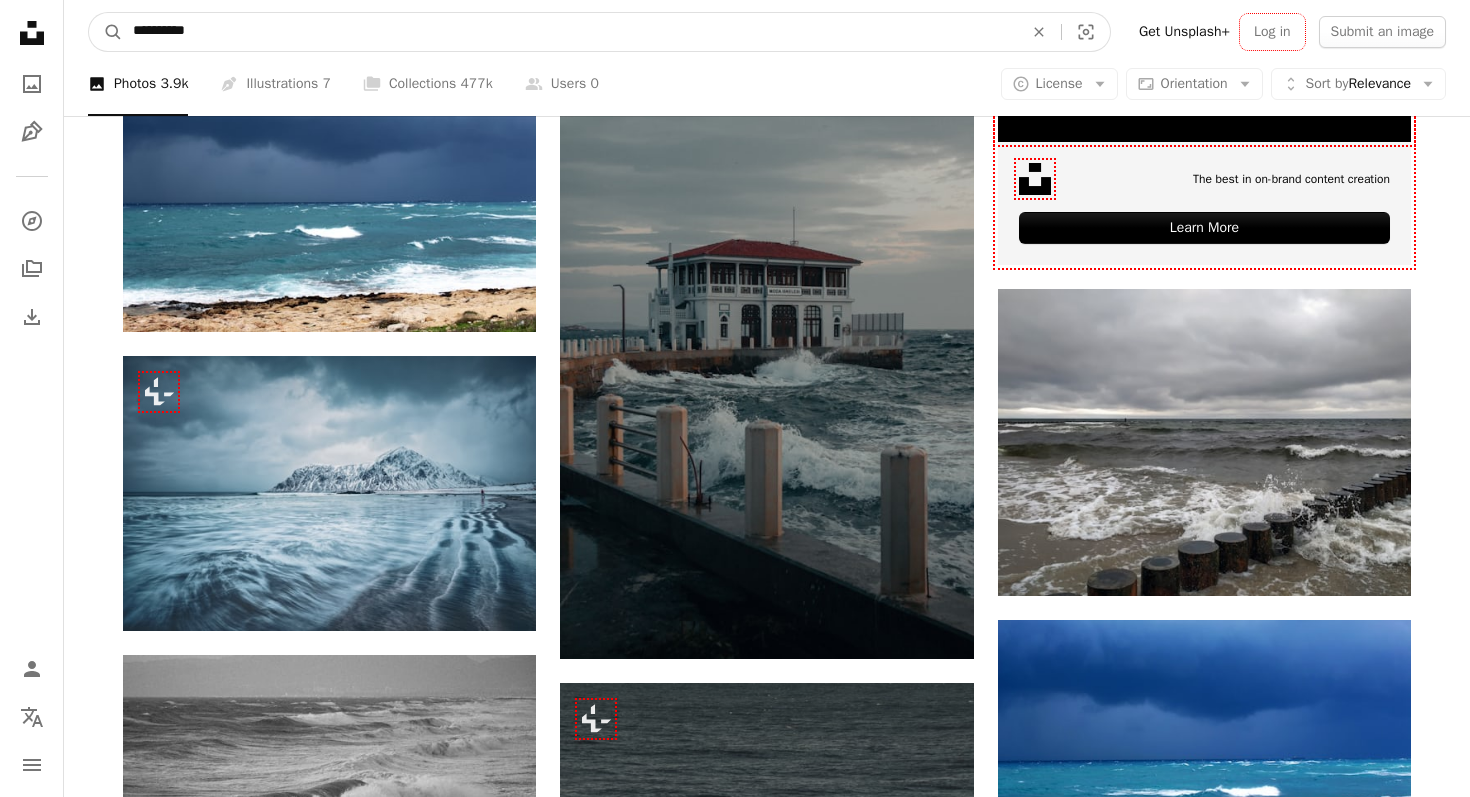 click on "**********" at bounding box center (570, 32) 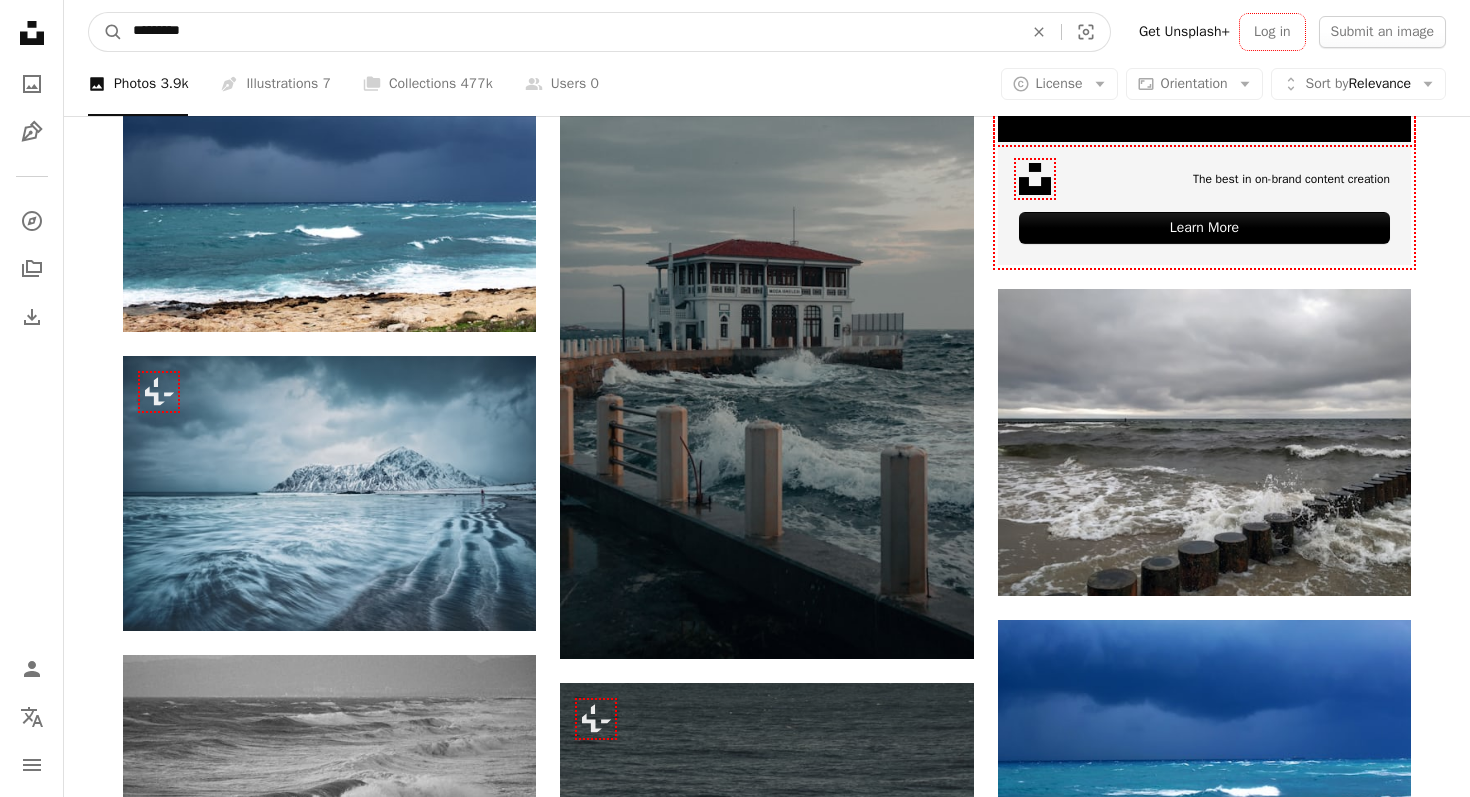 type on "*********" 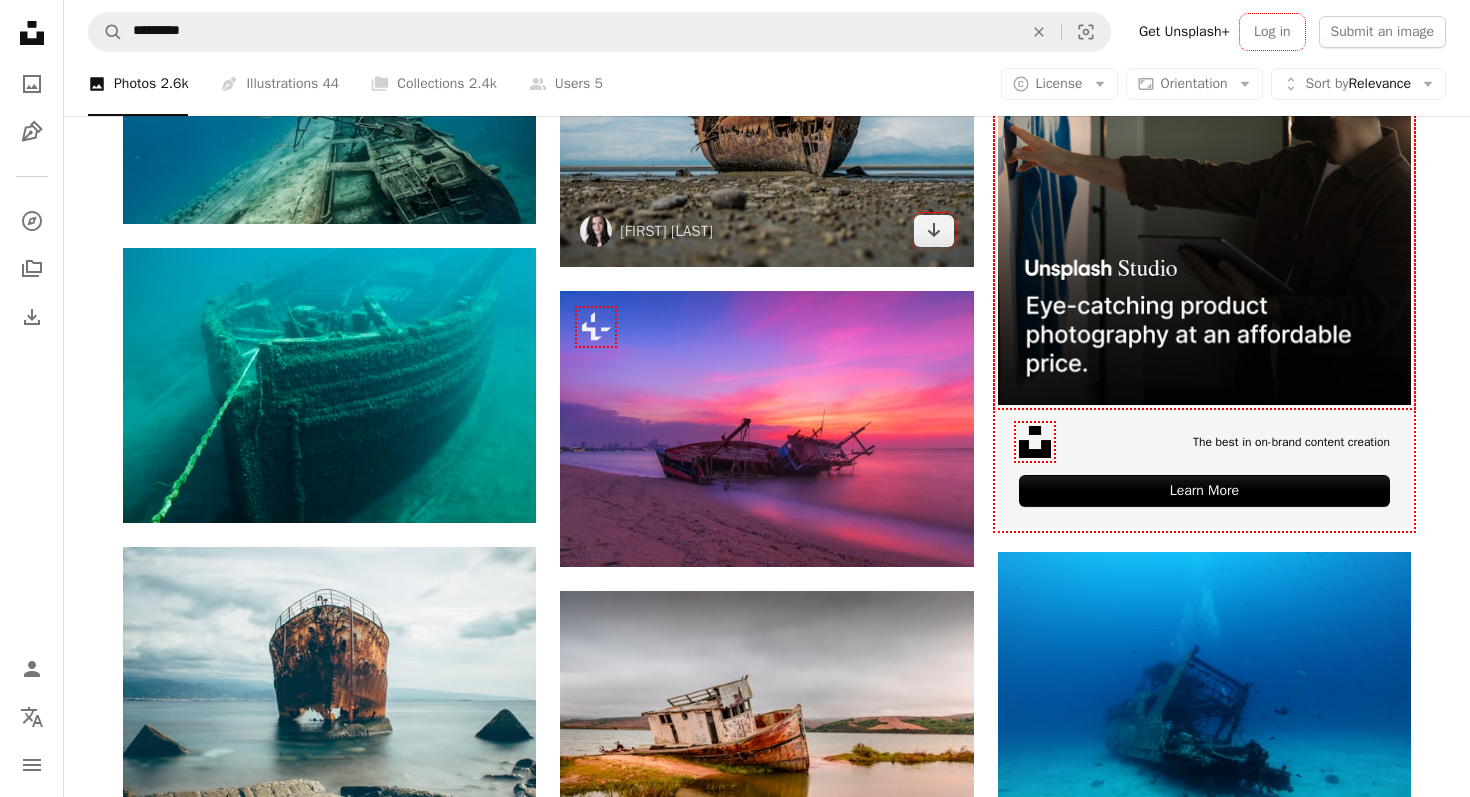 scroll, scrollTop: 0, scrollLeft: 0, axis: both 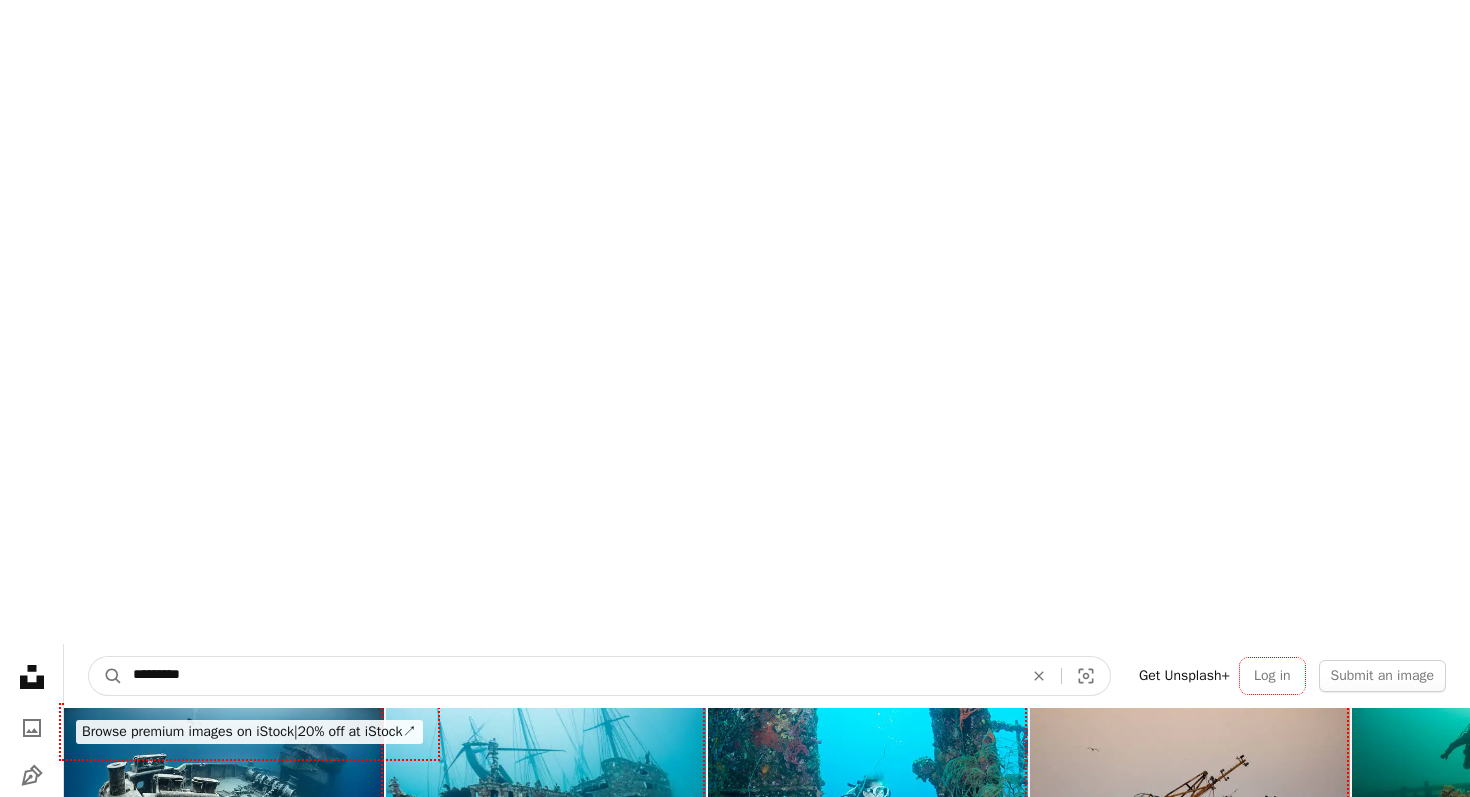 click on "*********" at bounding box center [570, 676] 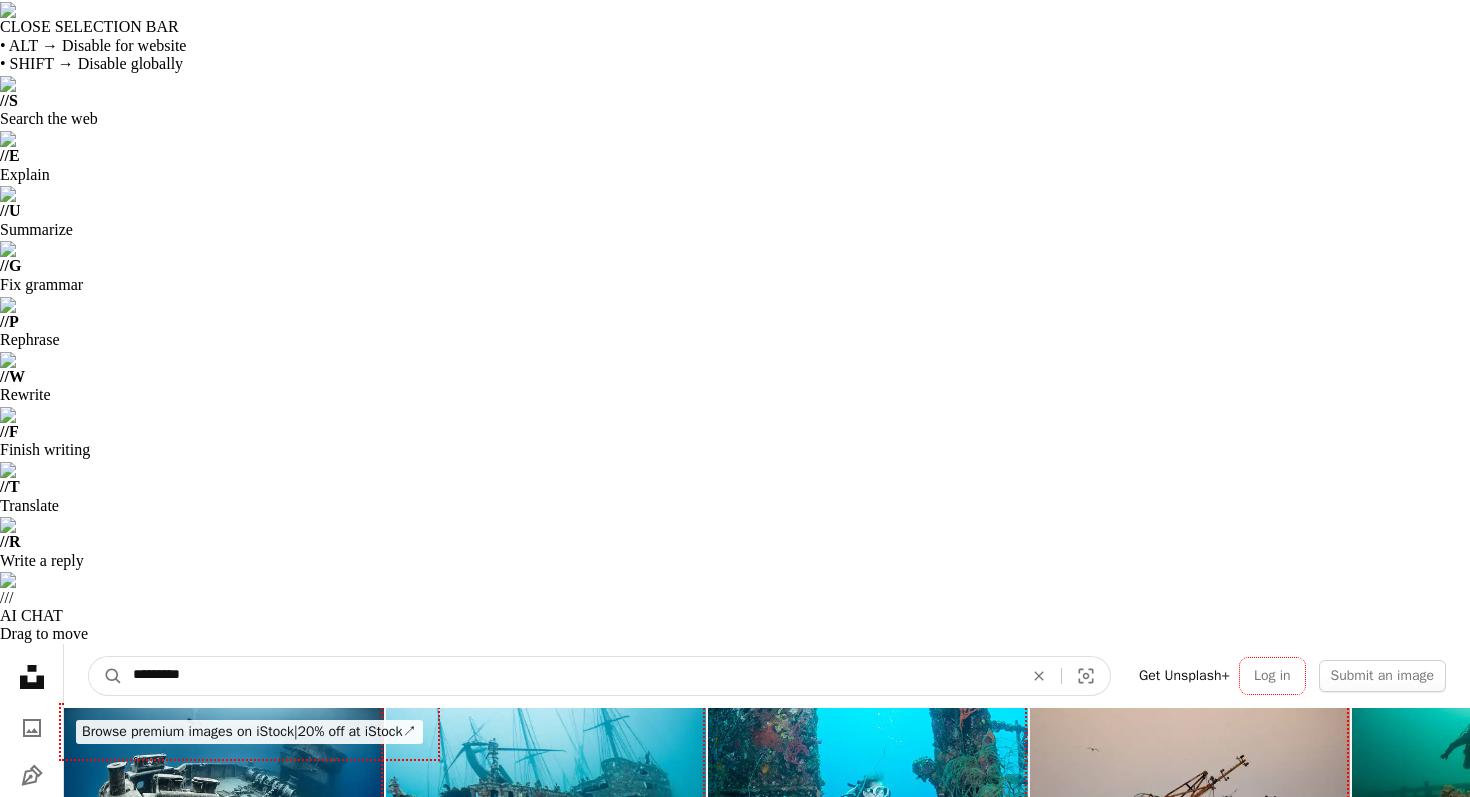 click on "*********" at bounding box center (570, 676) 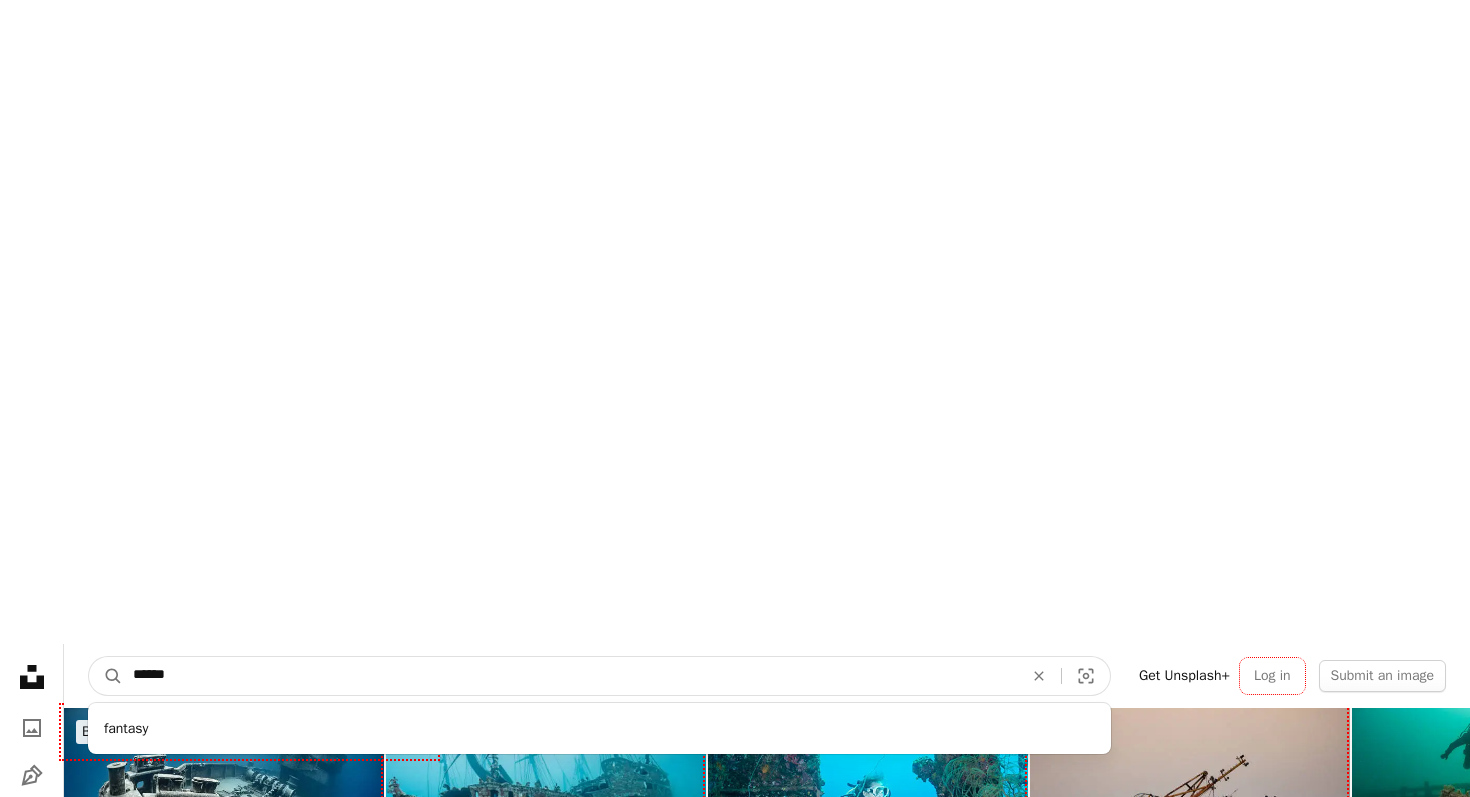 type on "*******" 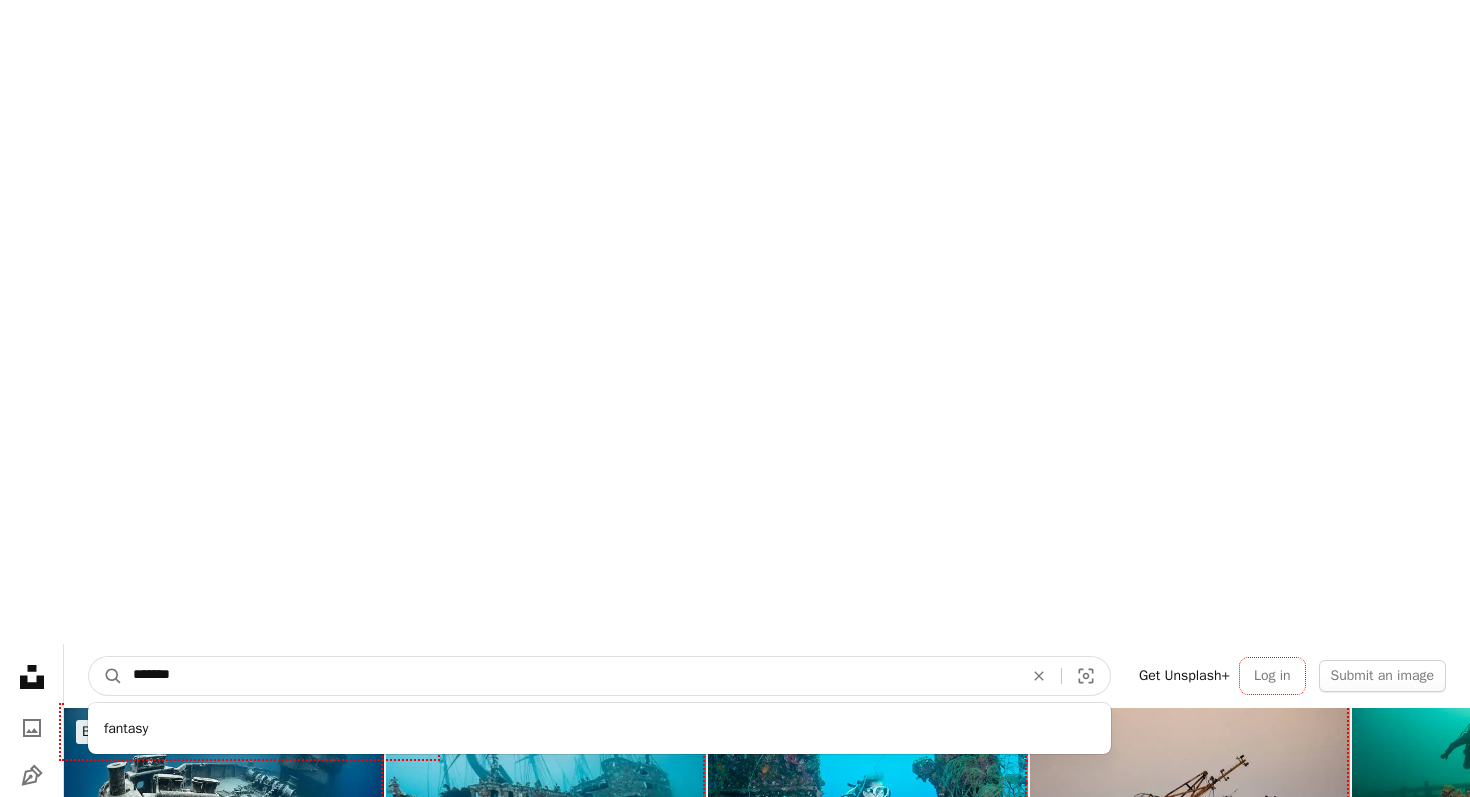 click on "A magnifying glass" at bounding box center [106, 676] 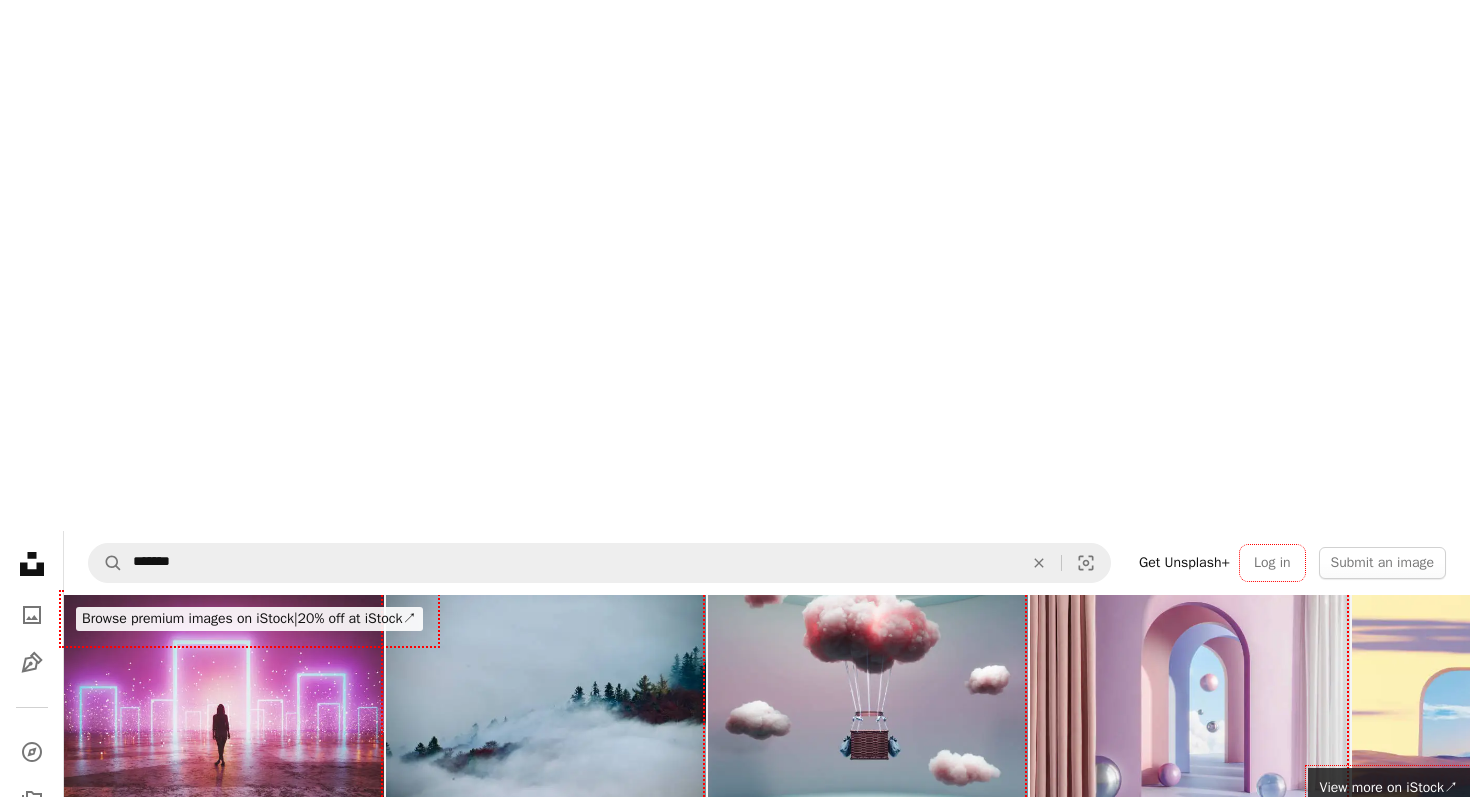scroll, scrollTop: 11, scrollLeft: 0, axis: vertical 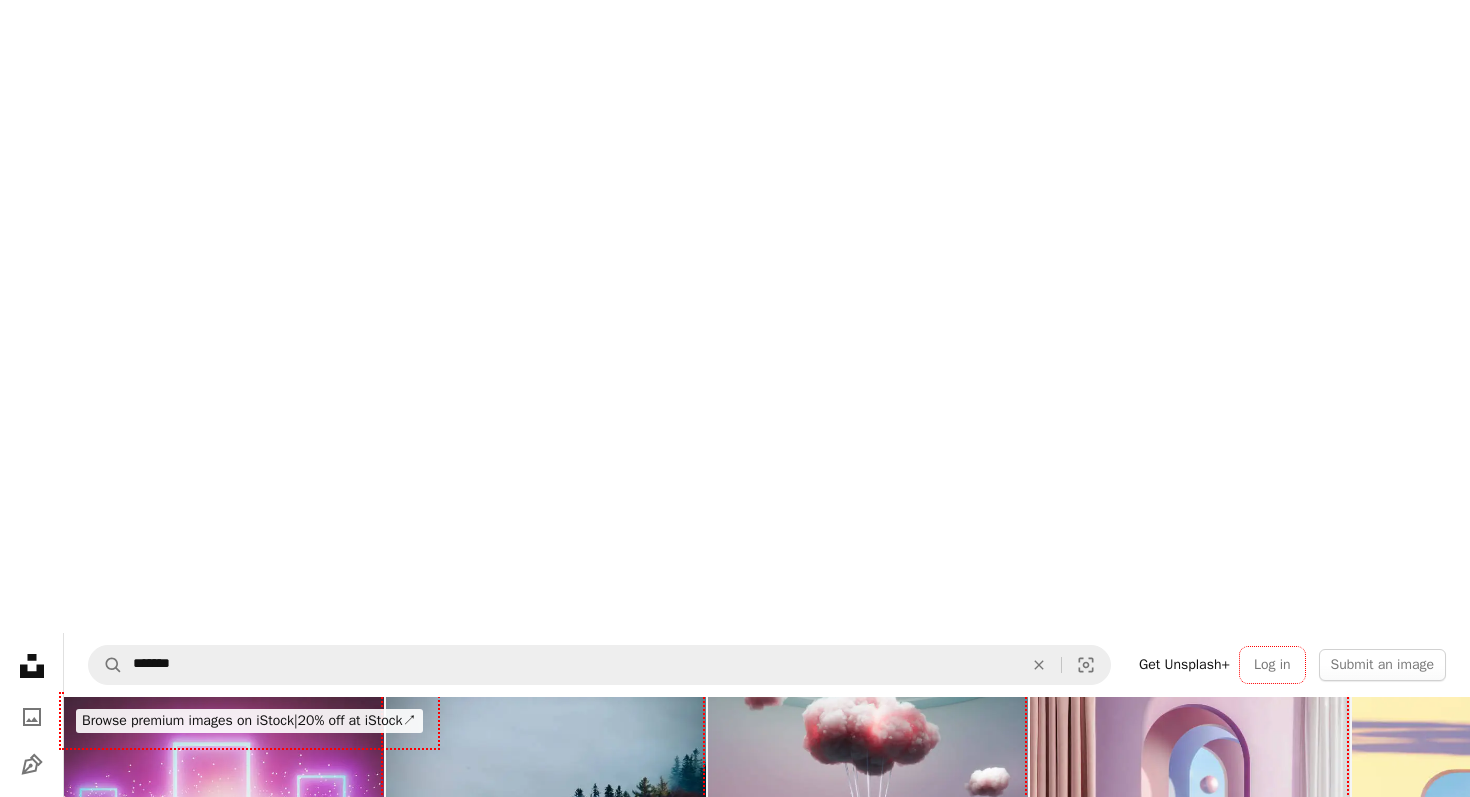 click on "A stack of folders Collections   49k" at bounding box center [440, 942] 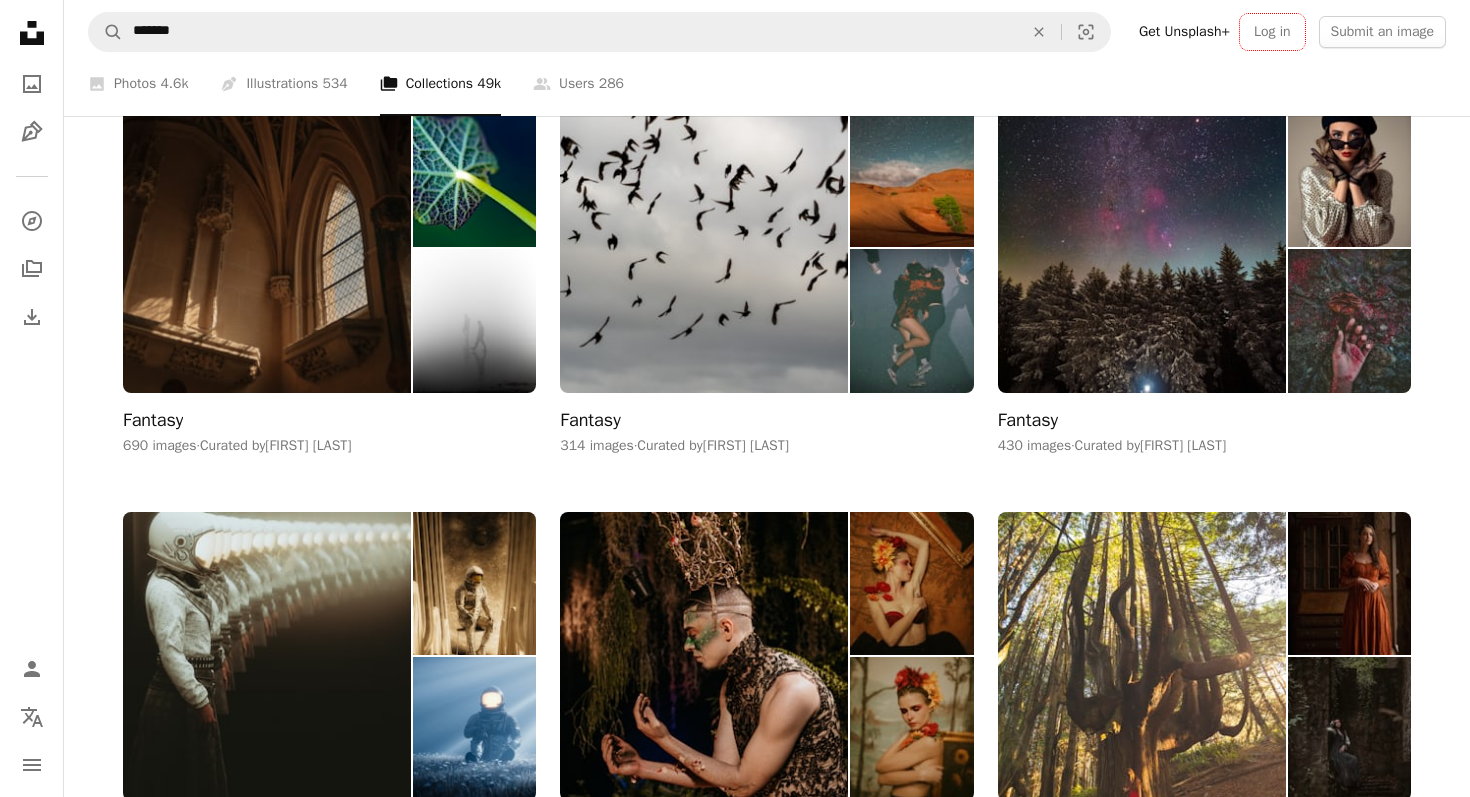 scroll, scrollTop: 1457, scrollLeft: 0, axis: vertical 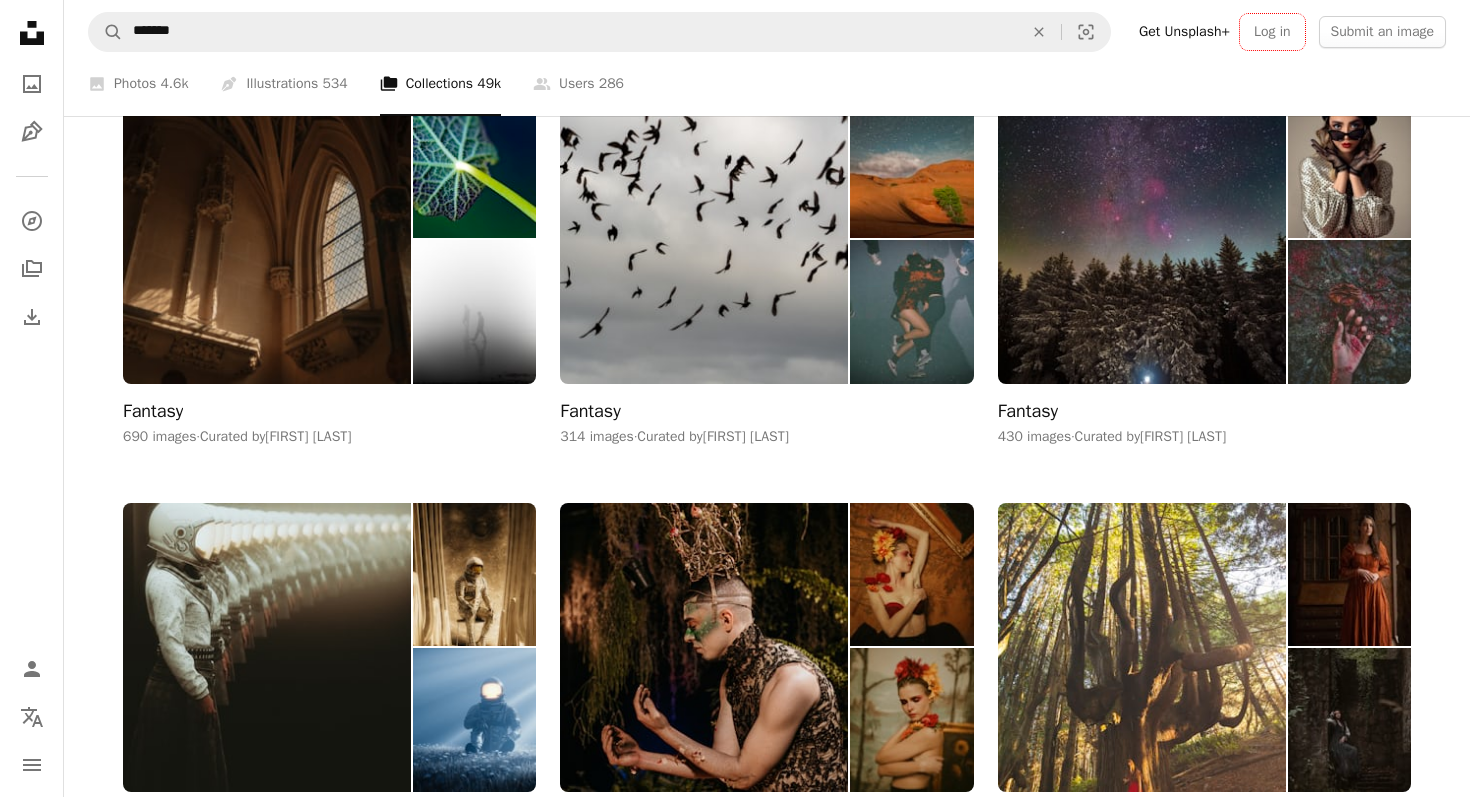 click at bounding box center [704, 1055] 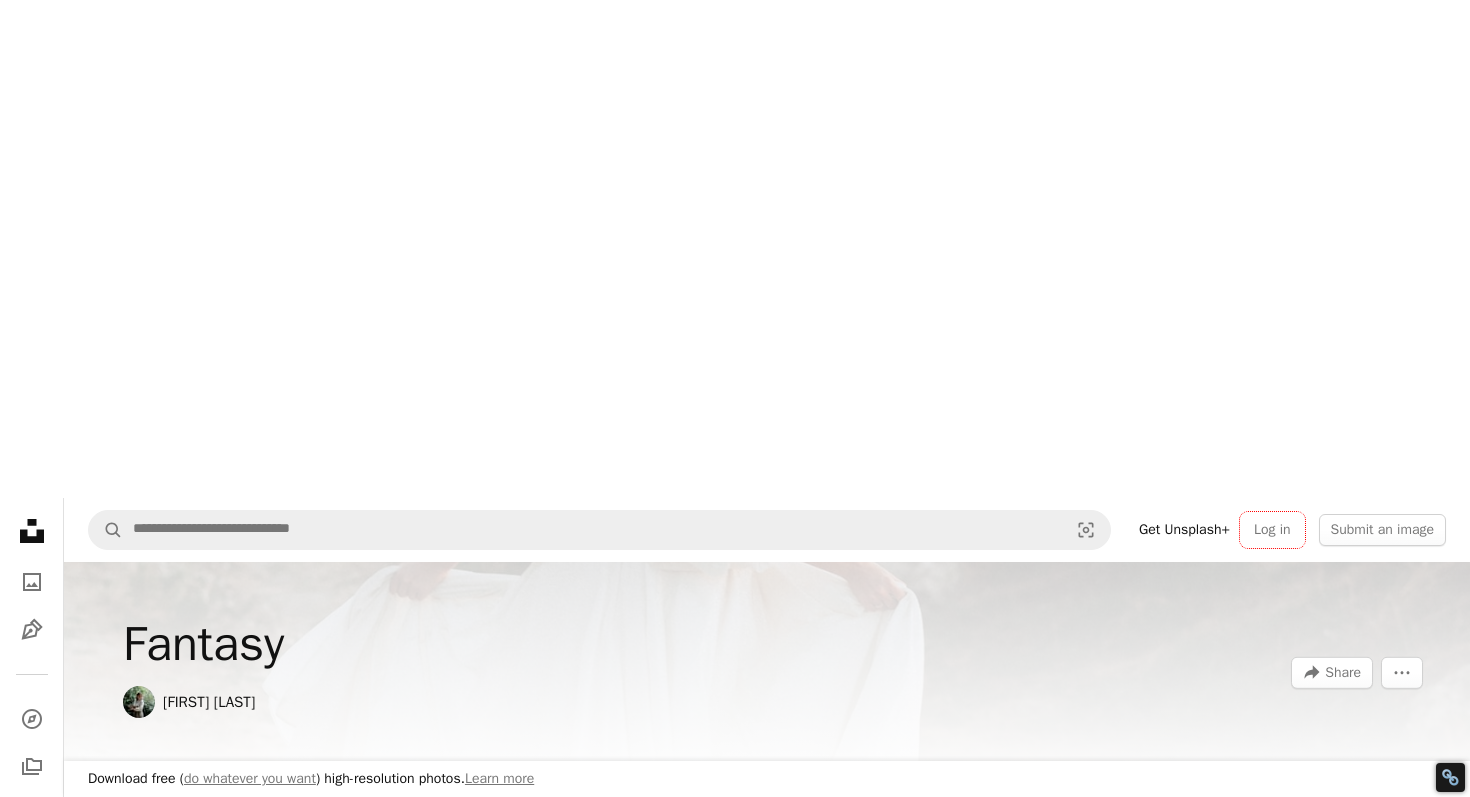 scroll, scrollTop: 153, scrollLeft: 0, axis: vertical 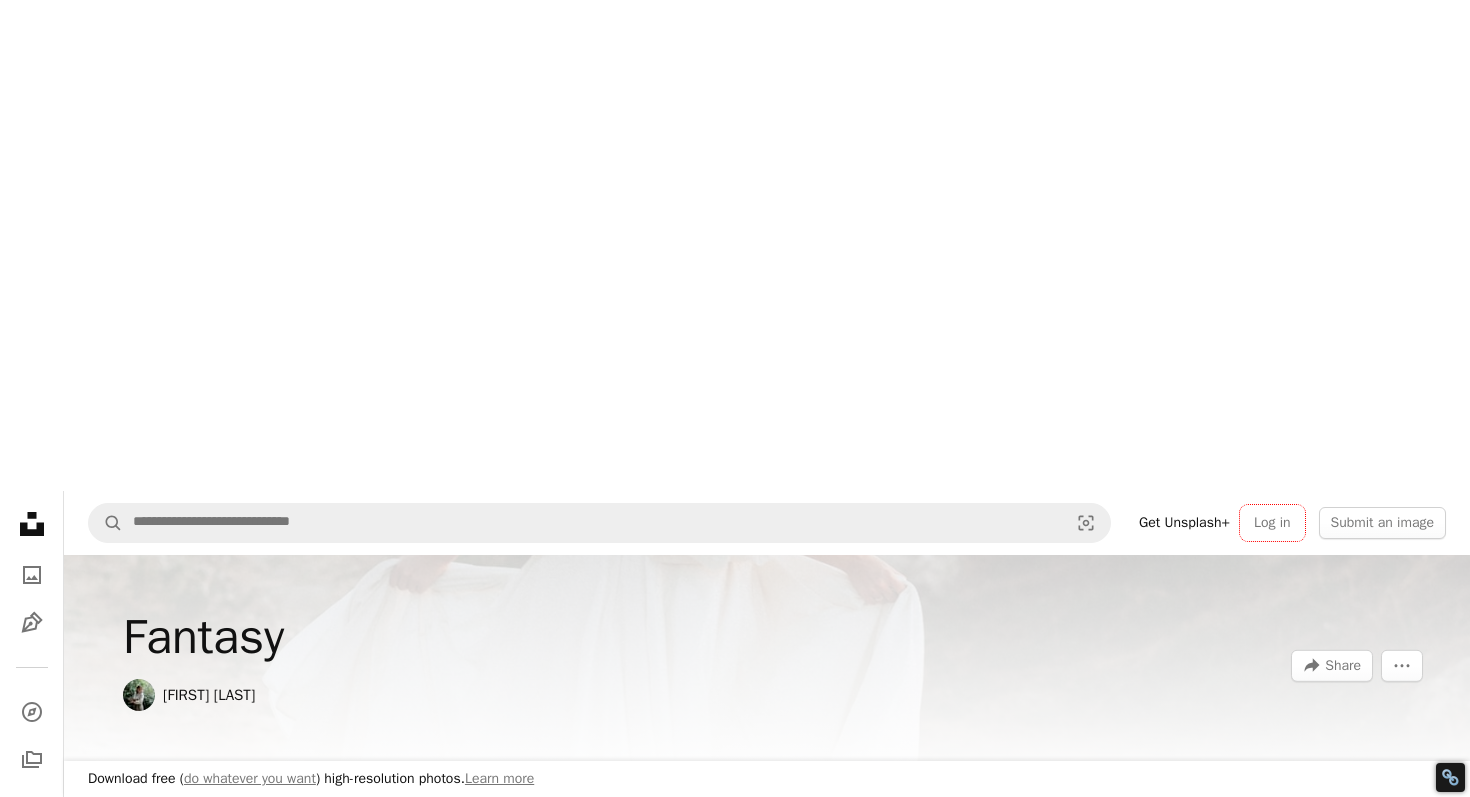 click at bounding box center (329, 1148) 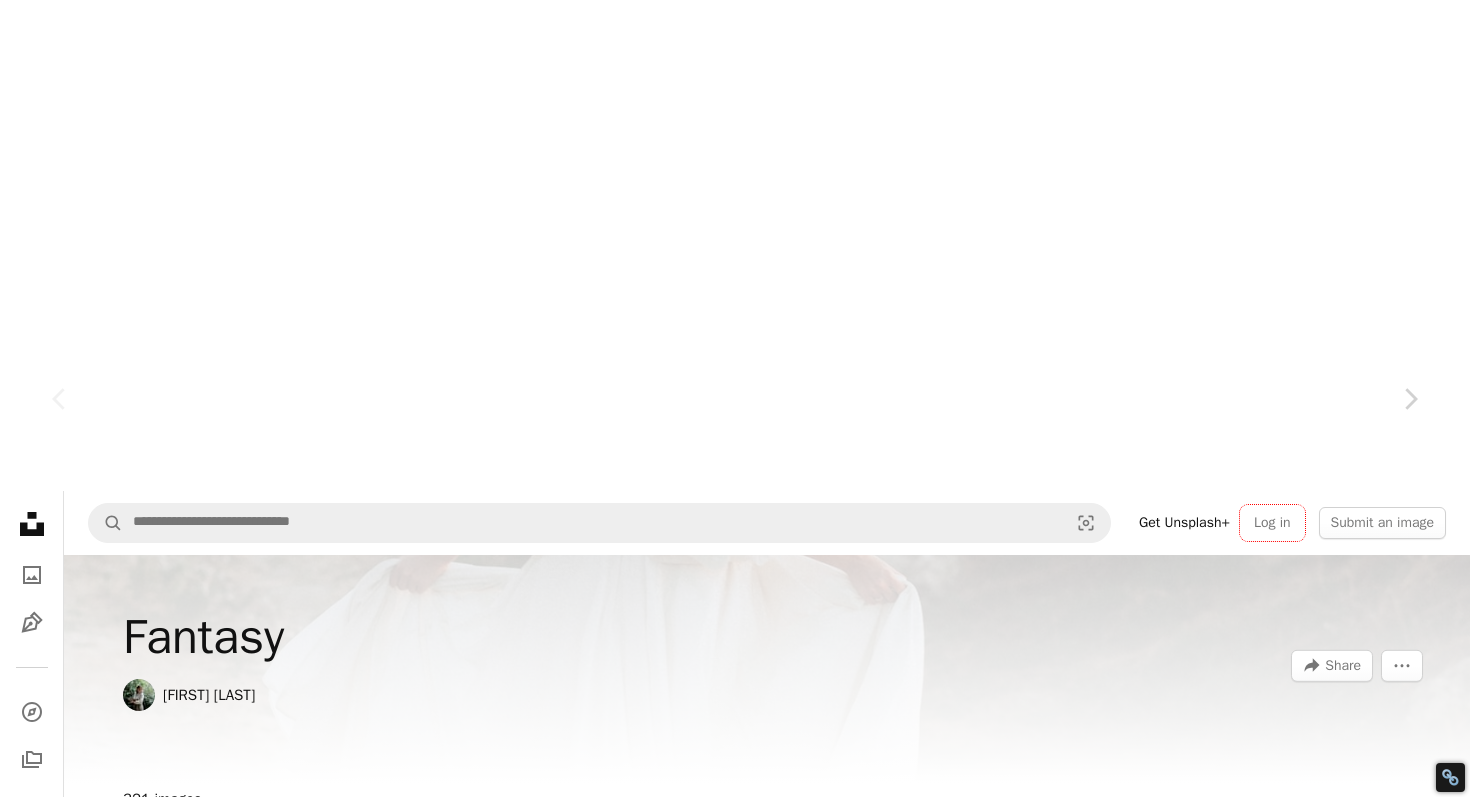 click on "Chevron down" 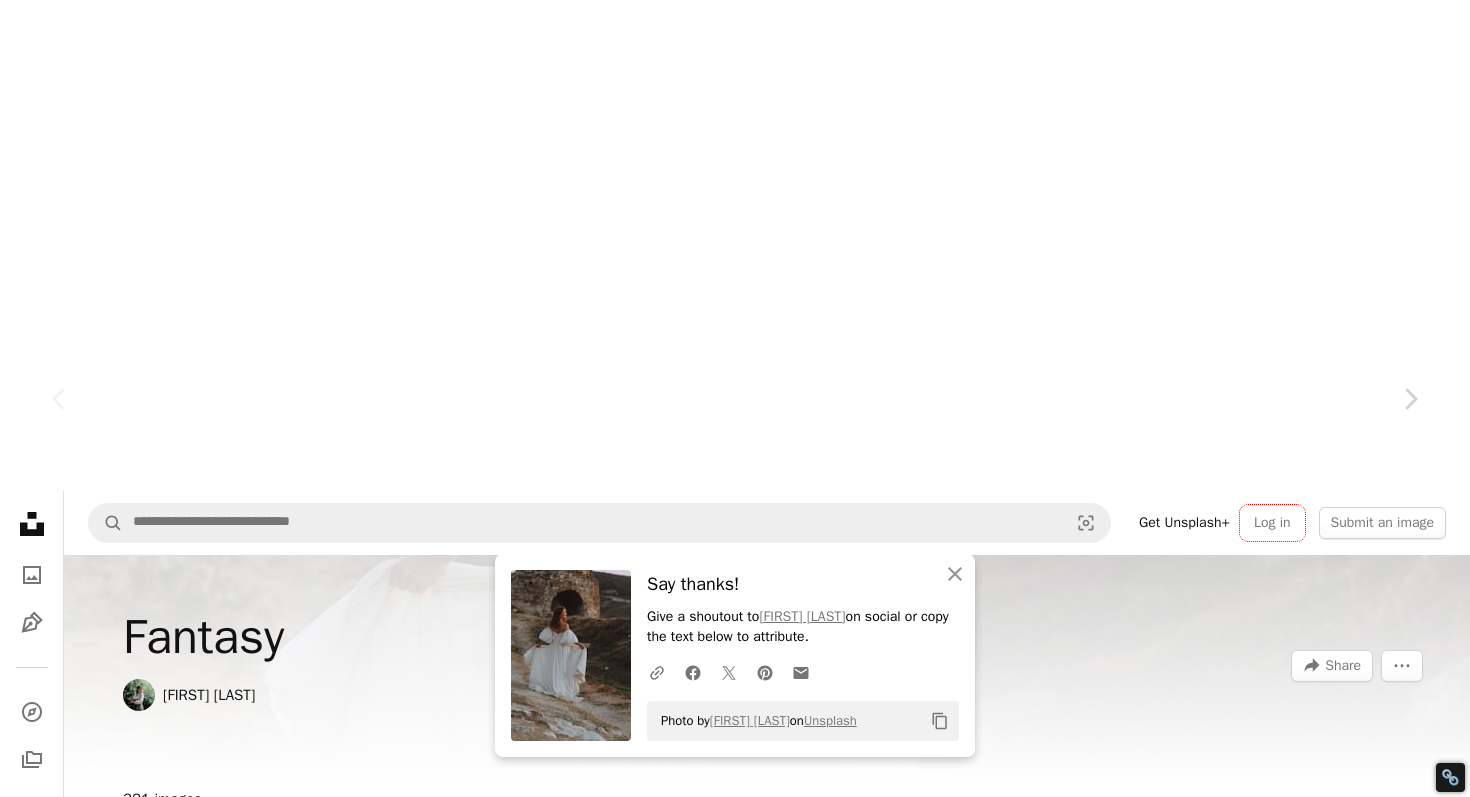 click on "An X shape" at bounding box center [20, 20] 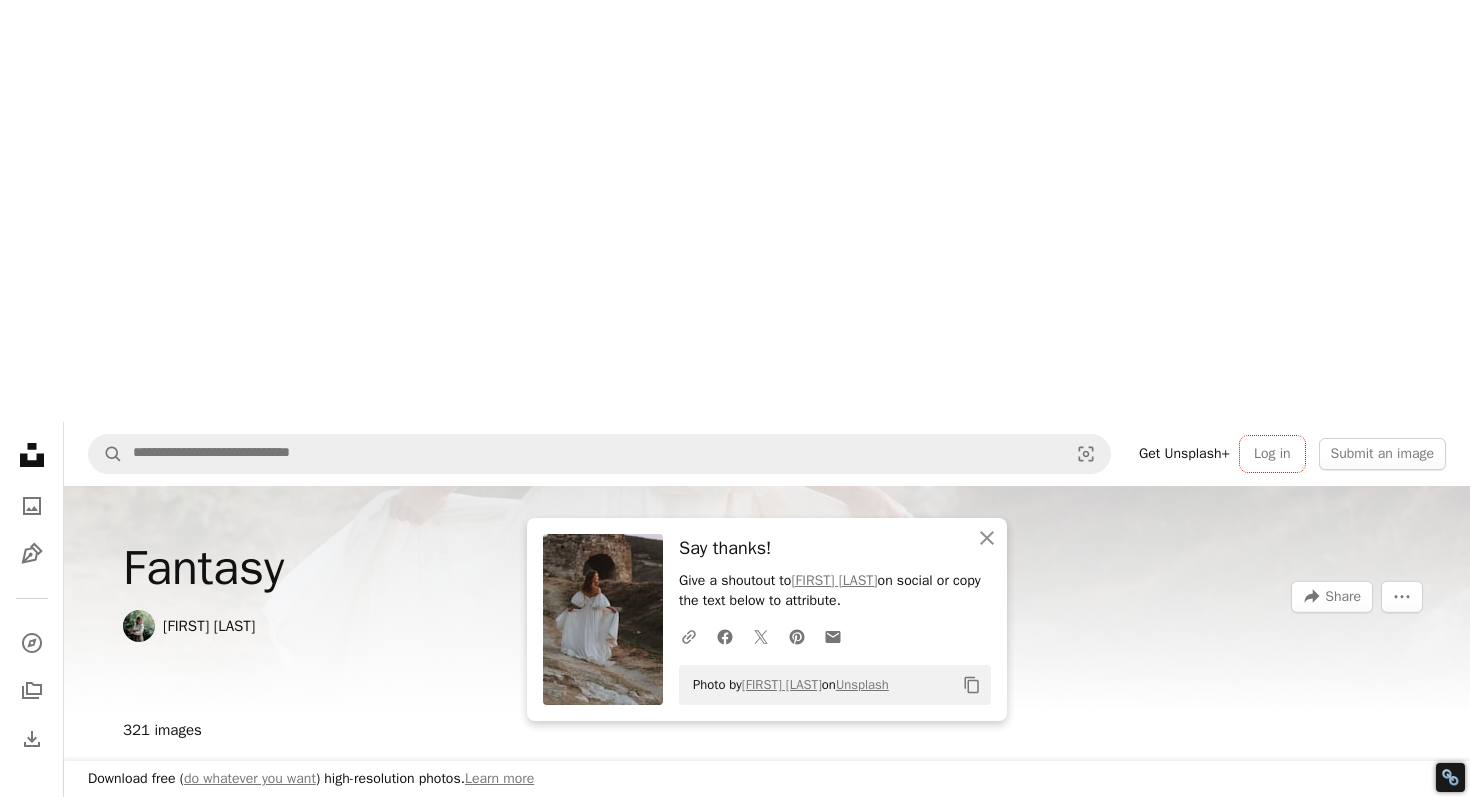 scroll, scrollTop: 256, scrollLeft: 0, axis: vertical 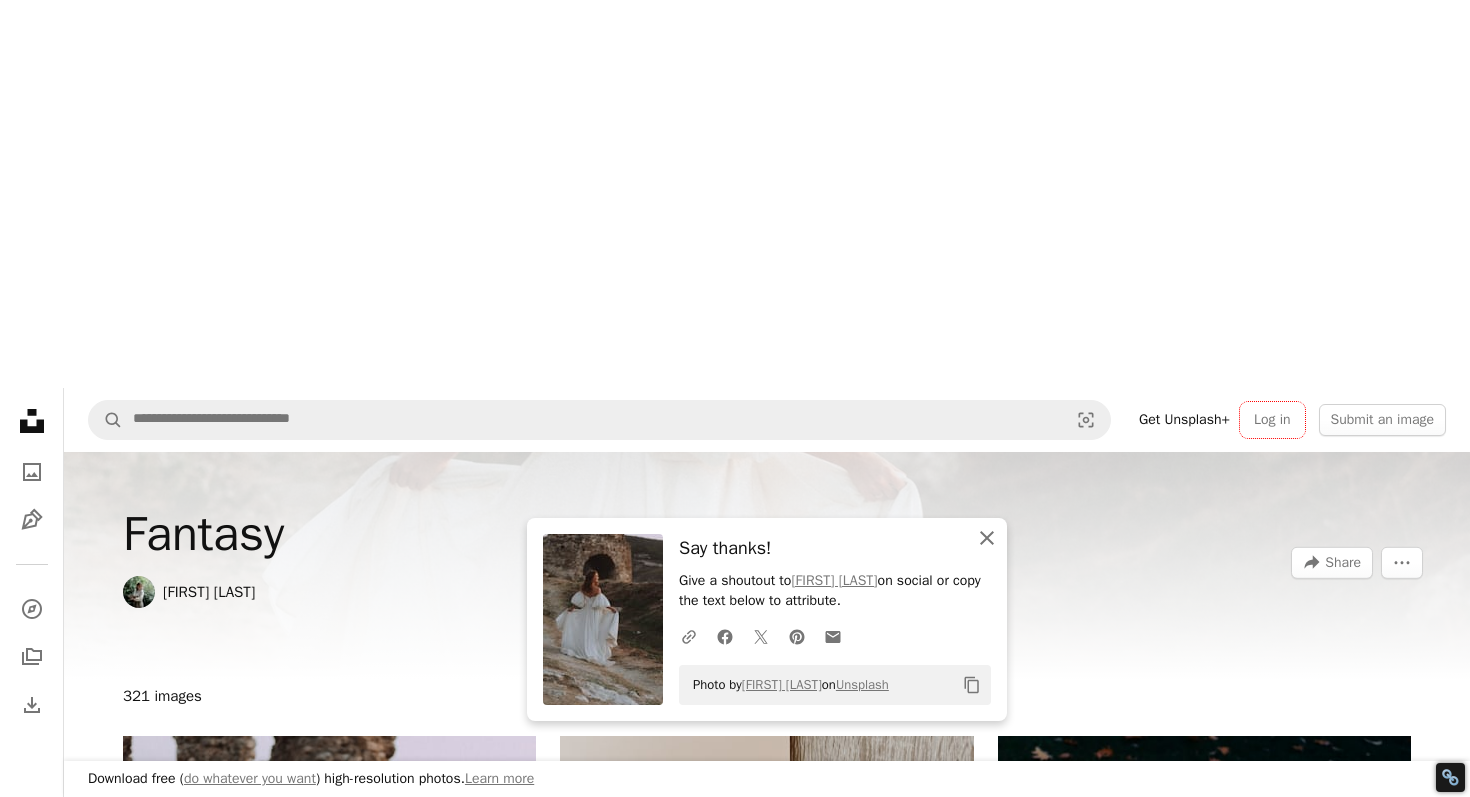 click on "An X shape" 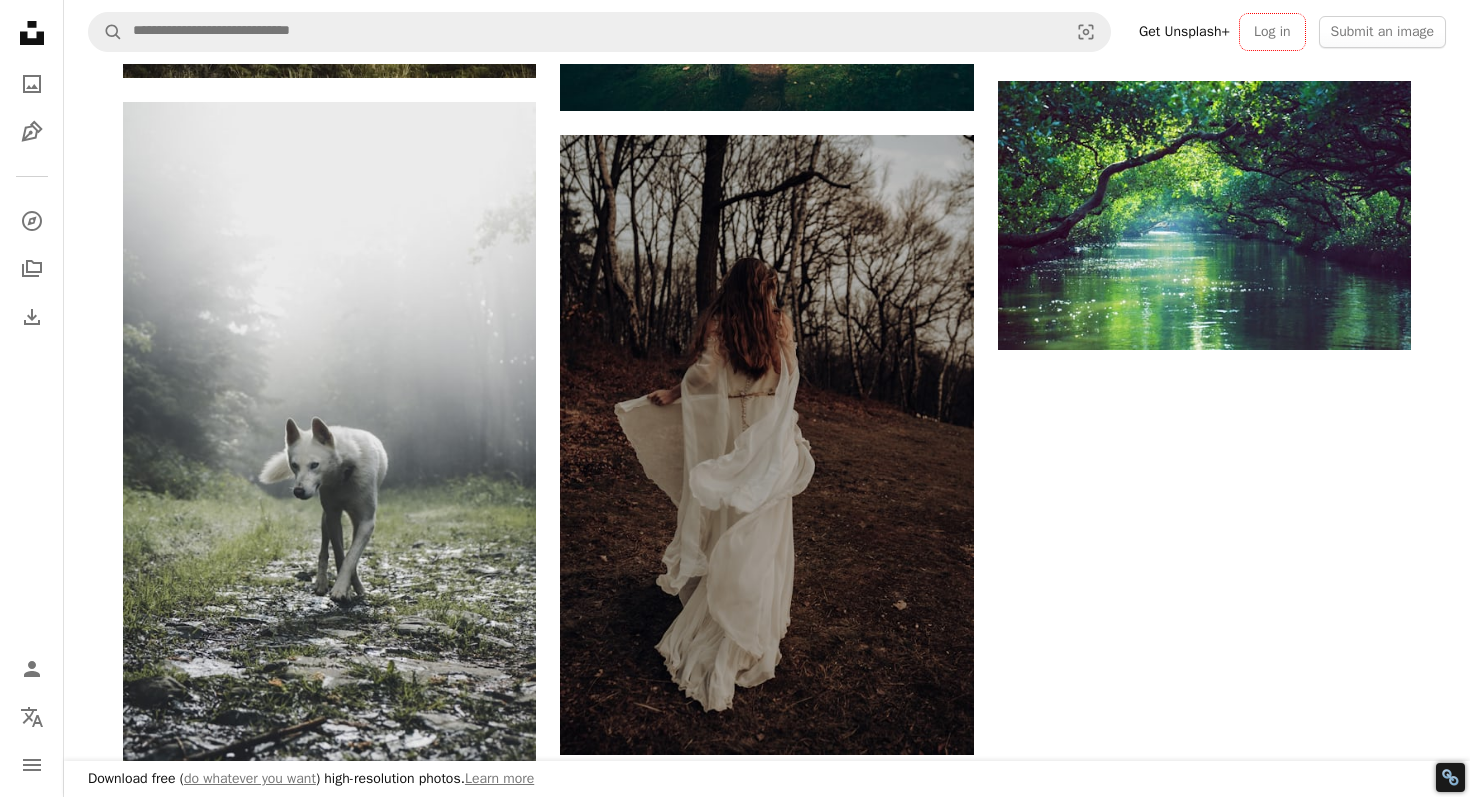 scroll, scrollTop: 3022, scrollLeft: 0, axis: vertical 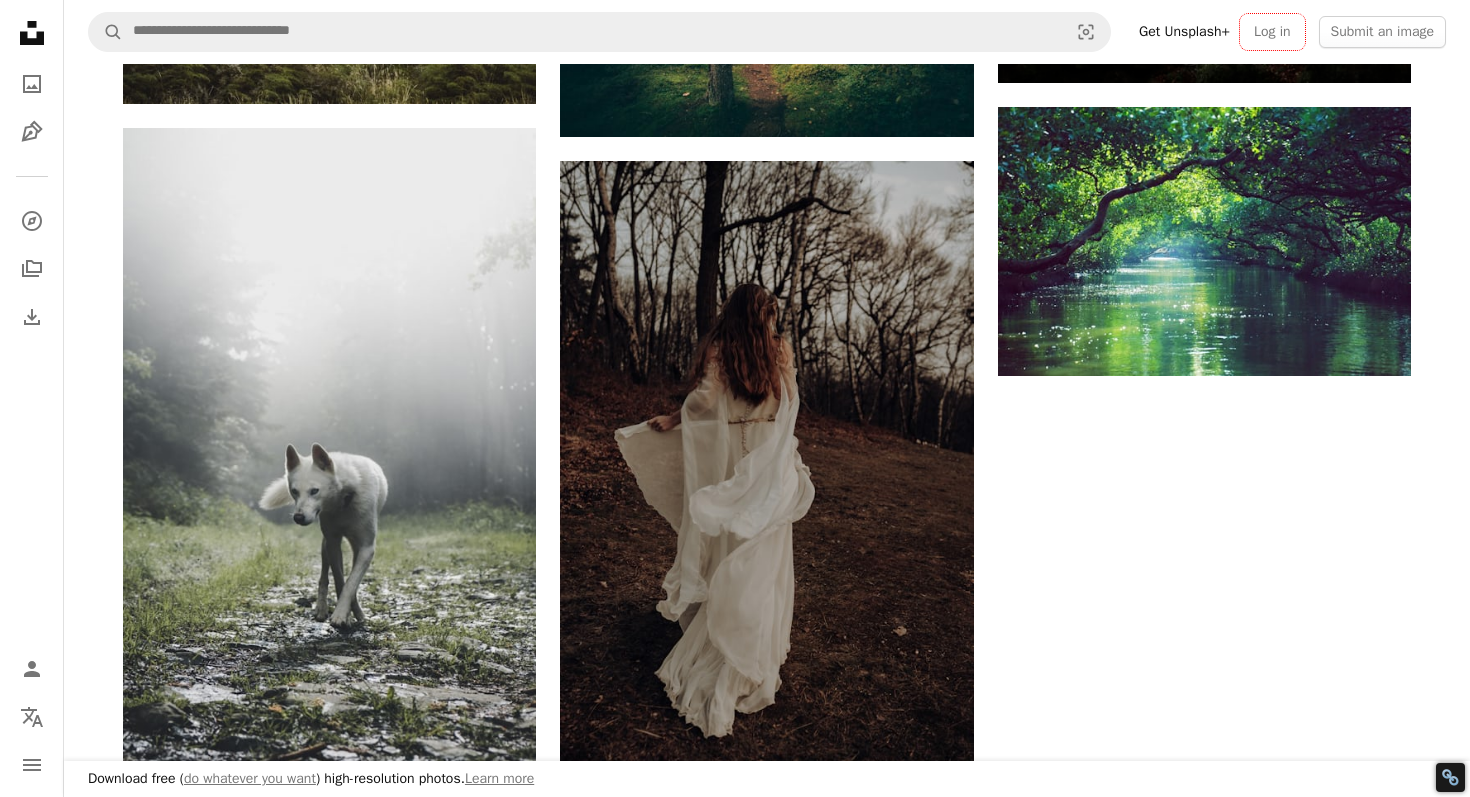 click on "Load more" at bounding box center [767, 1041] 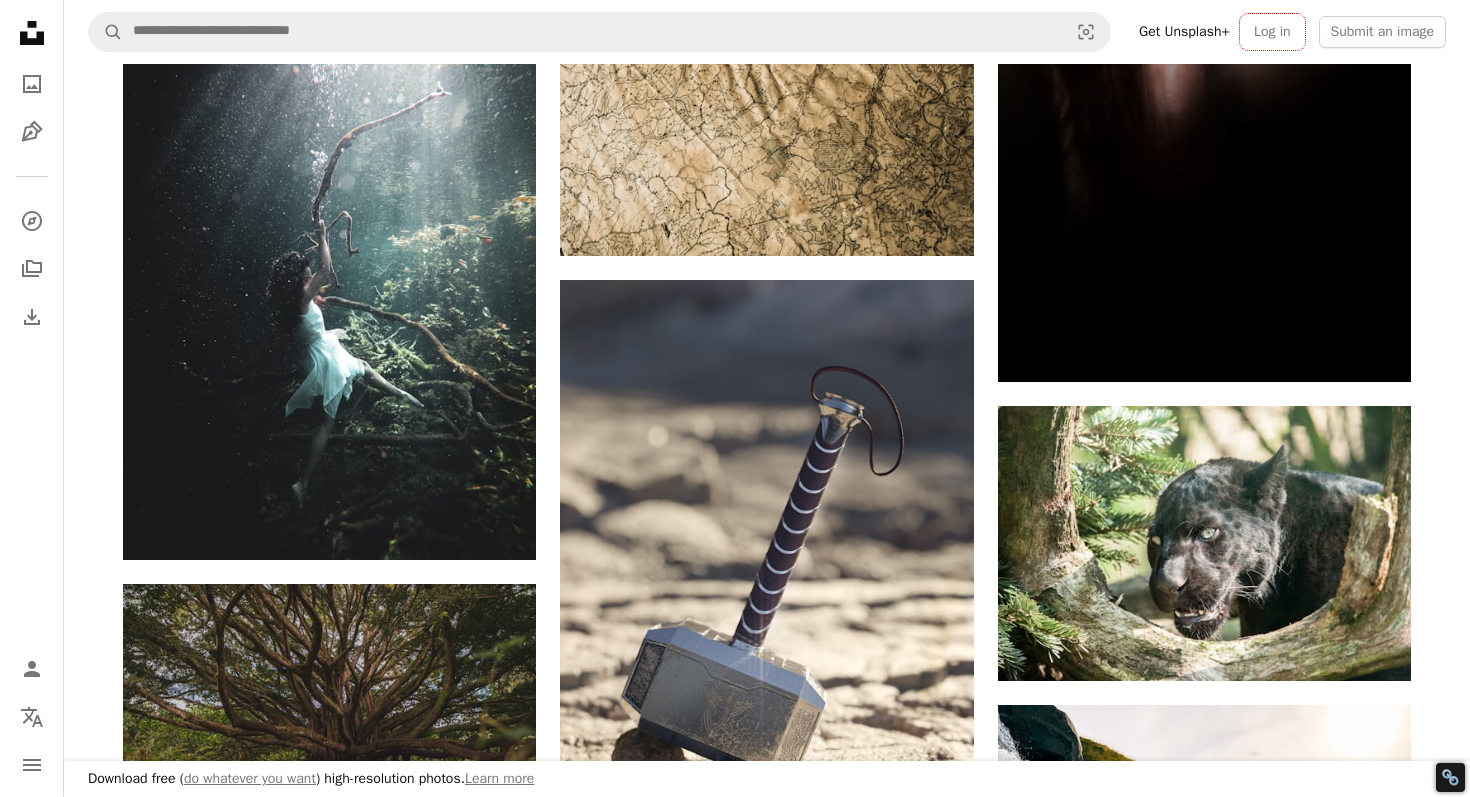 scroll, scrollTop: 6622, scrollLeft: 0, axis: vertical 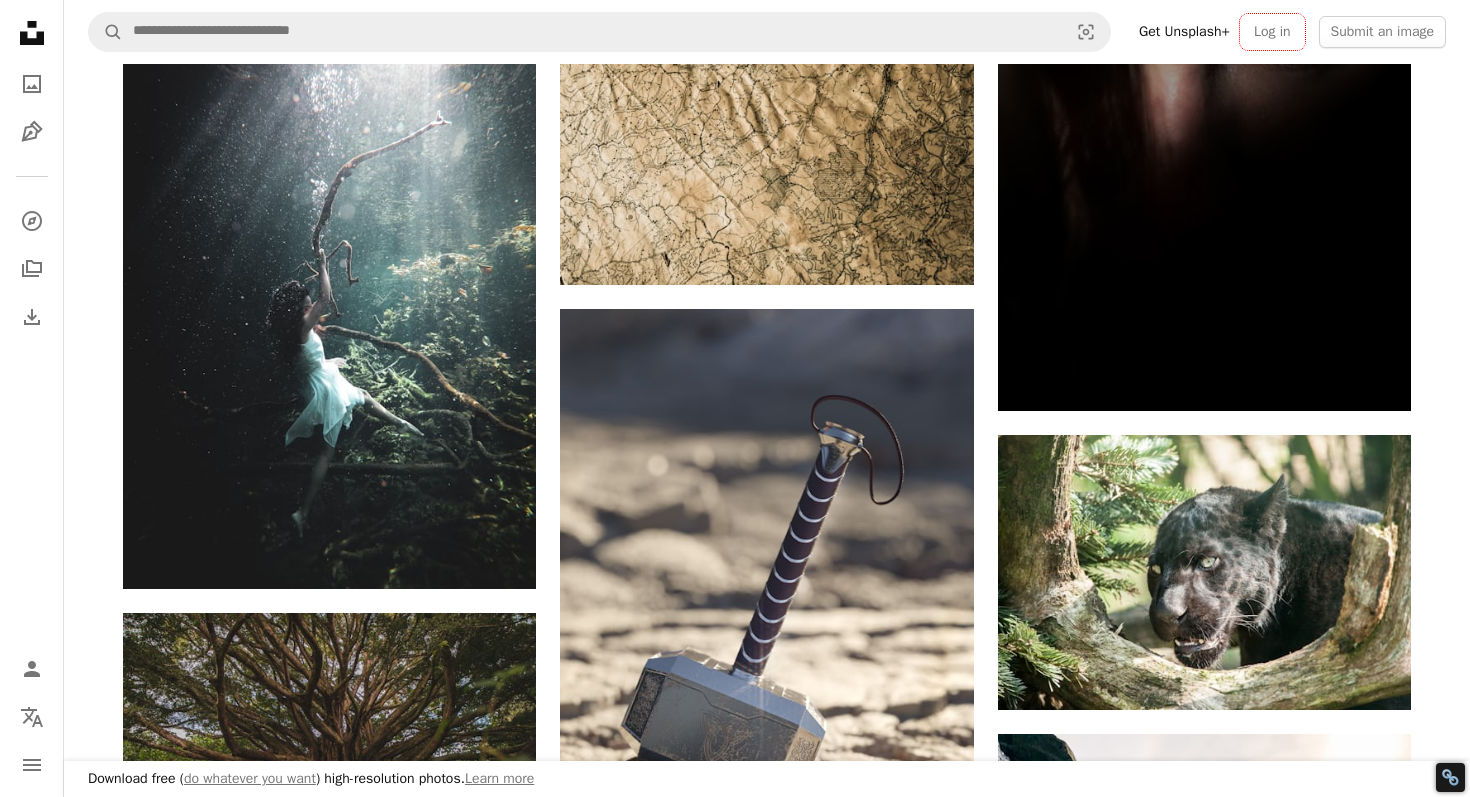 click at bounding box center [766, 1030] 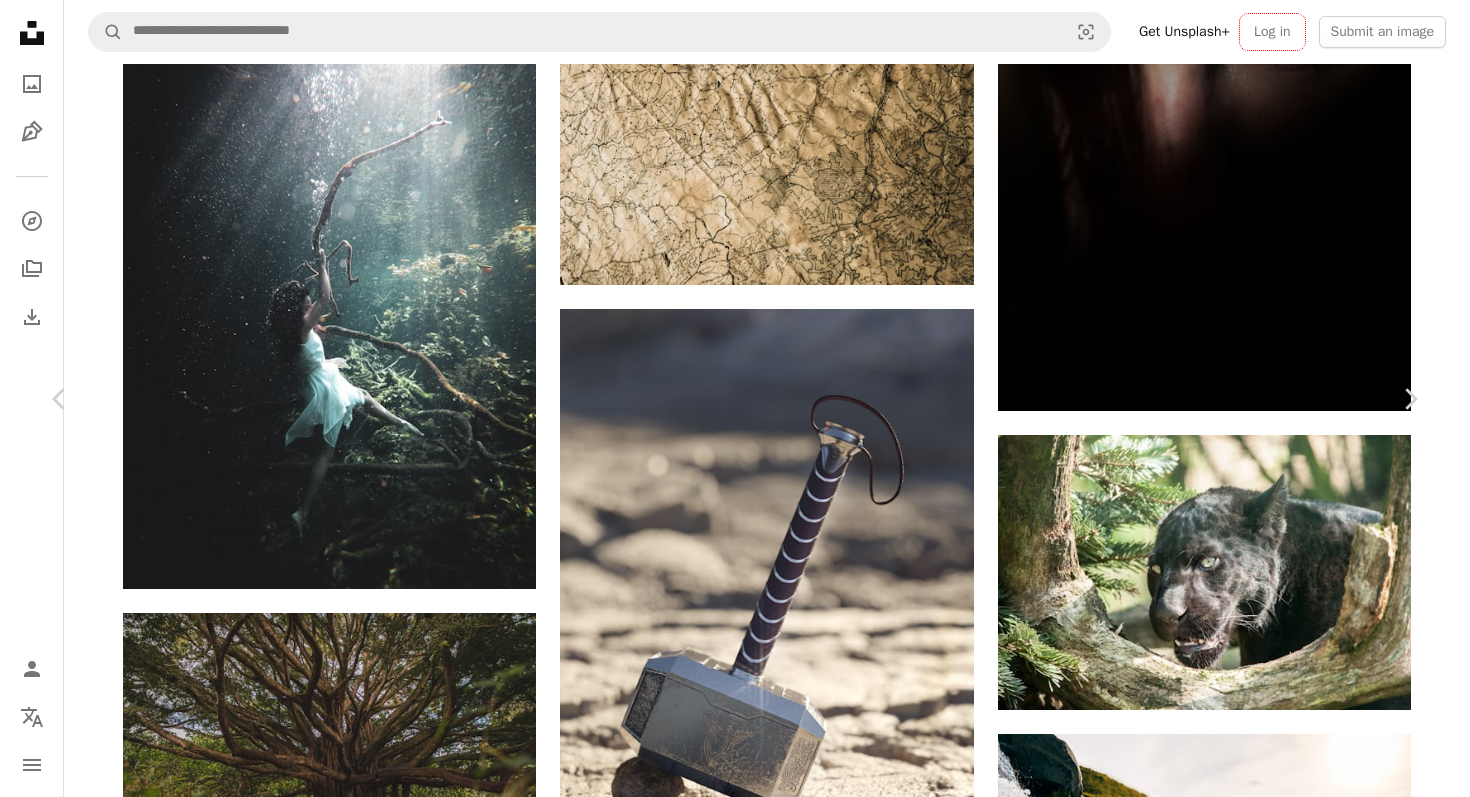 click on "An X shape" at bounding box center (20, 20) 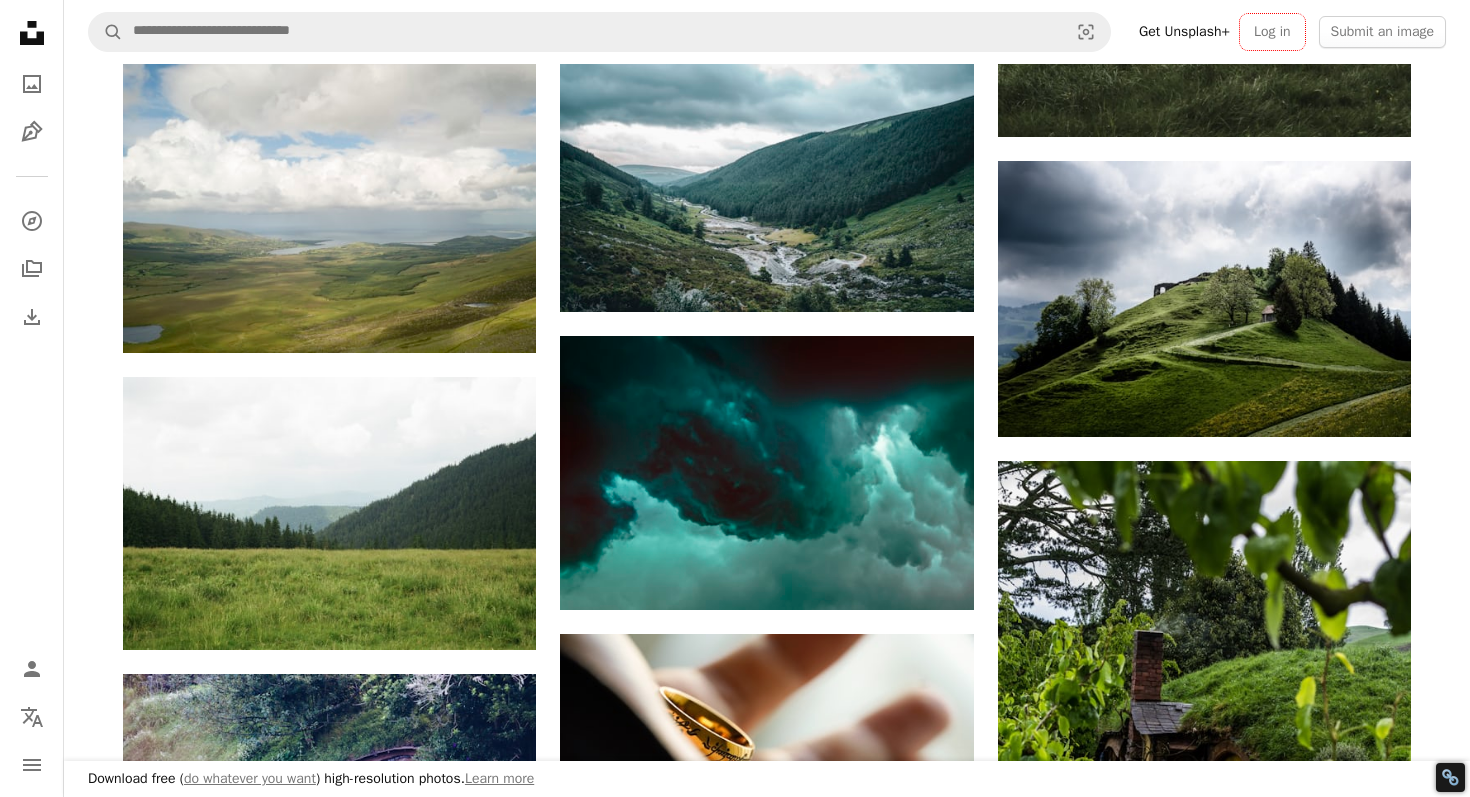 scroll, scrollTop: 19323, scrollLeft: 0, axis: vertical 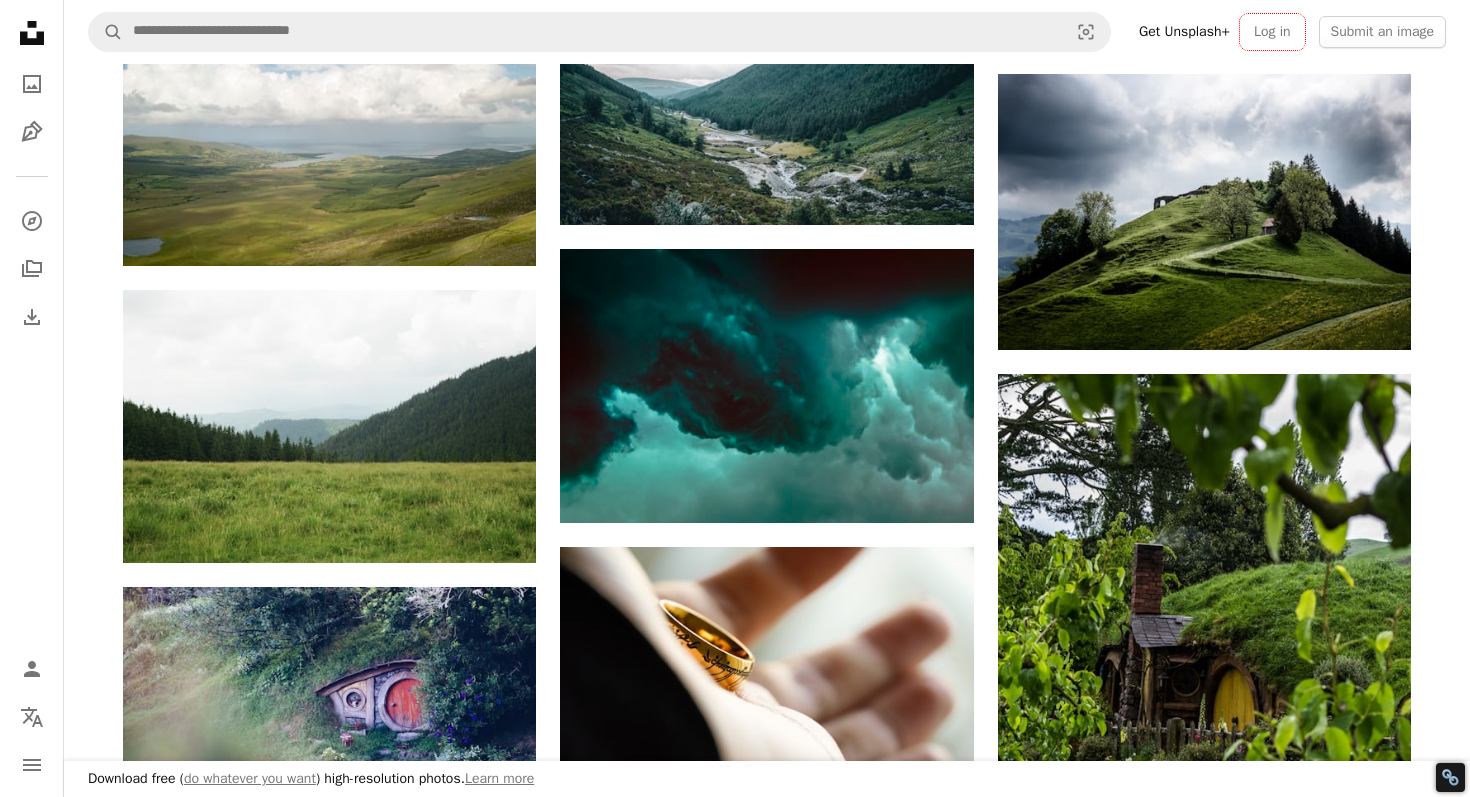 click at bounding box center (329, 1025) 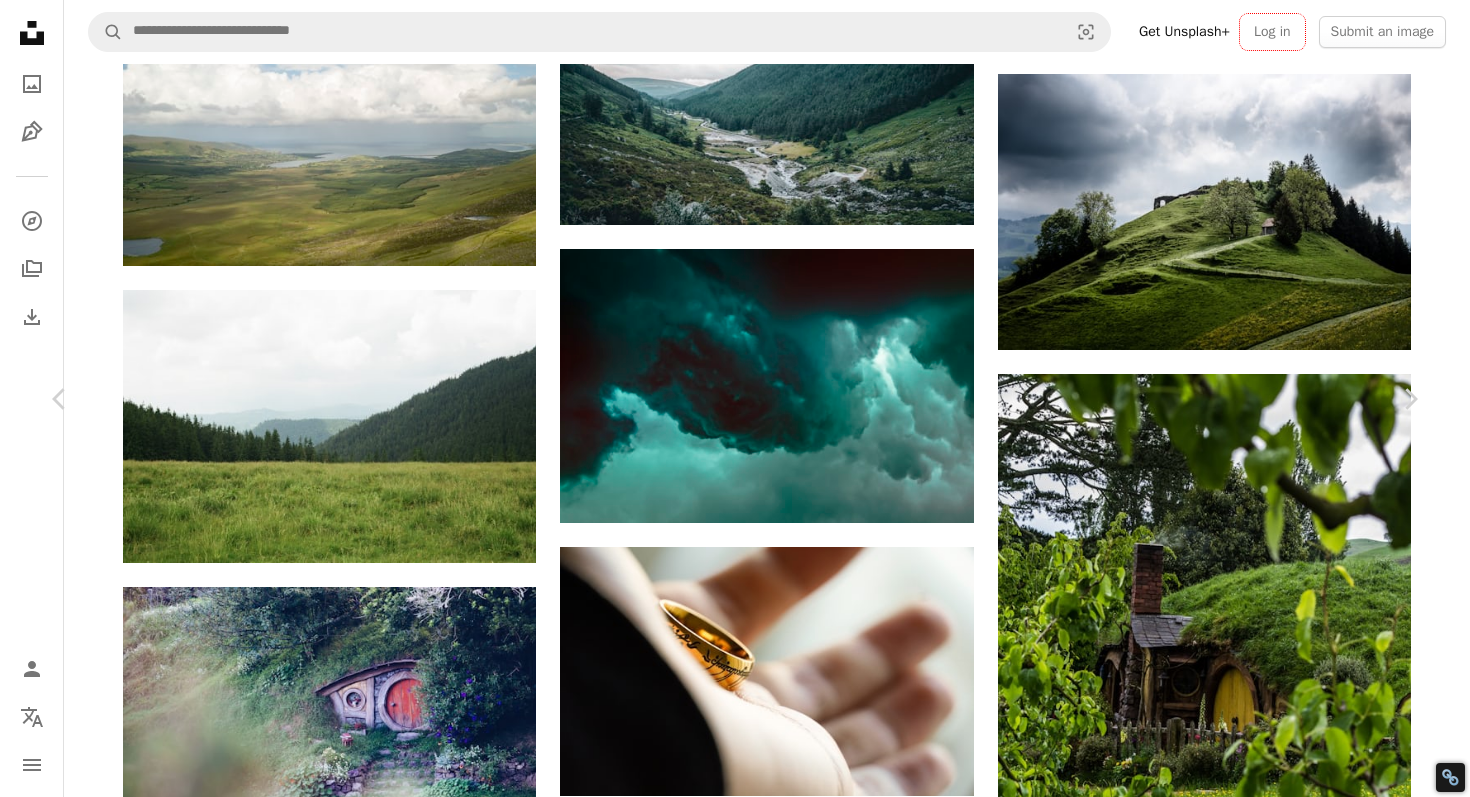 click on "[FIRST] [LAST] the thetoridou A heart A plus sign Download free Chevron down" at bounding box center [727, 4337] 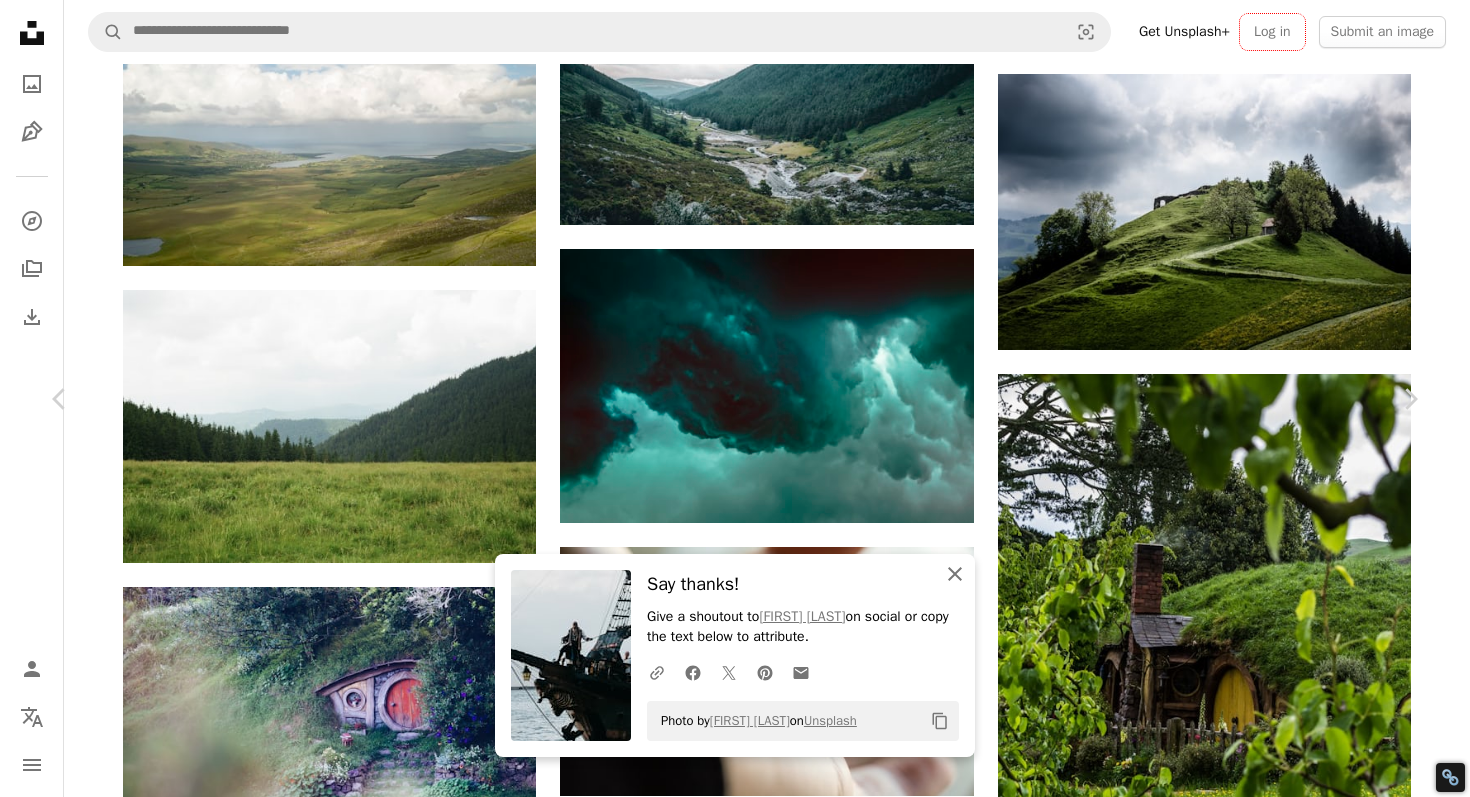 click on "An X shape" 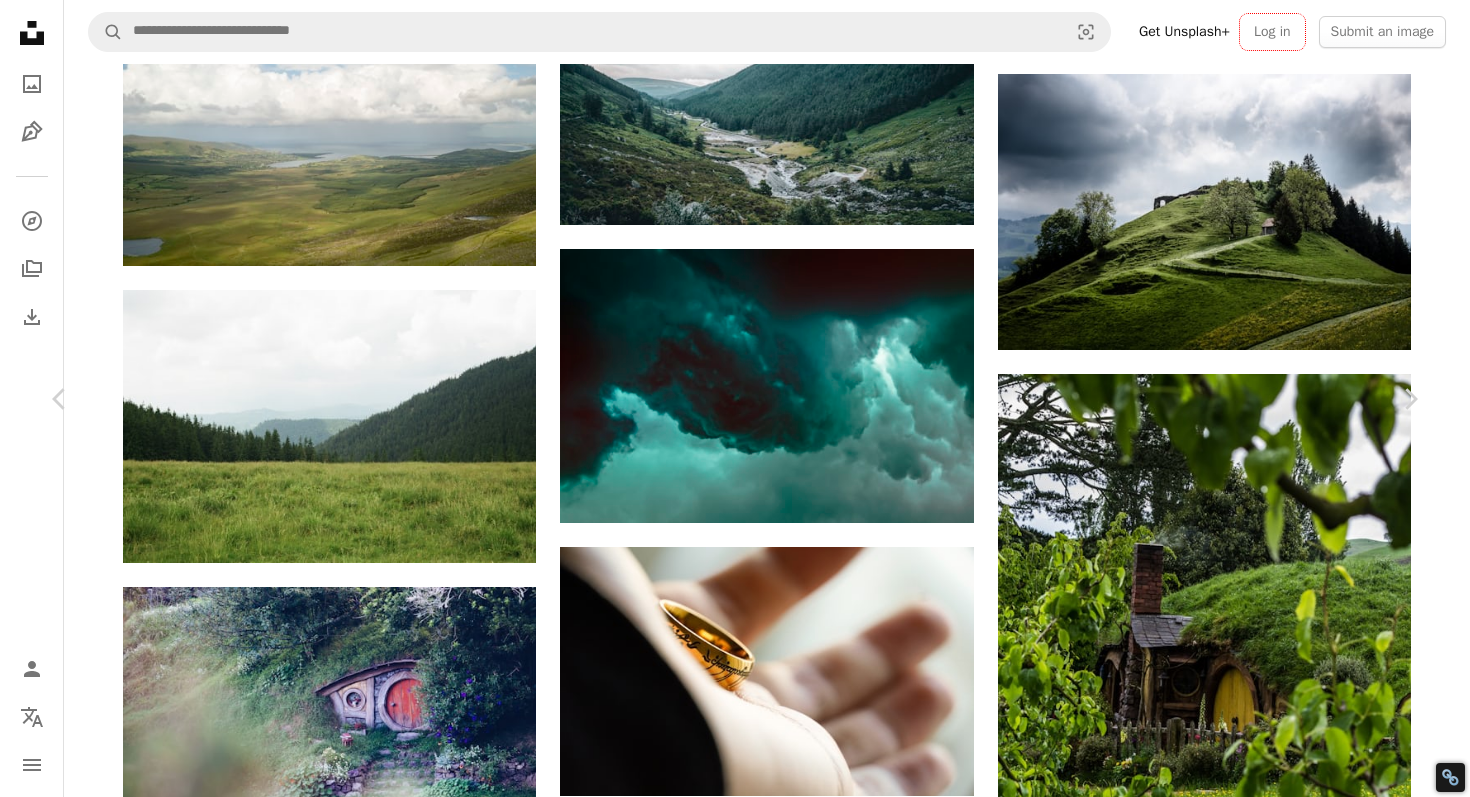 click on "An X shape" at bounding box center (20, 20) 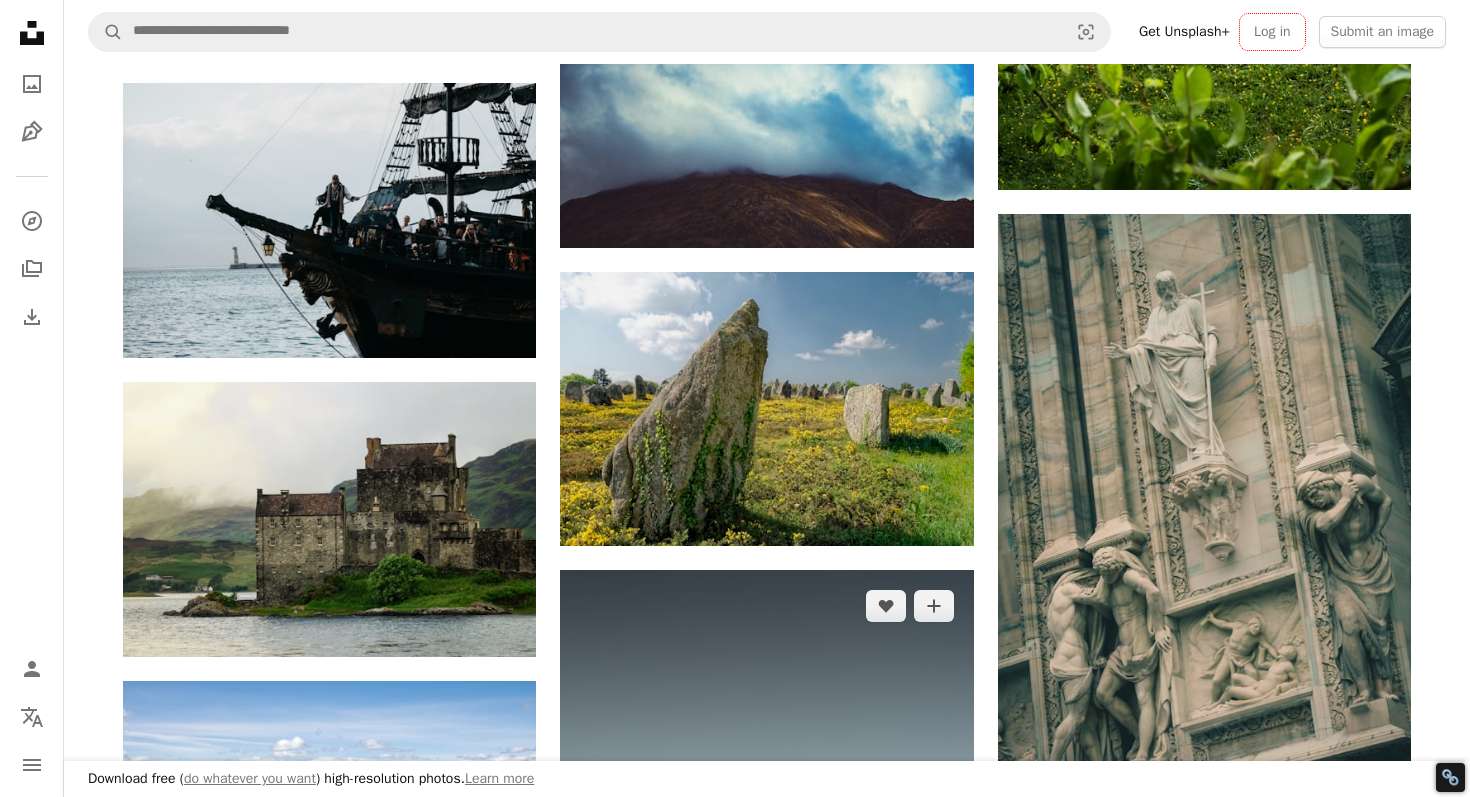 scroll, scrollTop: 19869, scrollLeft: 0, axis: vertical 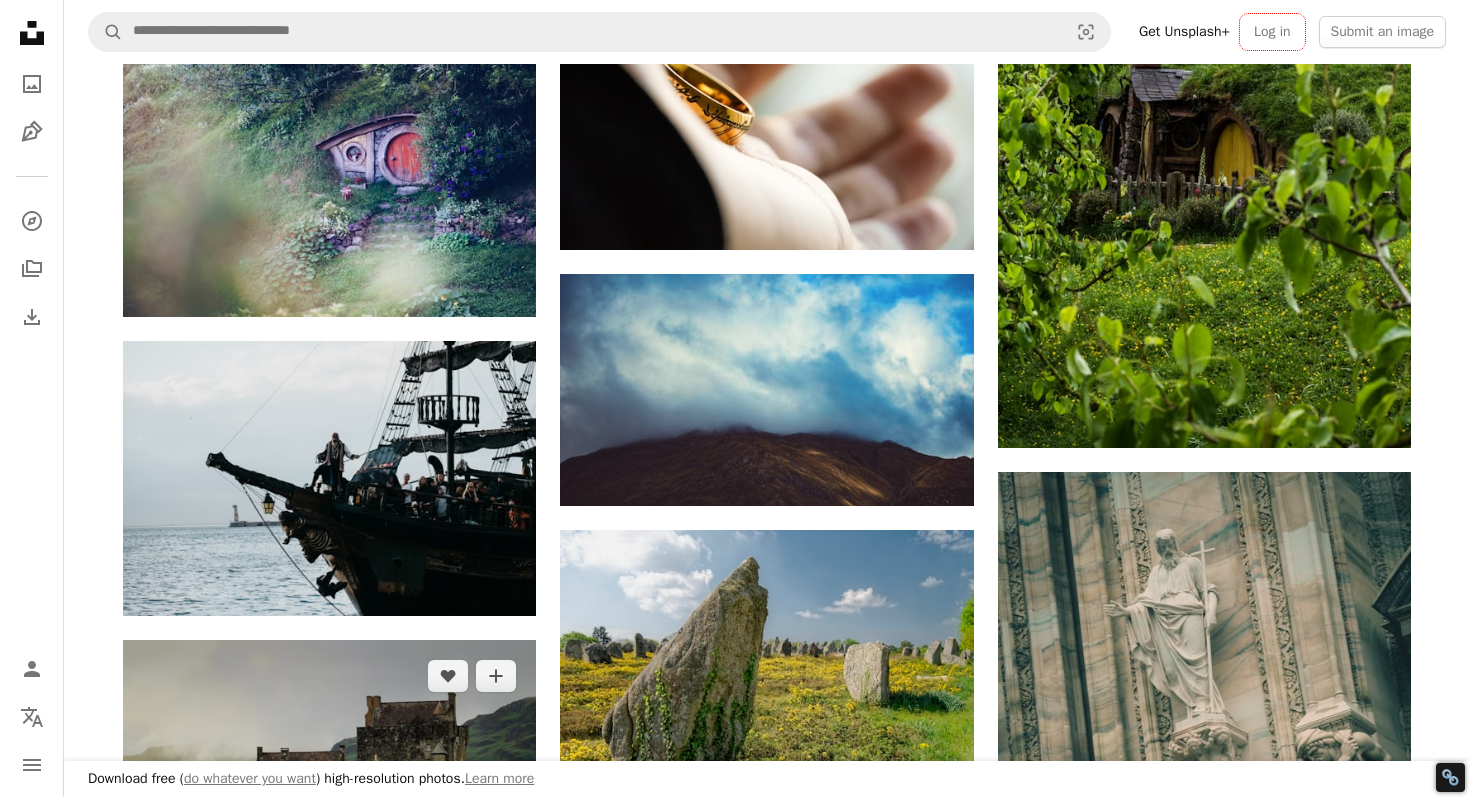 click at bounding box center (329, 777) 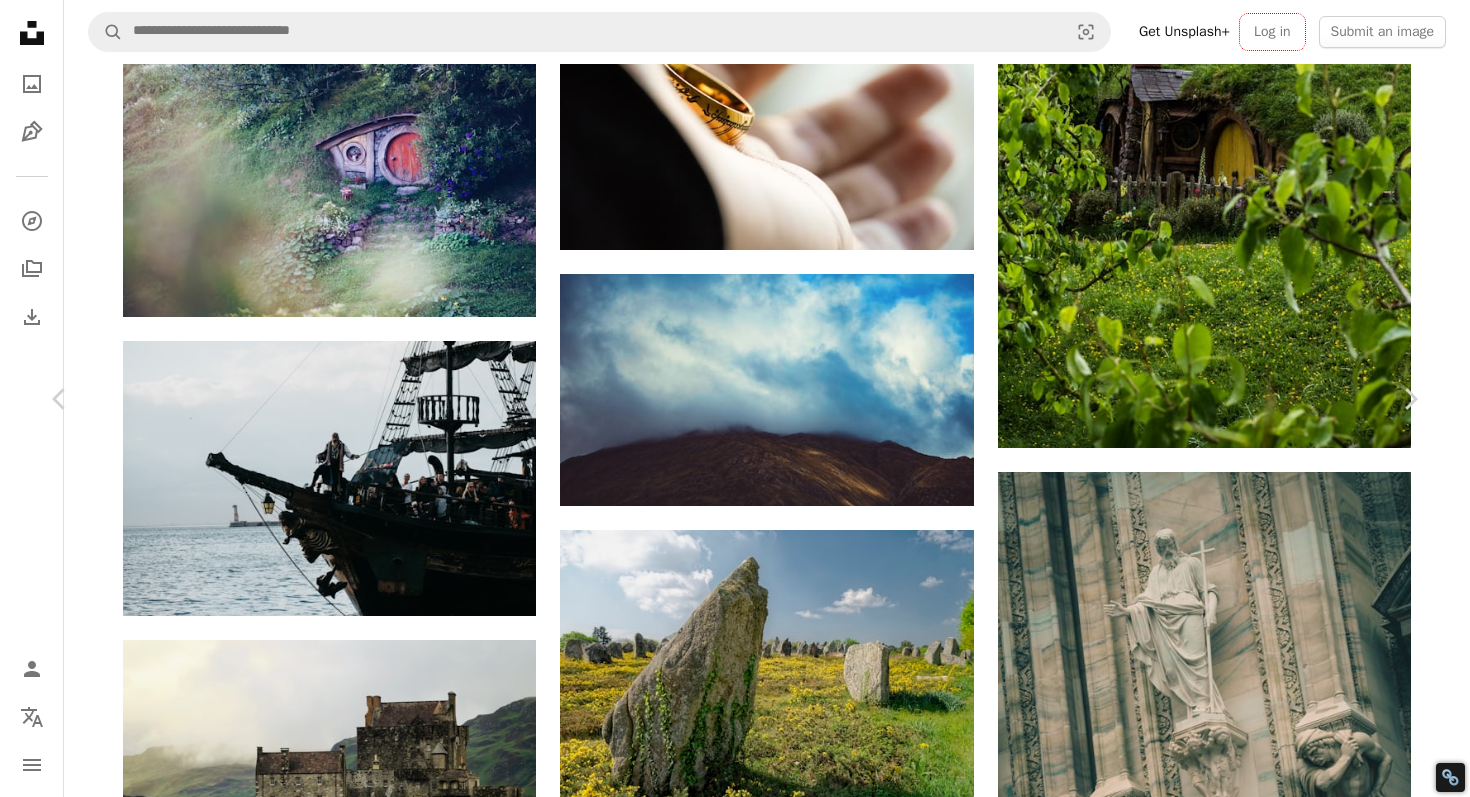 click on "Chevron down" 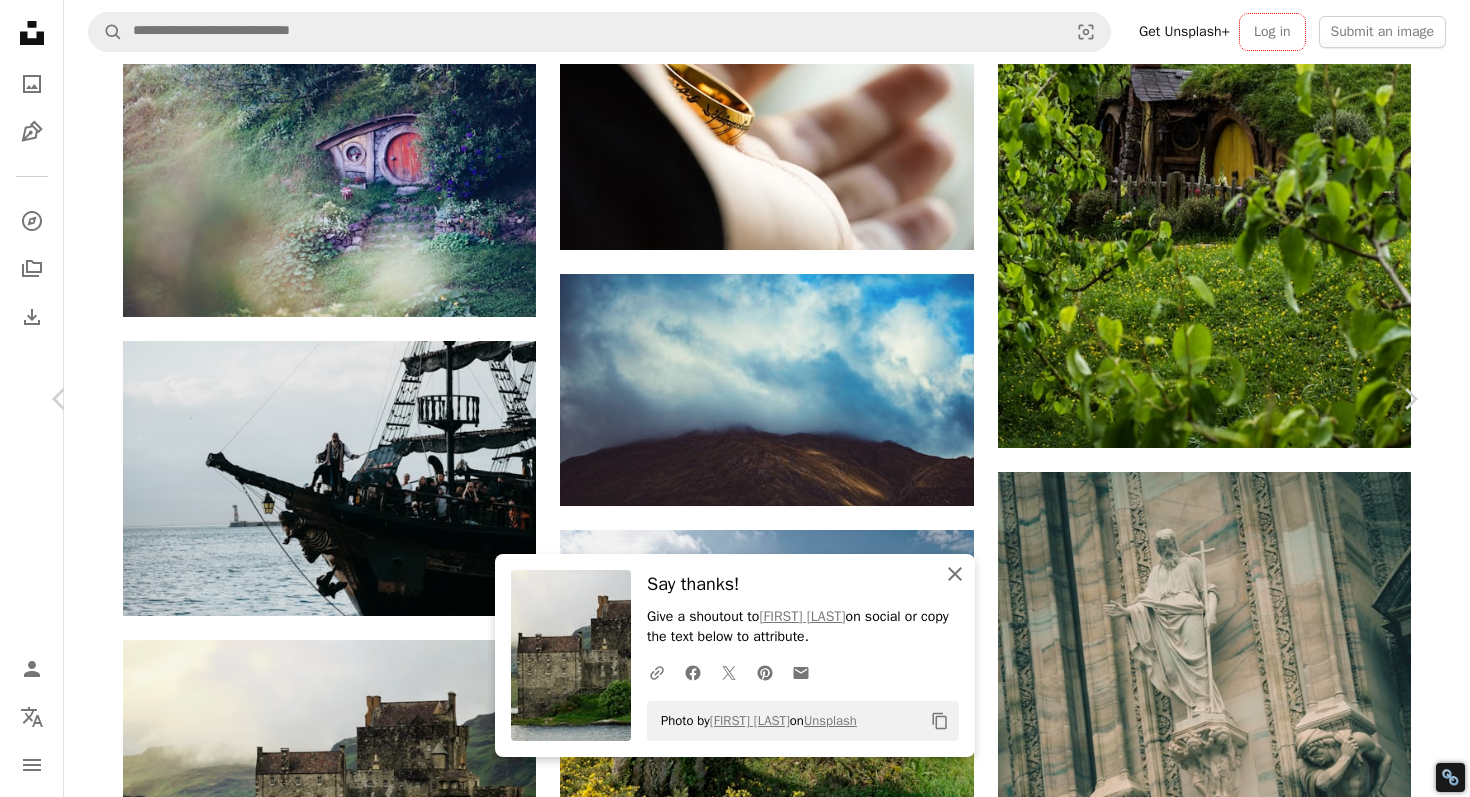click on "An X shape" 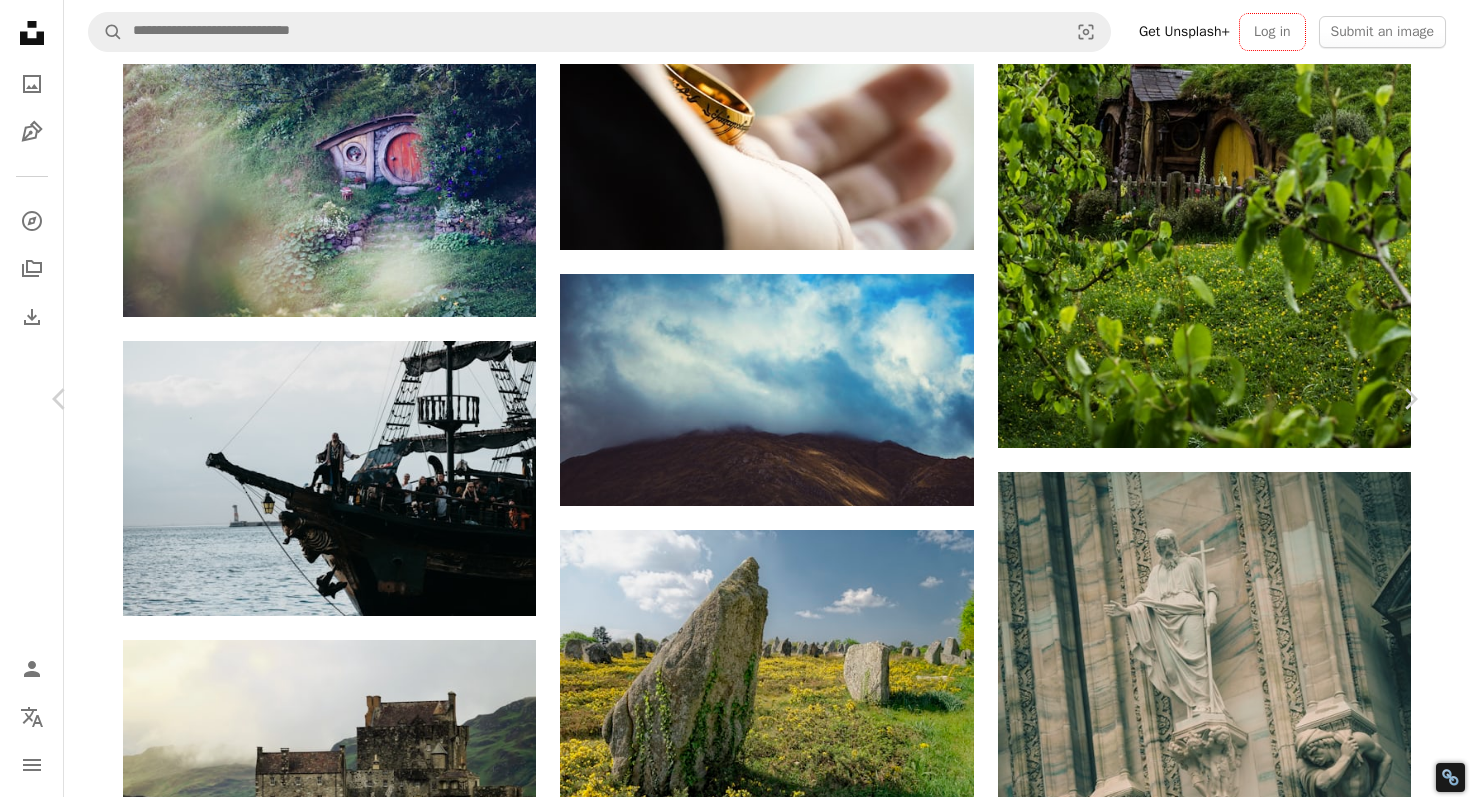 click on "An X shape" at bounding box center (20, 20) 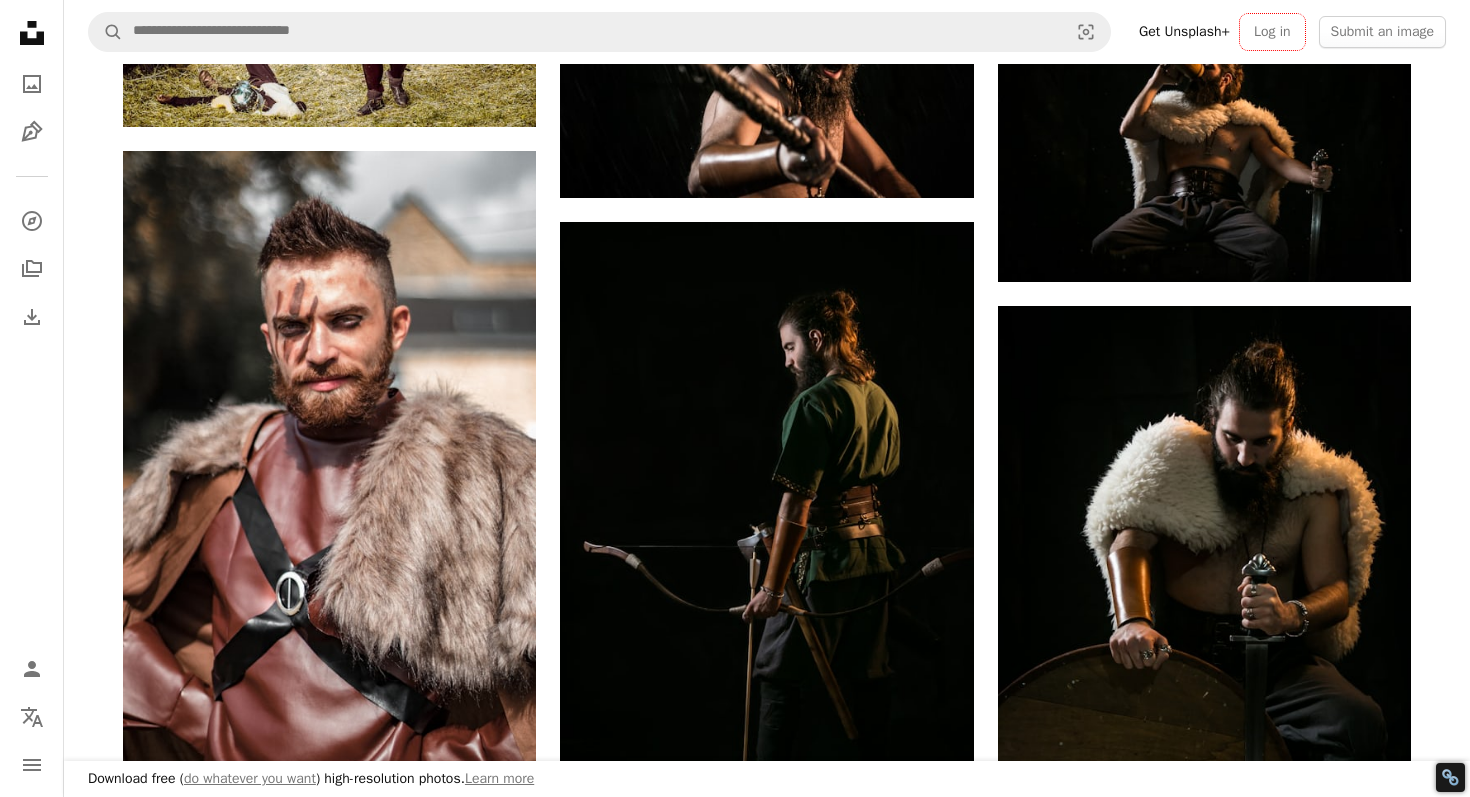 scroll, scrollTop: 22803, scrollLeft: 0, axis: vertical 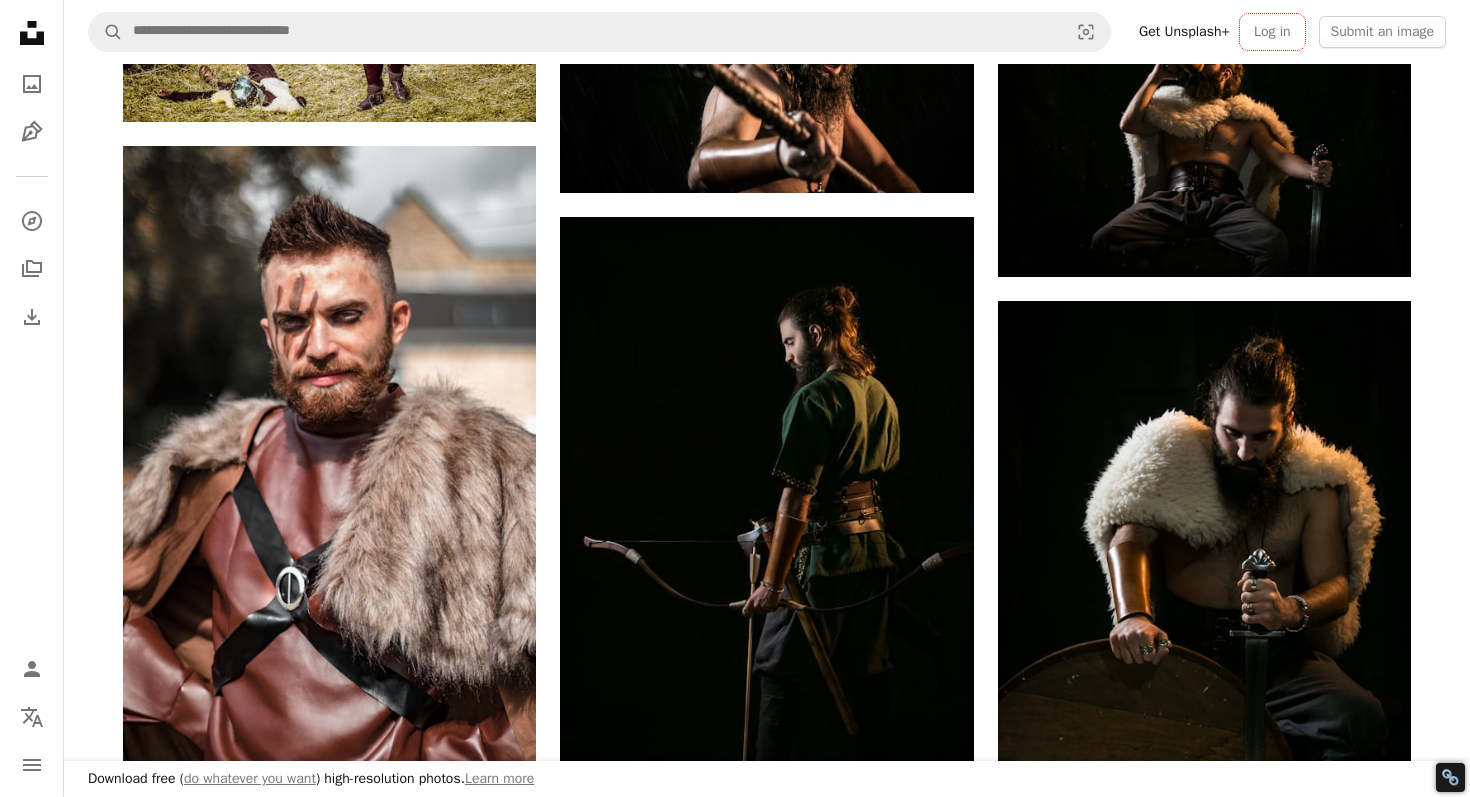 click at bounding box center [766, 999] 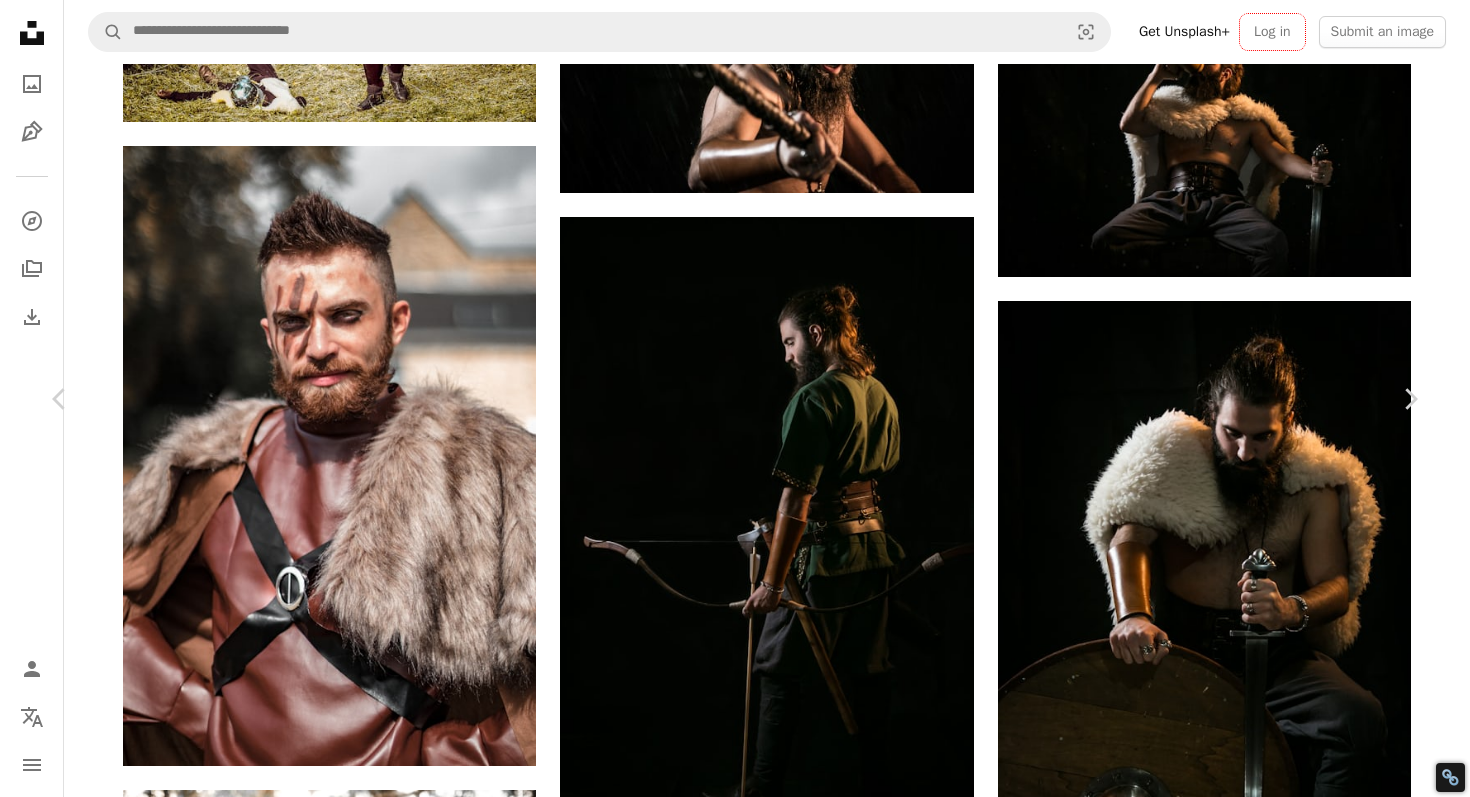 click on "[FIRST] [LAST] Available for hire A checkmark inside of a circle A heart A plus sign Download free Chevron down Zoom in Views 2,256,277 Downloads 14,804 Featured in Photos ,  Blue ,  Experimental A forward-right arrow Share Info icon Info More Actions My Undine by [FIRST] [LAST] A map marker [STREET], [CITY], [COUNTRY] Calendar outlined Published on  [DATE], [YEAR] Safety Free to use under the  Unsplash License experimental woman portrait girl human animal people blue sport reference sports underwater jellyfish fantasy [COUNTRY] diving Cover Photos & Images sea life [CITY] diver Free stock photos Browse premium related images on iStock  |  Save 20% with code UNSPLASH20 View more on iStock  ↗ Related images A heart A plus sign [FIRST] [LAST] Available for hire A checkmark inside of a circle Arrow pointing down A heart A plus sign [FIRST] [LAST] Available for hire A checkmark inside of a circle Arrow pointing down Plus sign for Unsplash+ A heart For" at bounding box center (735, 5523) 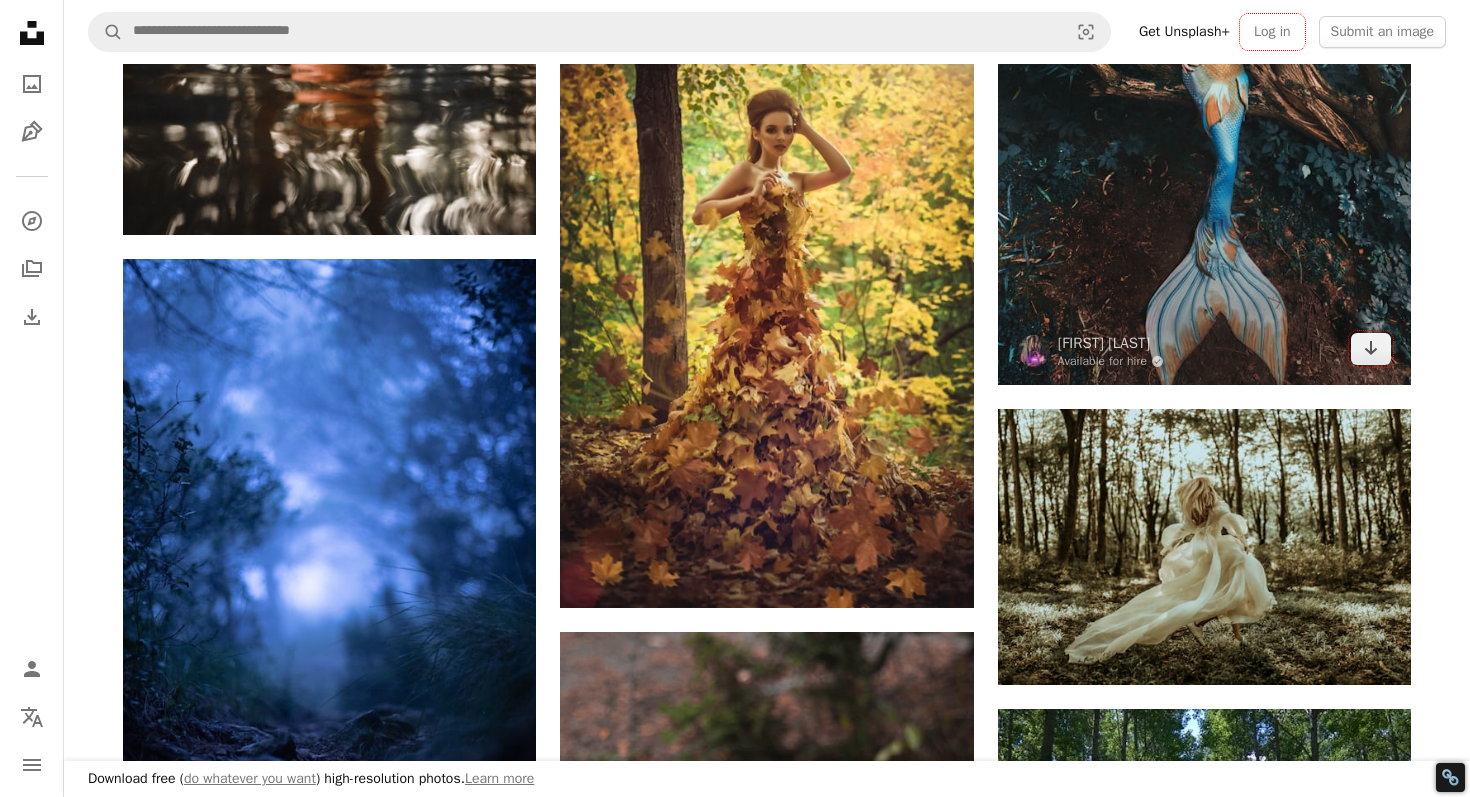 scroll, scrollTop: 23979, scrollLeft: 0, axis: vertical 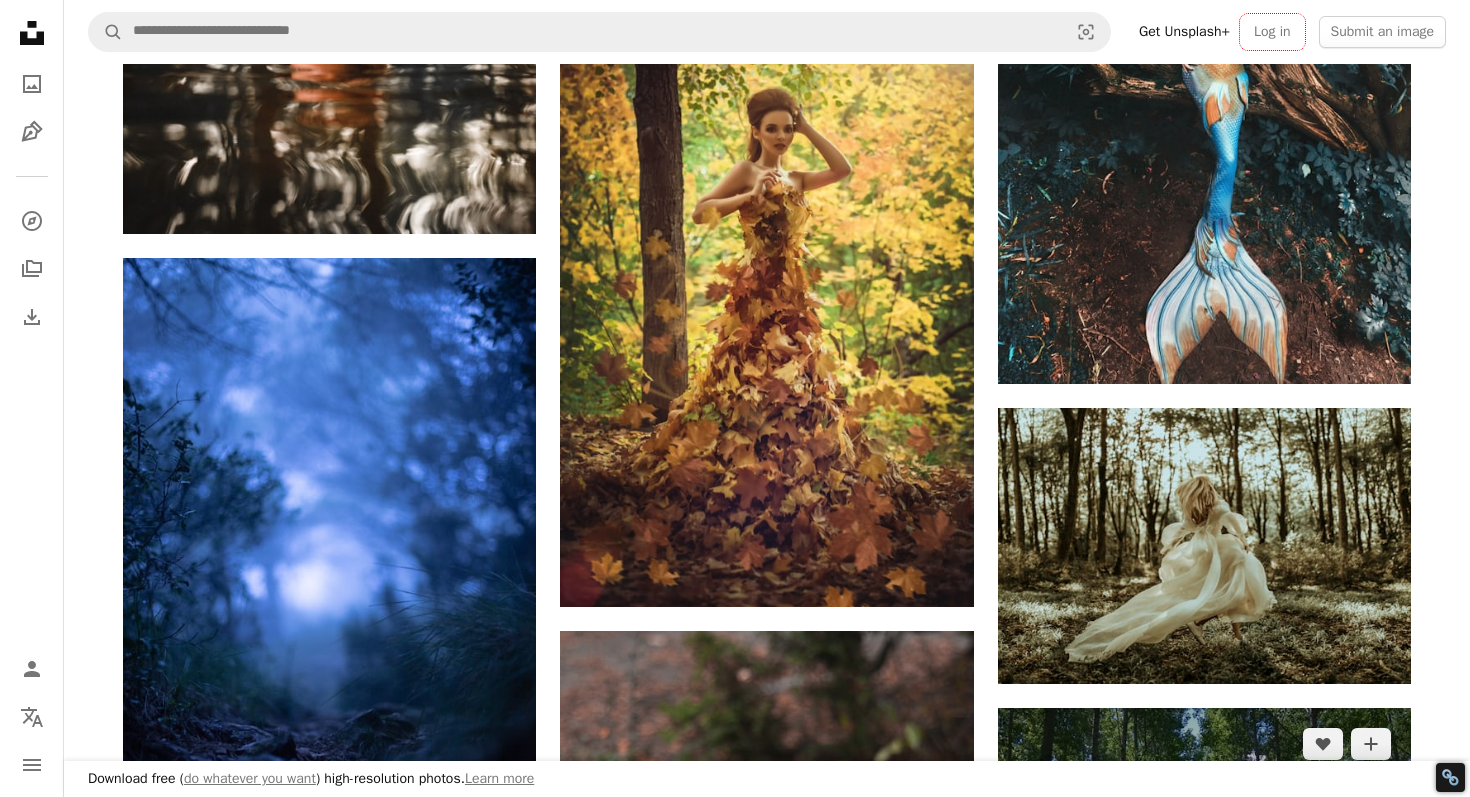 click at bounding box center (1204, 862) 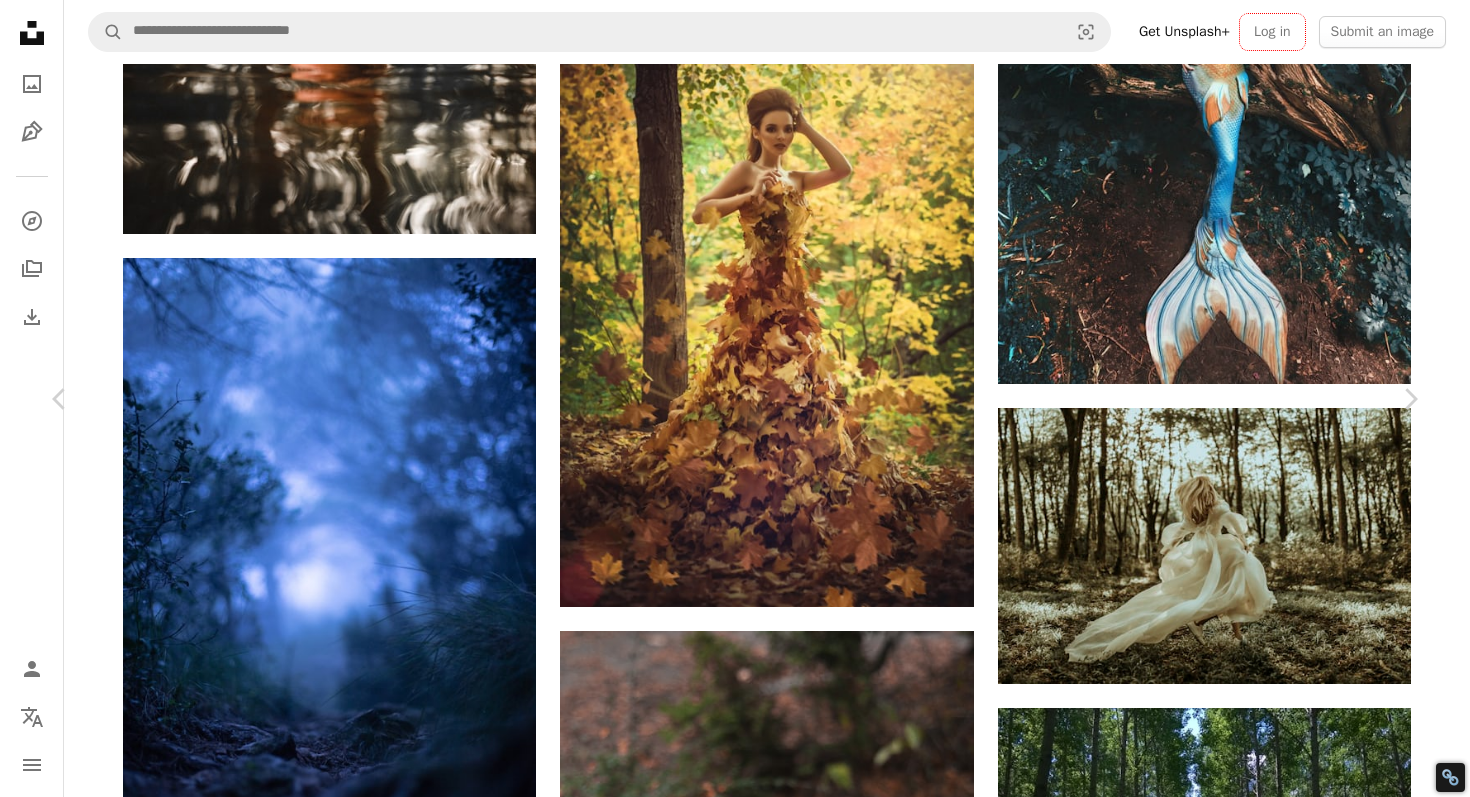 click on "An X shape Chevron left Chevron right Ruby Rose galaxy_wolf_101 A heart A plus sign Download free Chevron down Zoom in Views 85,325 Downloads 697 A forward-right arrow Share Info icon Info More Actions Hey guys what do you think 💭 and have a wonderful day or night  Calendar outlined Published on  [DATE], [YEAR] Camera Nokia, Lumia 520 Safety Free to use under the  Unsplash License forest land woman human fashion plant grey female clothing jungle dress path outdoors apparel vegetation woodland gown evening dress robe grove Backgrounds Browse premium related images on iStock  |  Save 20% with code UNSPLASH20 View more on iStock  ↗ Related images A heart A plus sign [FIRST] [LAST] Arrow pointing down A heart A plus sign [FIRST] [LAST] Arrow pointing down Plus sign for Unsplash+ A heart A plus sign Getty Images For  Unsplash+ A lock Download A heart A plus sign [FIRST] [LAST] Available for hire A checkmark inside of a circle Arrow pointing down A heart A plus sign [FIRST] [LAST] Arrow pointing down A heart" at bounding box center [735, 5796] 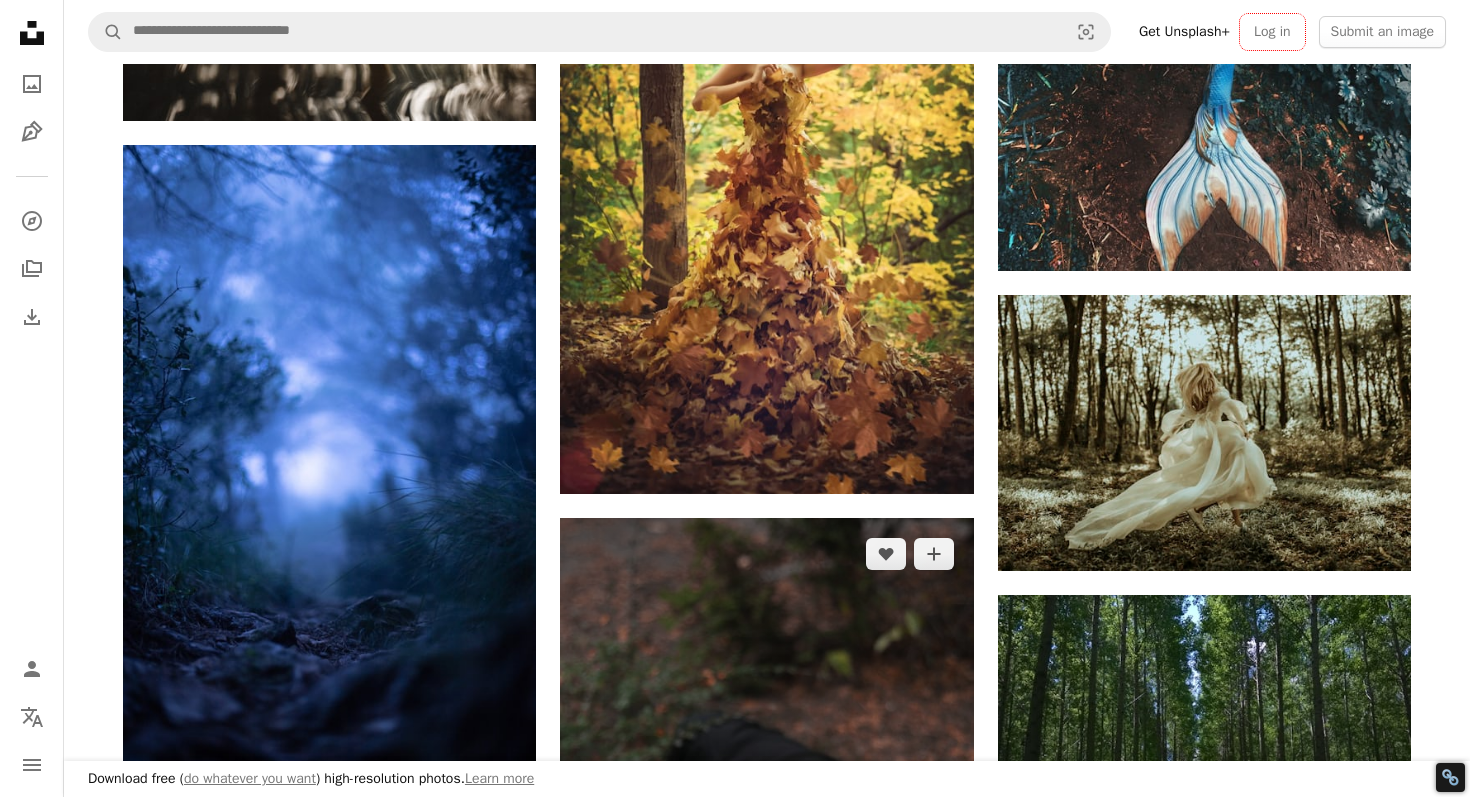 scroll, scrollTop: 24063, scrollLeft: 0, axis: vertical 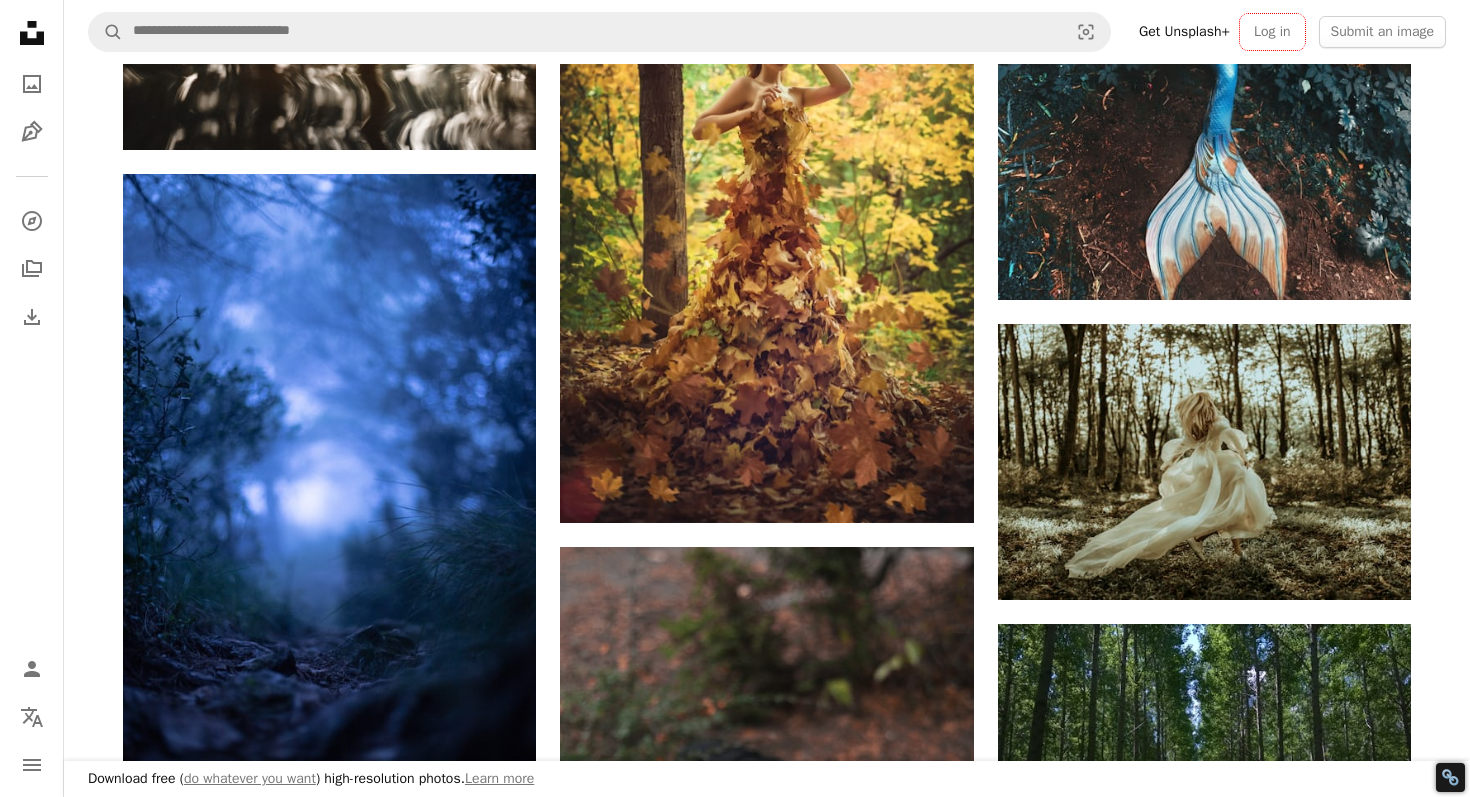 click at bounding box center [329, 955] 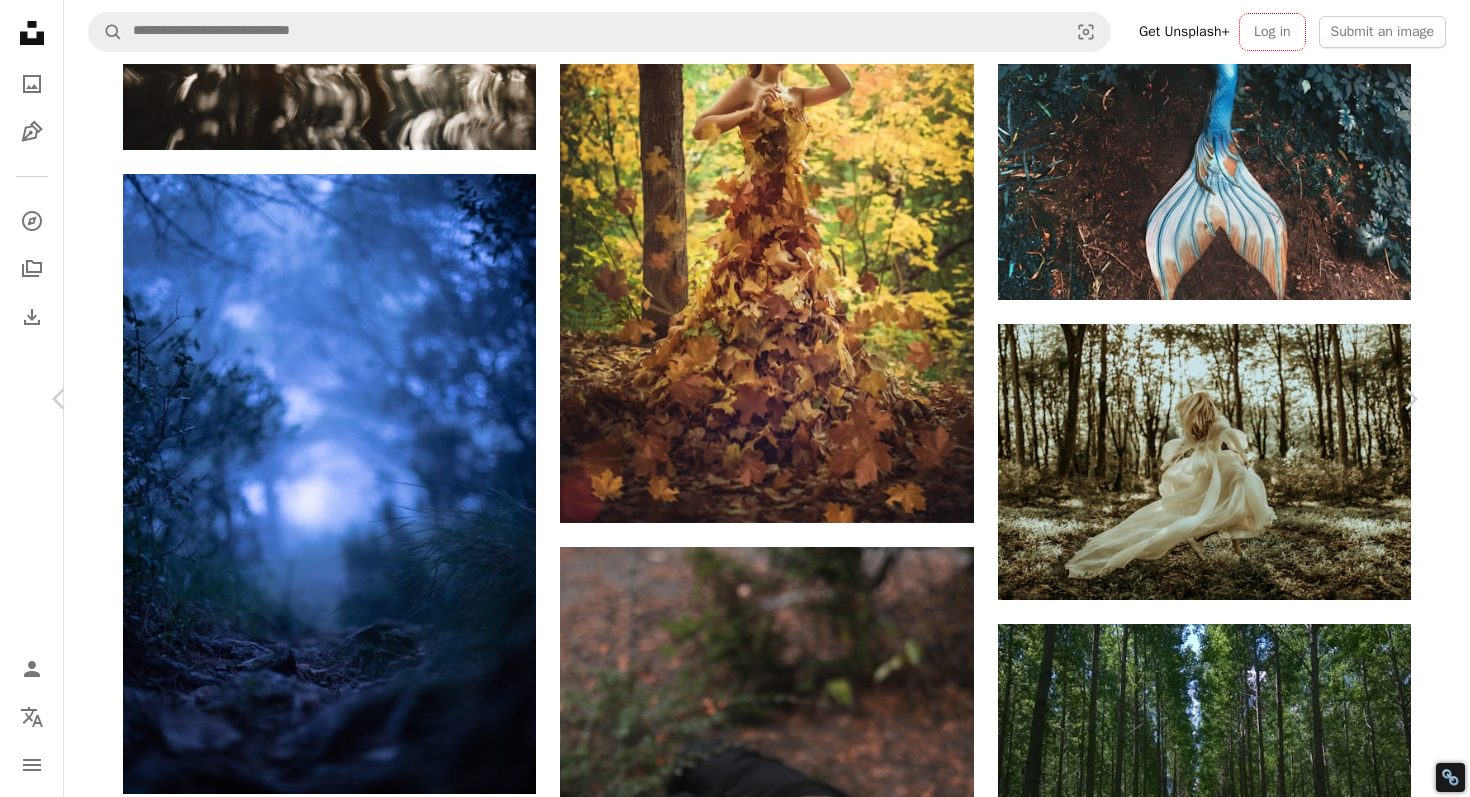 click on "[FIRST] [LAST] [PLACE], [PLACE], [COUNTRY]" at bounding box center (735, 5711) 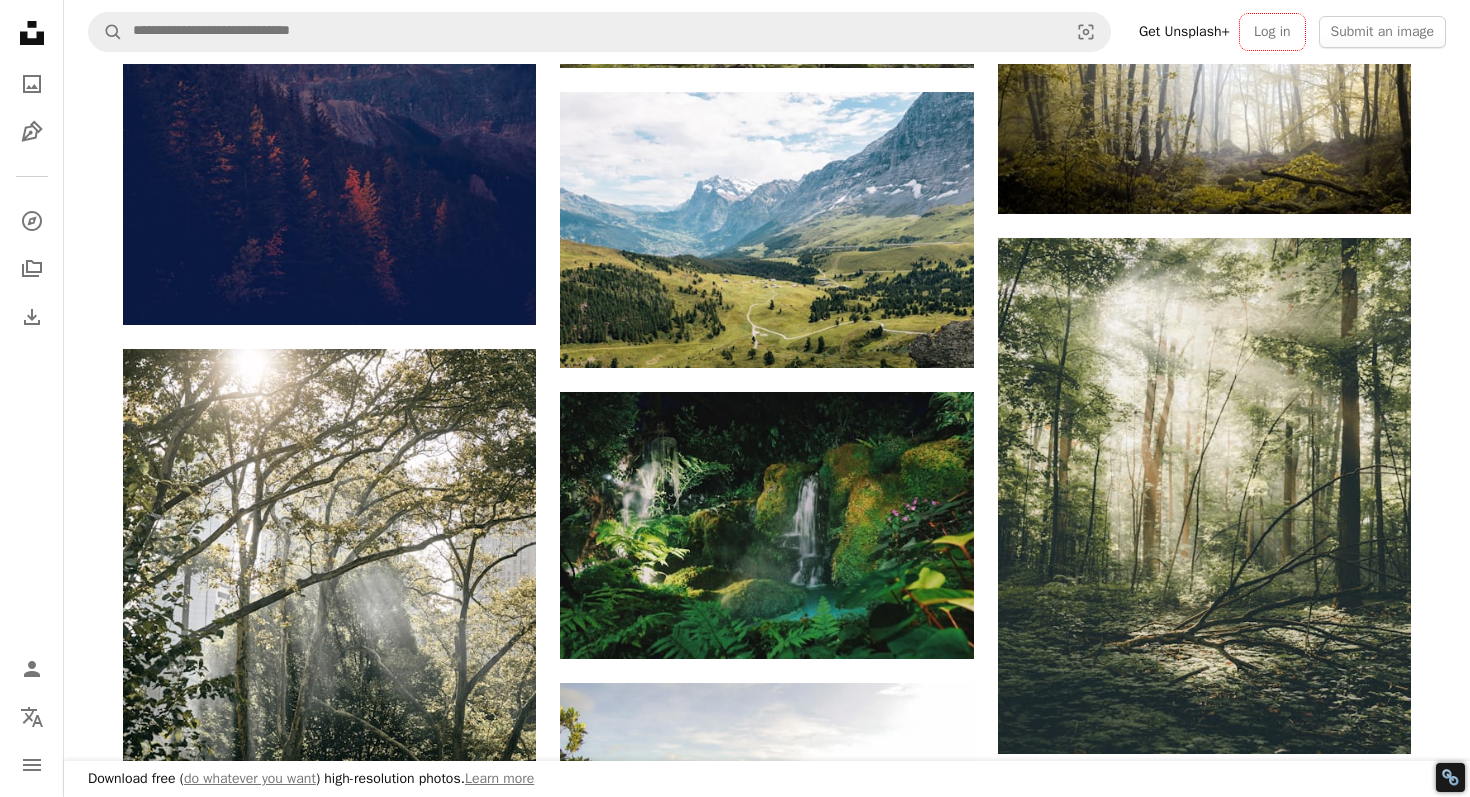 scroll, scrollTop: 27352, scrollLeft: 0, axis: vertical 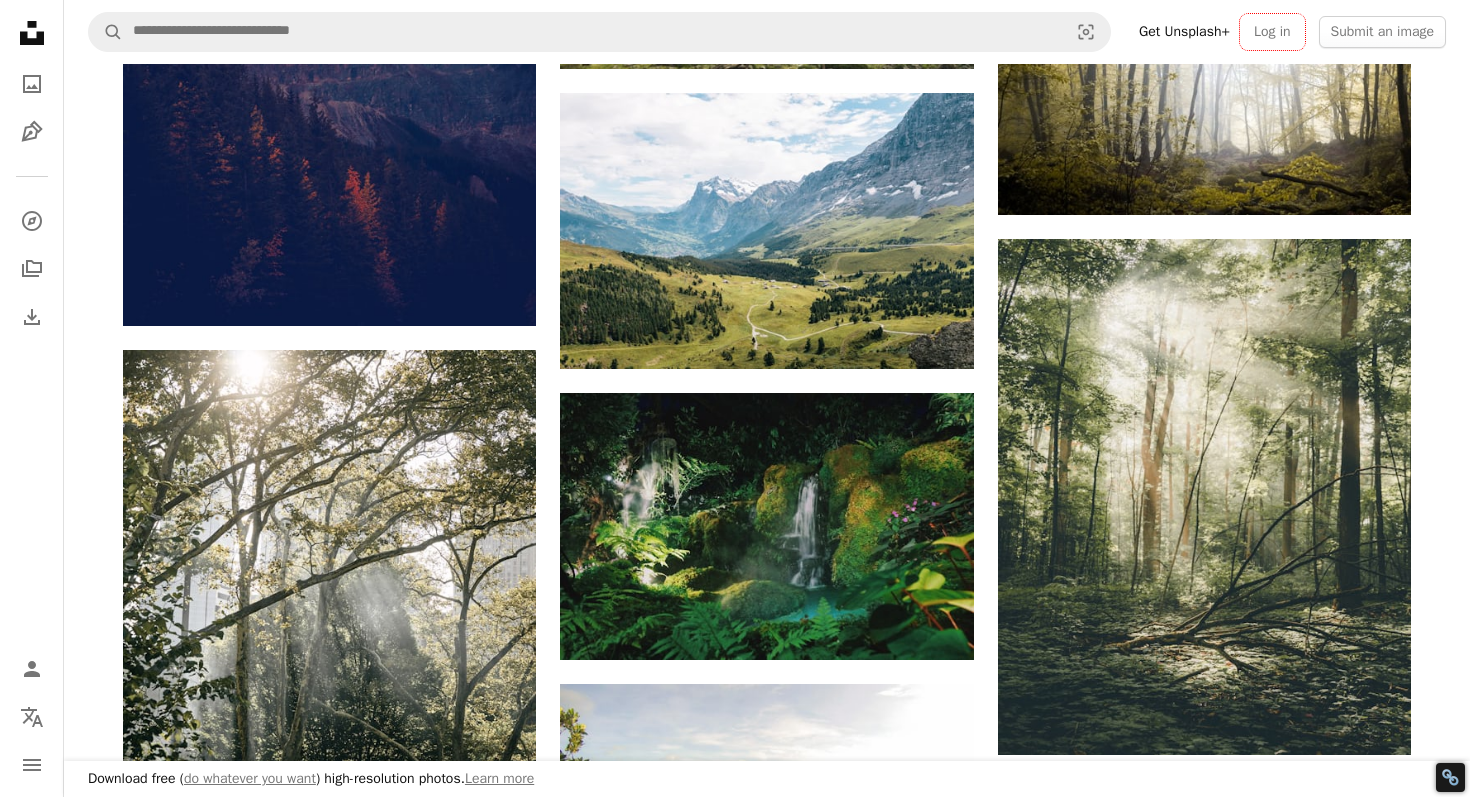 click at bounding box center (1204, 1037) 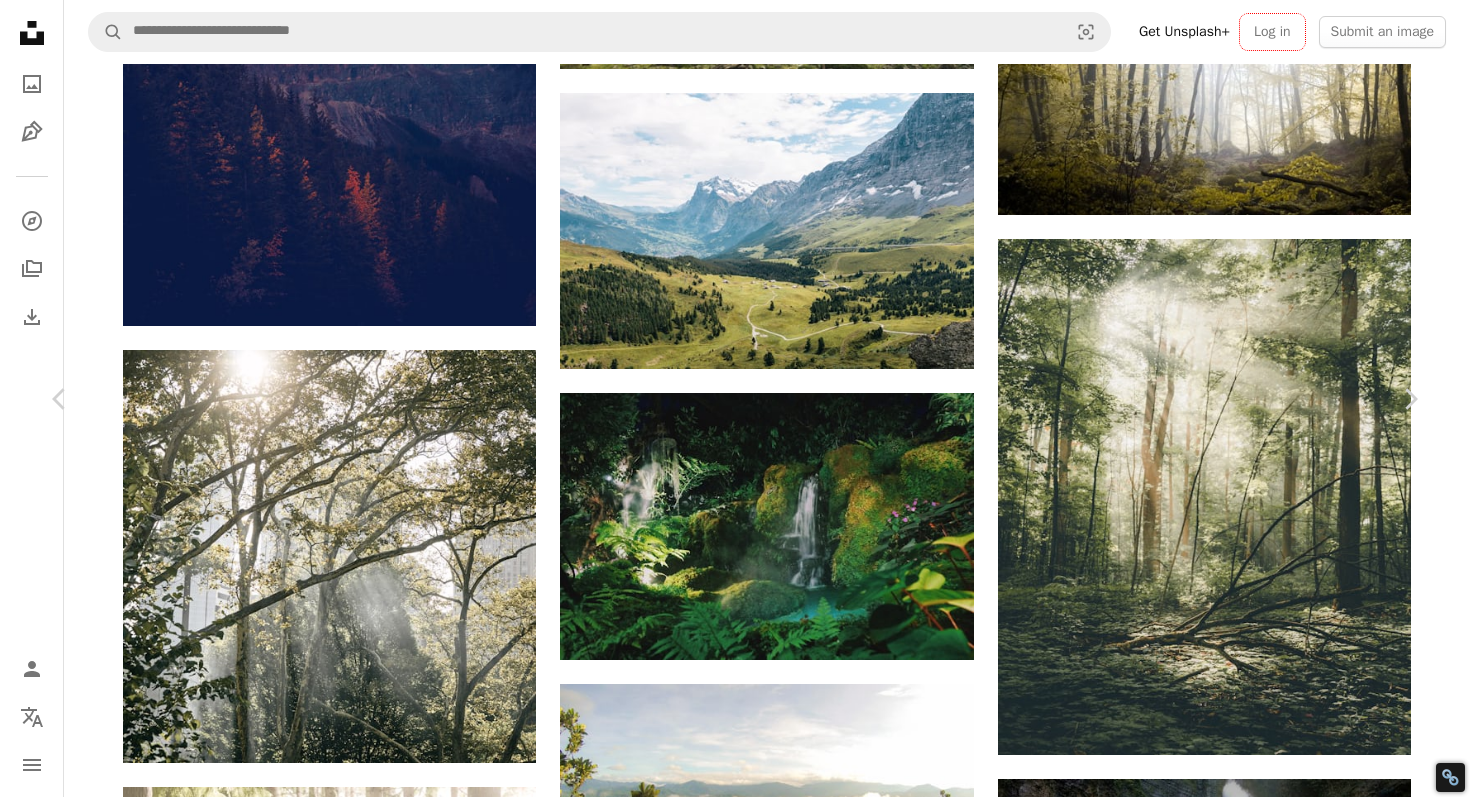 click on "Chevron down" 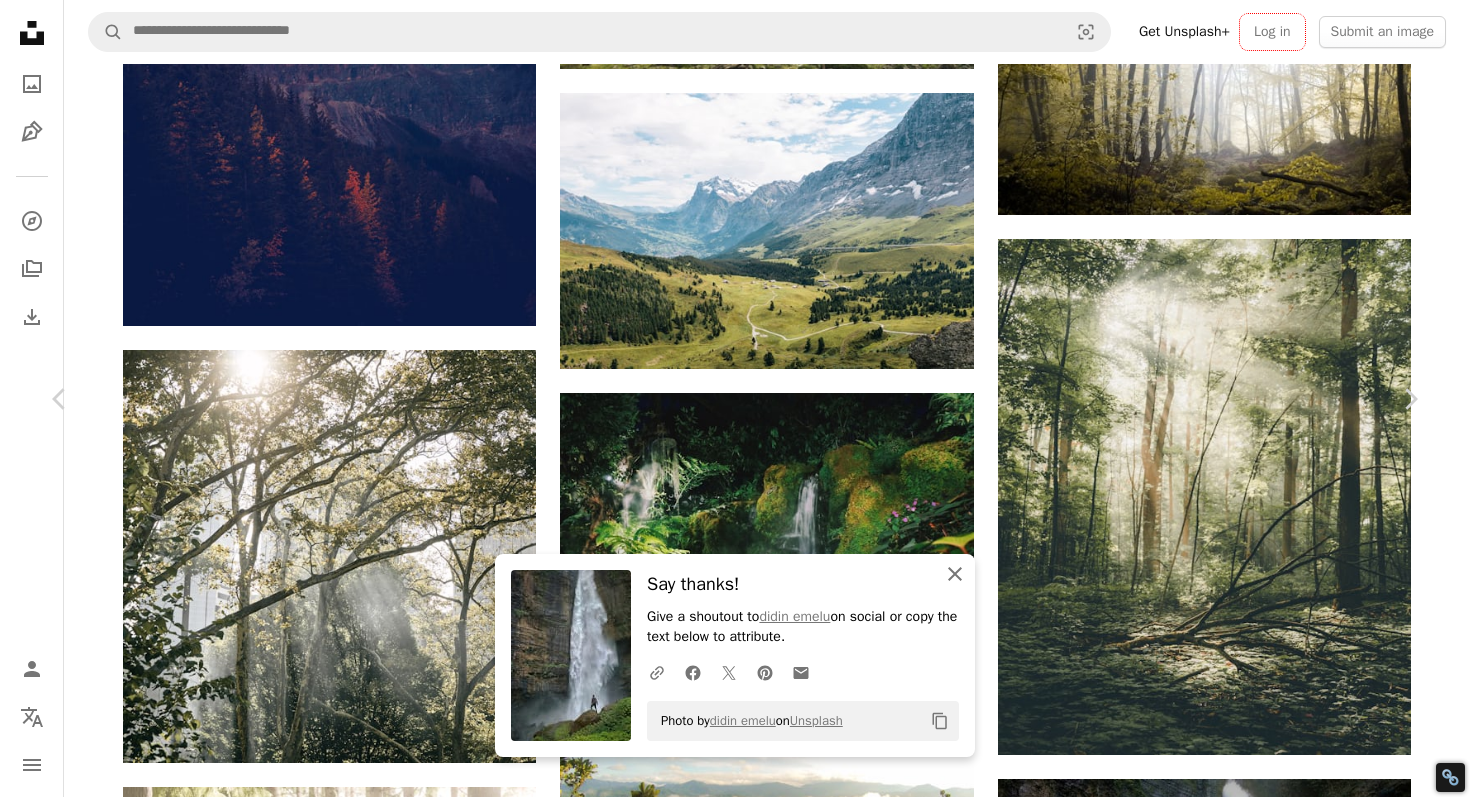 click on "An X shape" 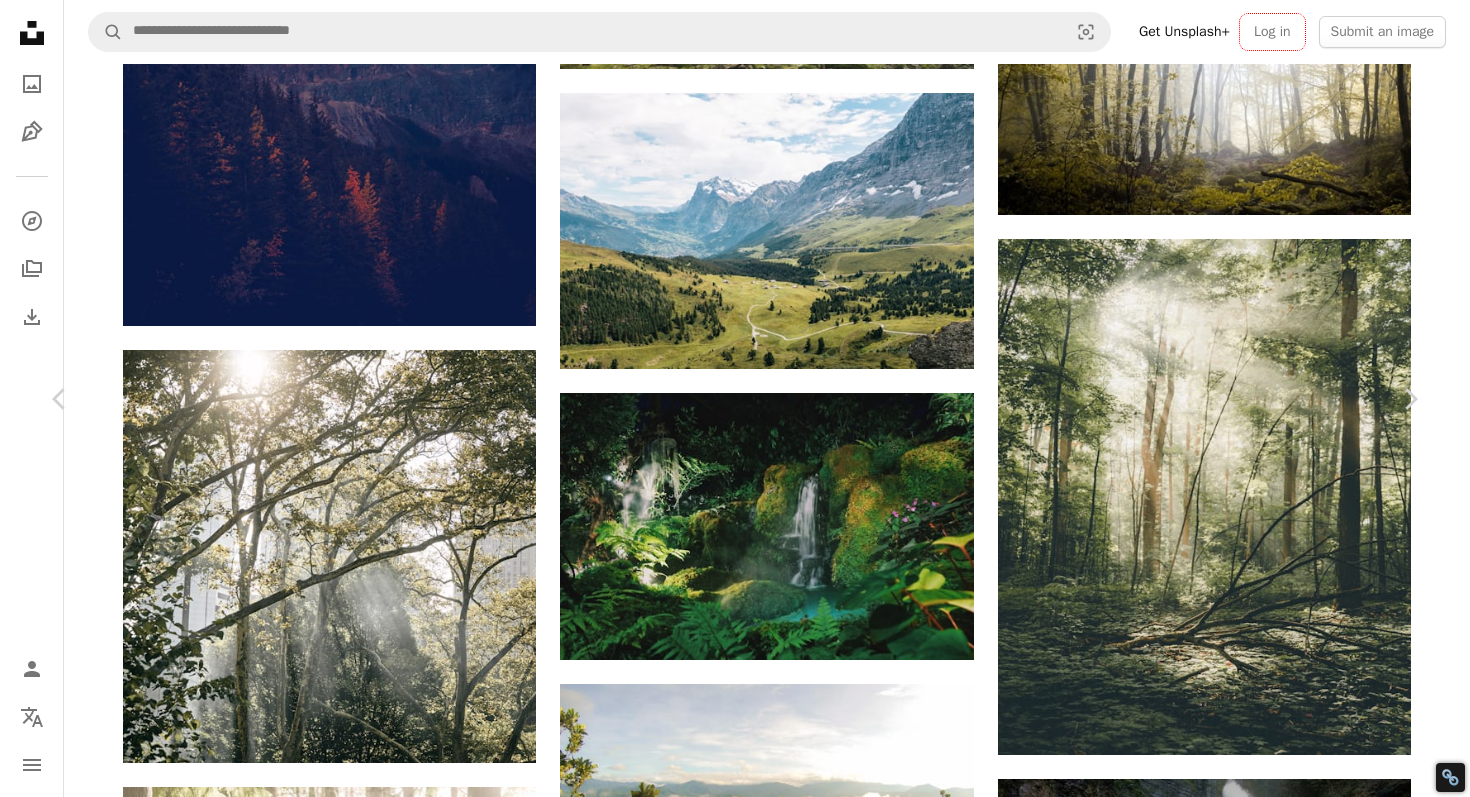 click on "An X shape" at bounding box center (20, 20) 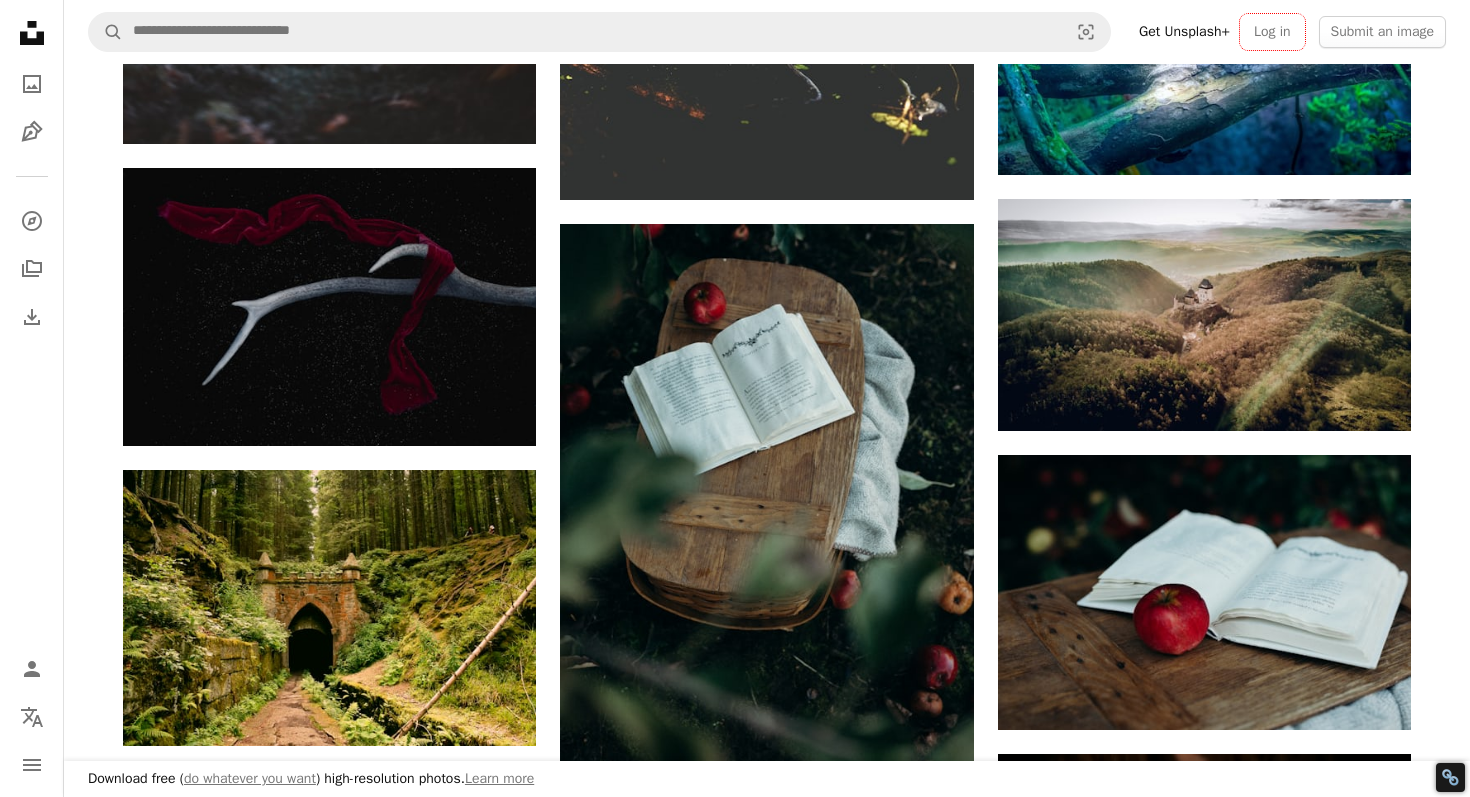 scroll, scrollTop: 33843, scrollLeft: 0, axis: vertical 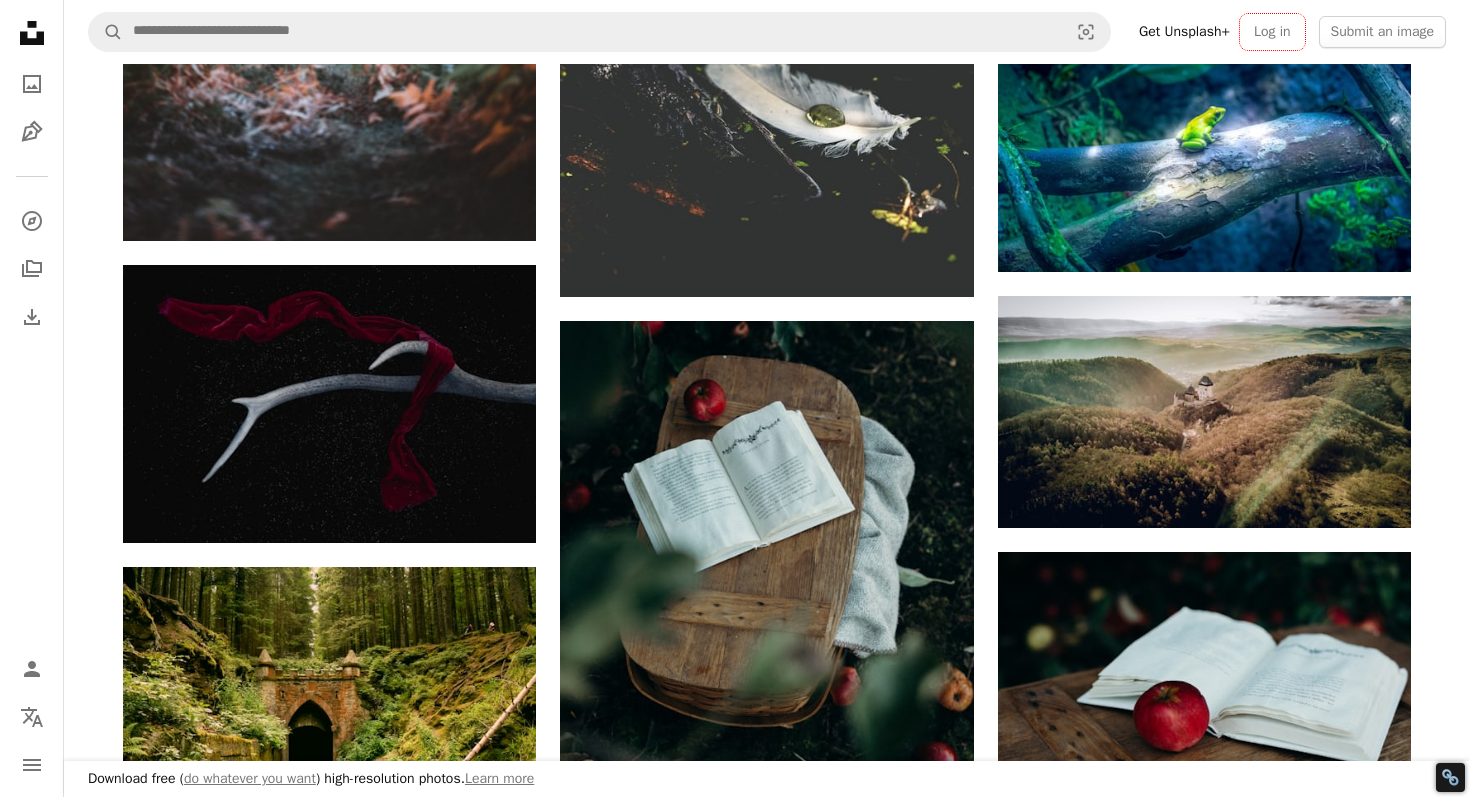 click at bounding box center (1204, 1161) 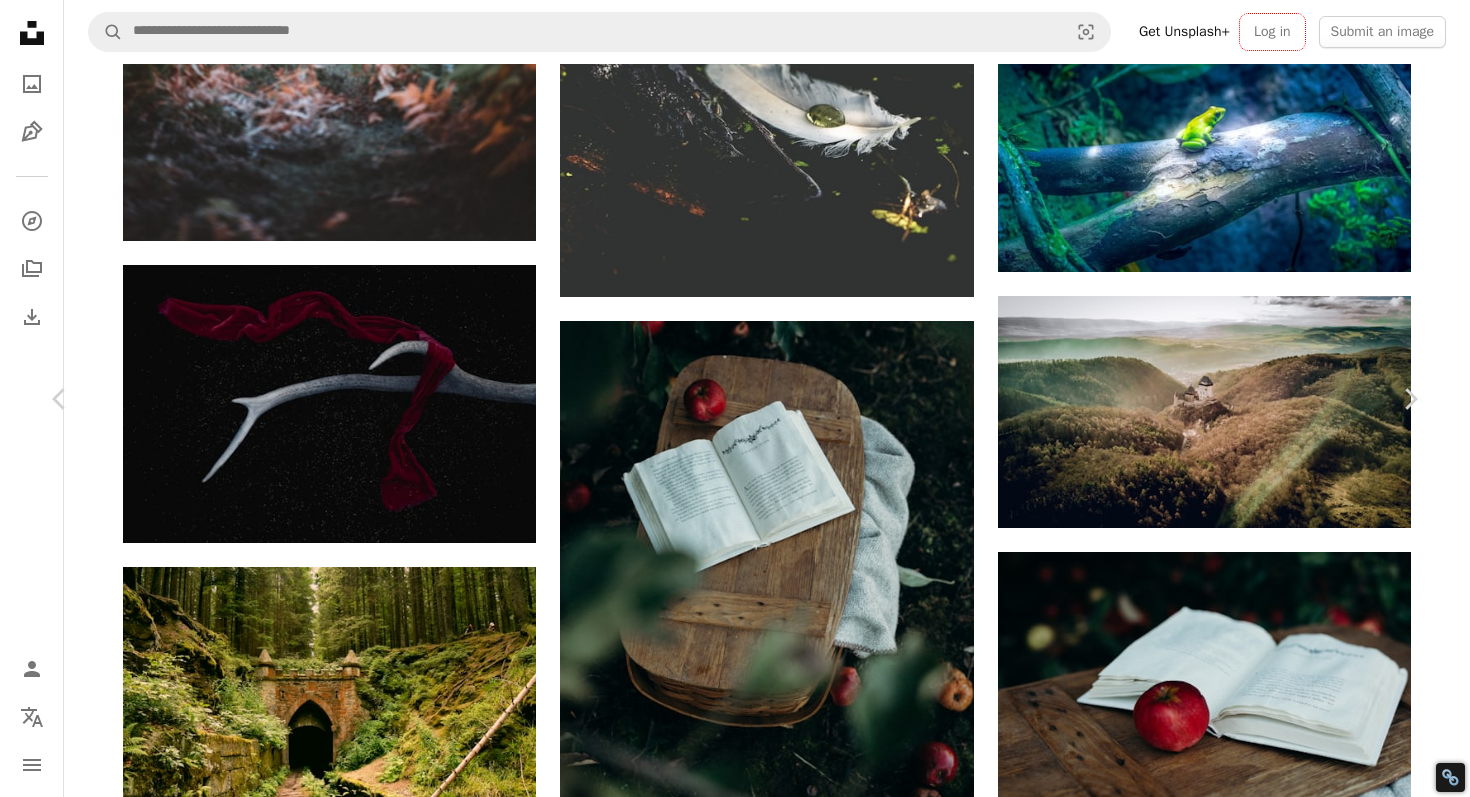 click on "Chevron down" 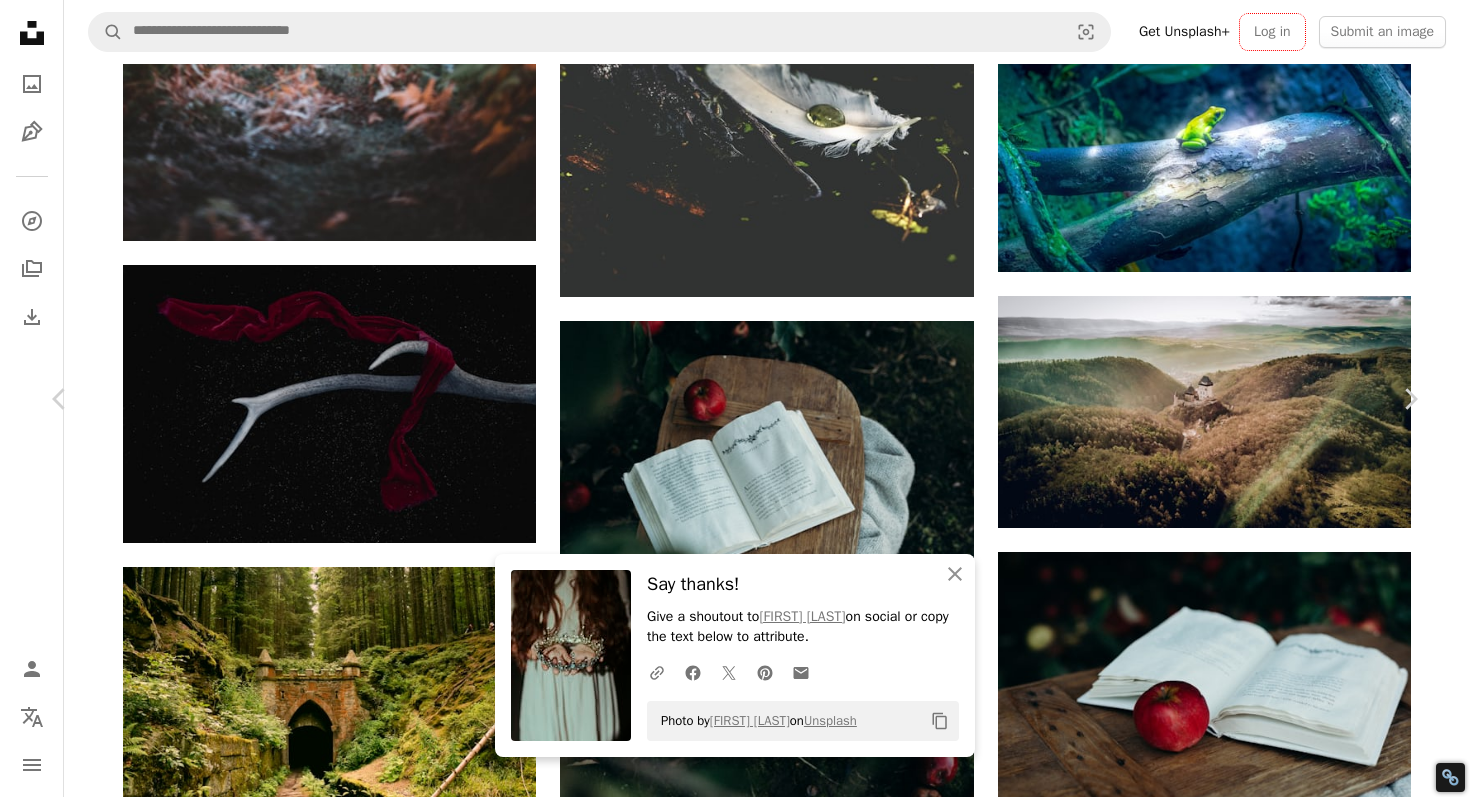 click on "An X shape" at bounding box center (20, 20) 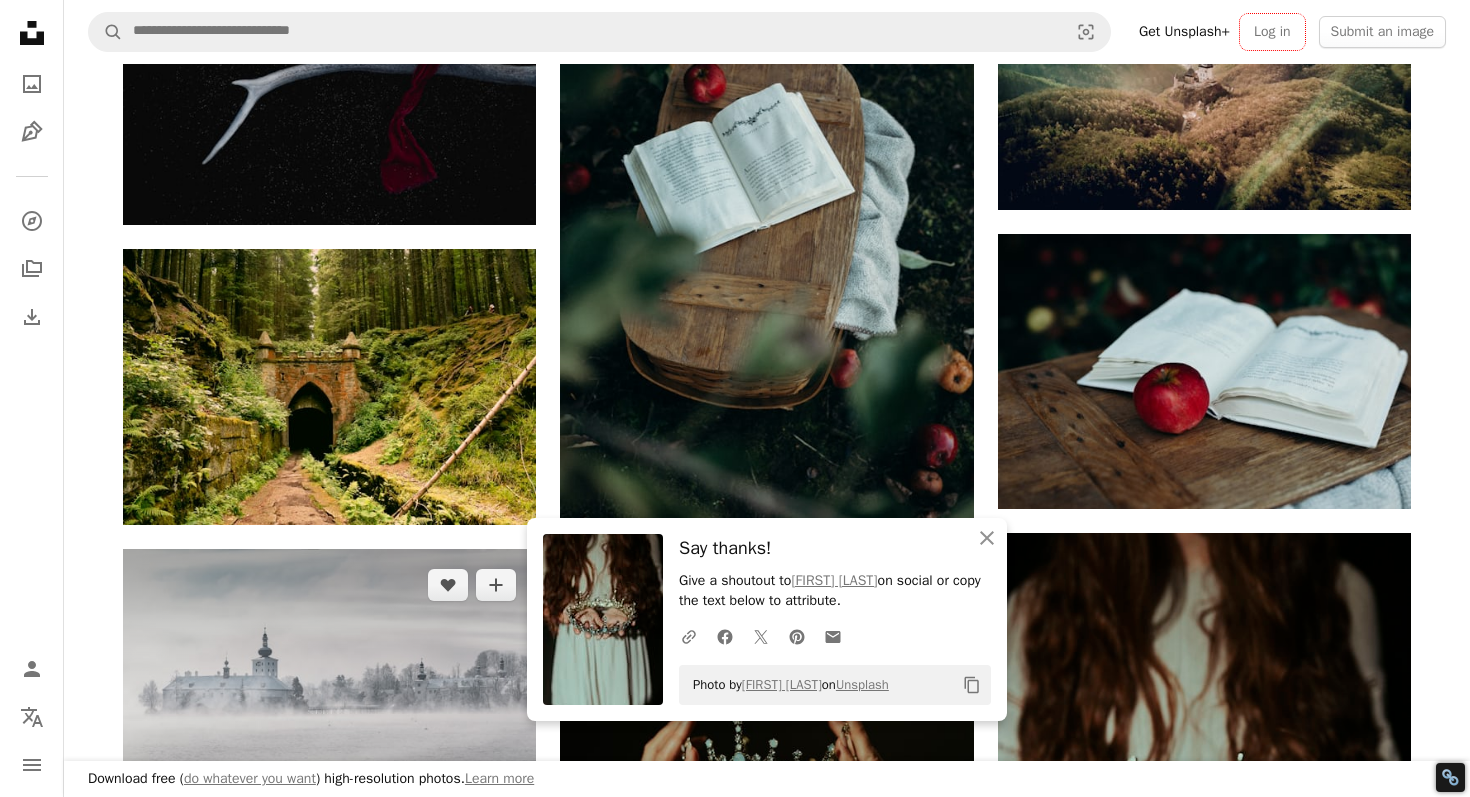 scroll, scrollTop: 34289, scrollLeft: 0, axis: vertical 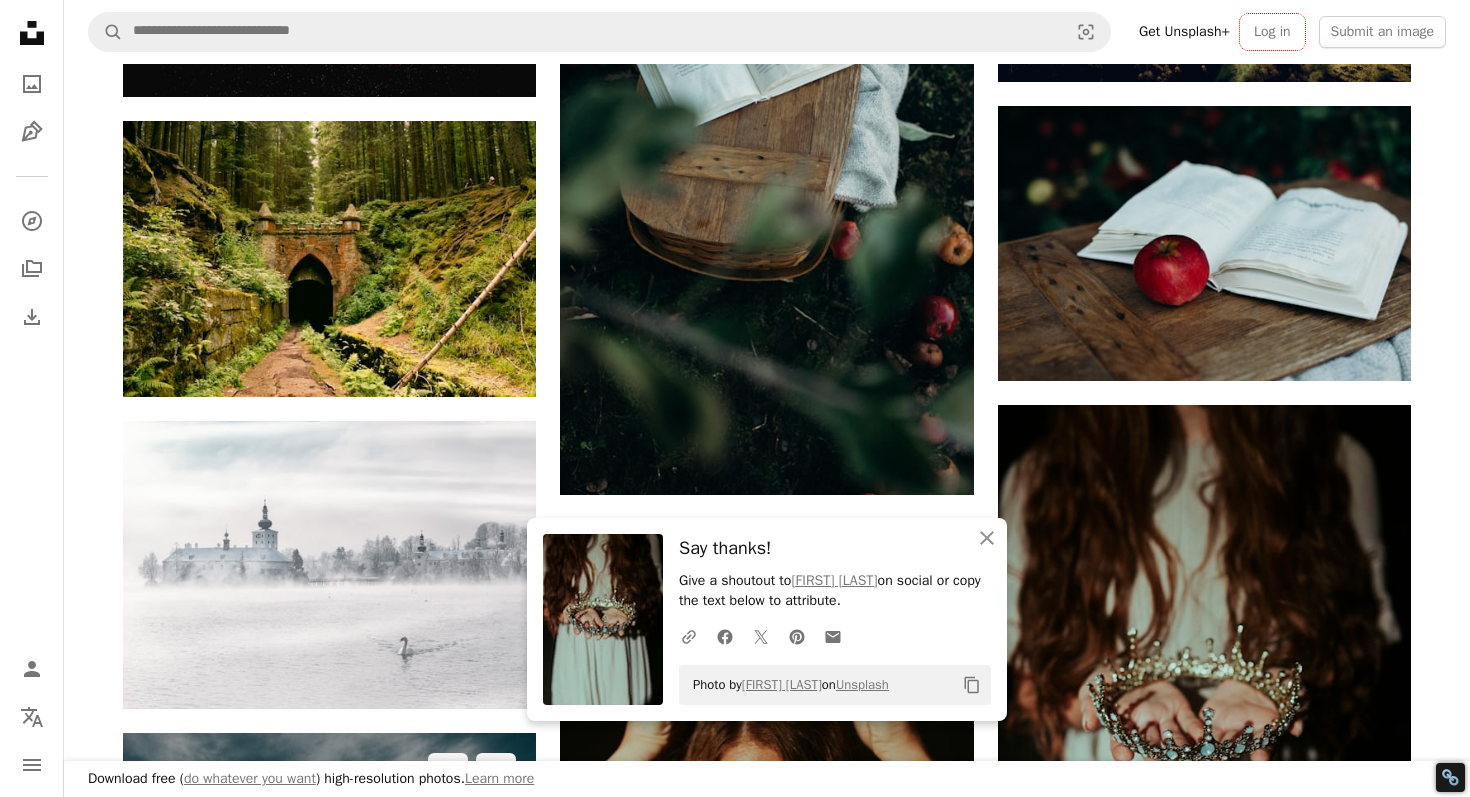 click at bounding box center (329, 1043) 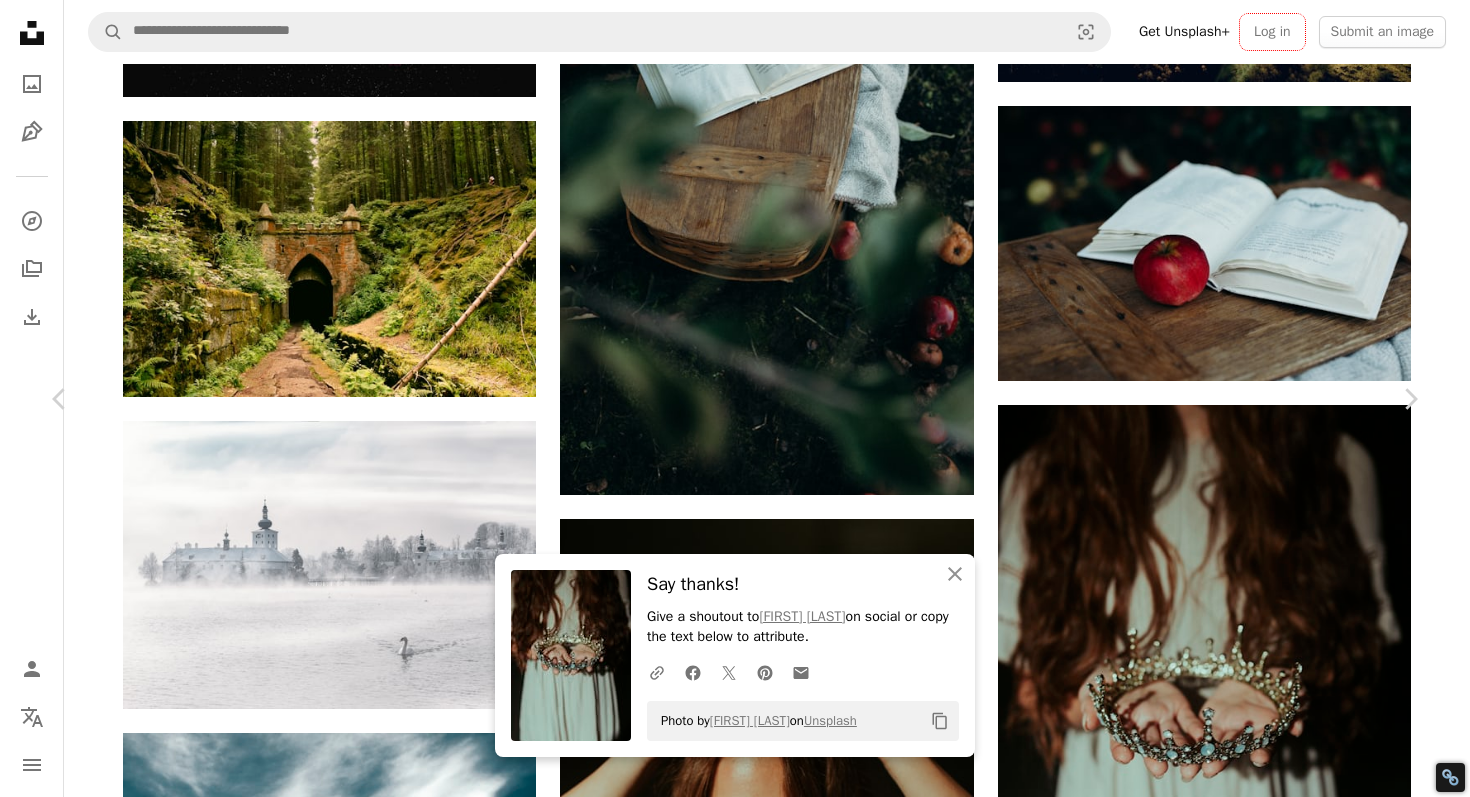 click on "Chevron down" 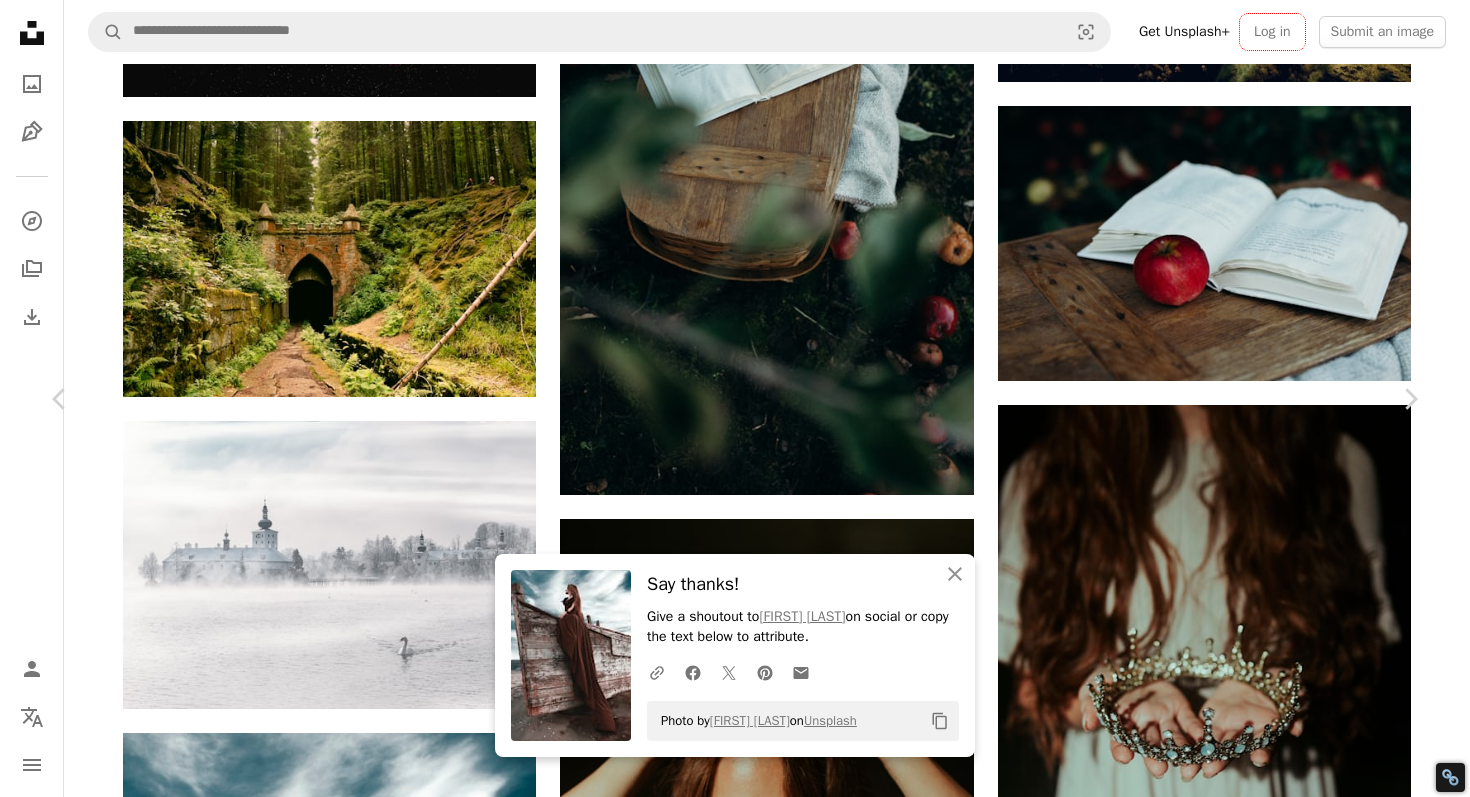 click on "An X shape" at bounding box center [20, 20] 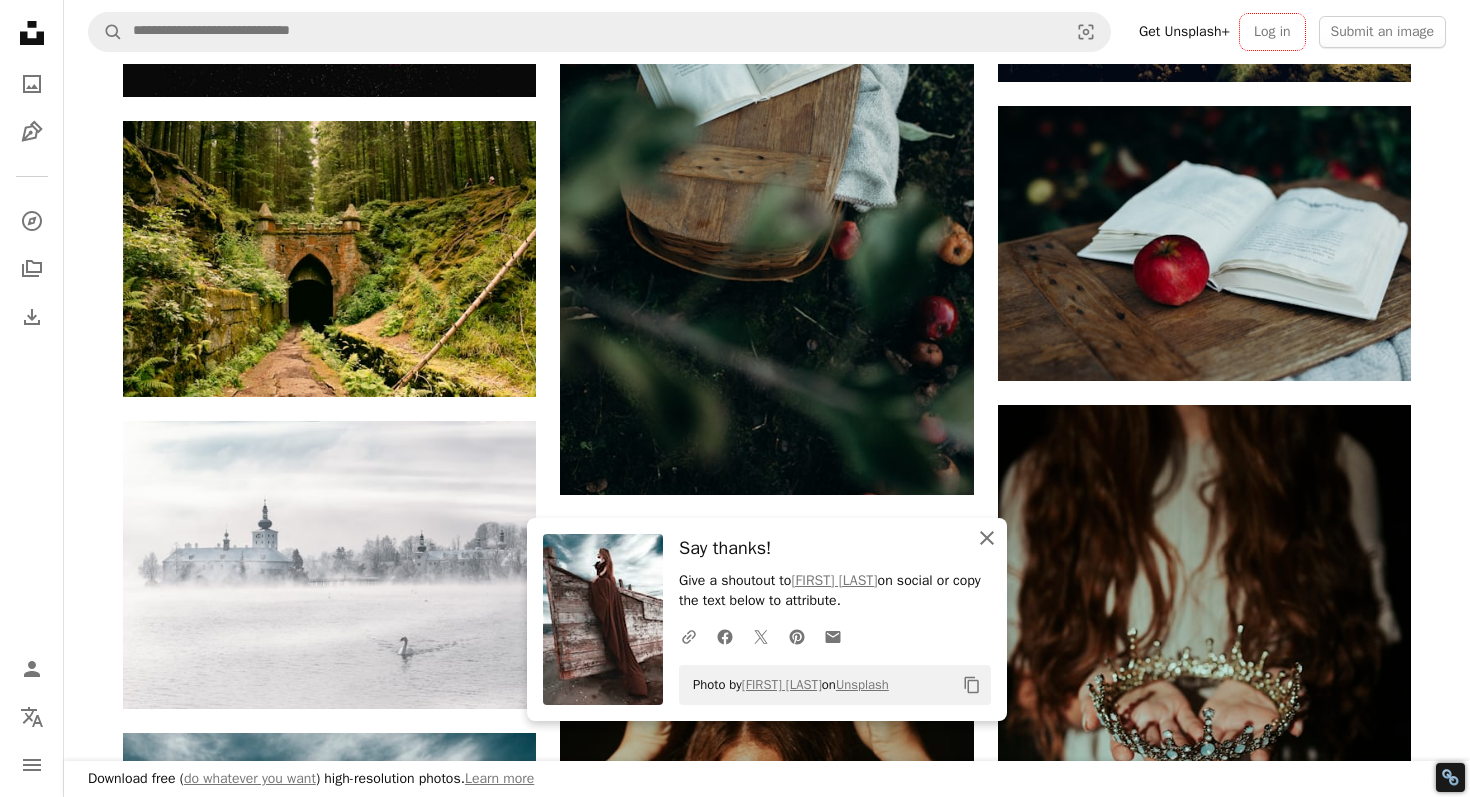 click 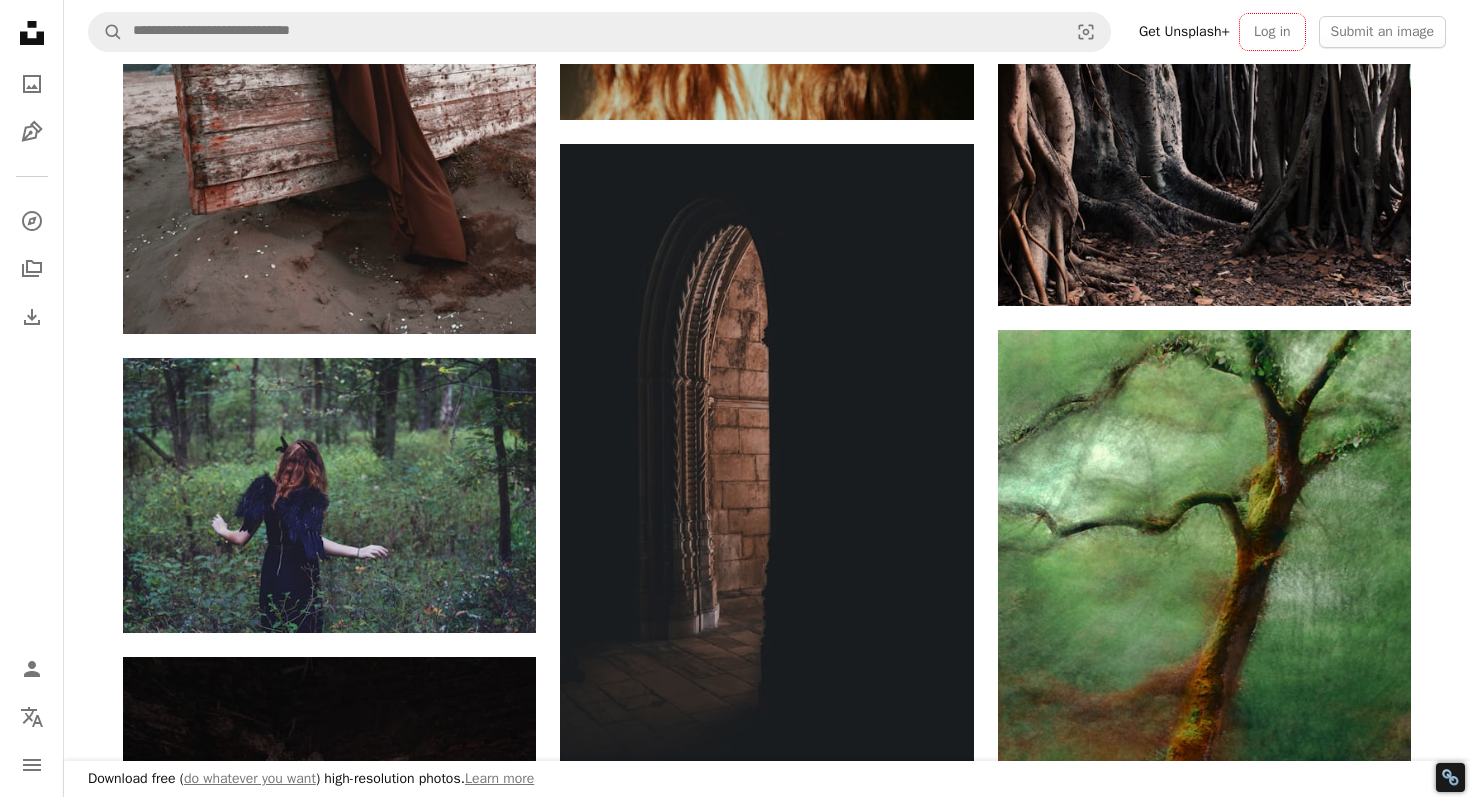 scroll, scrollTop: 35311, scrollLeft: 0, axis: vertical 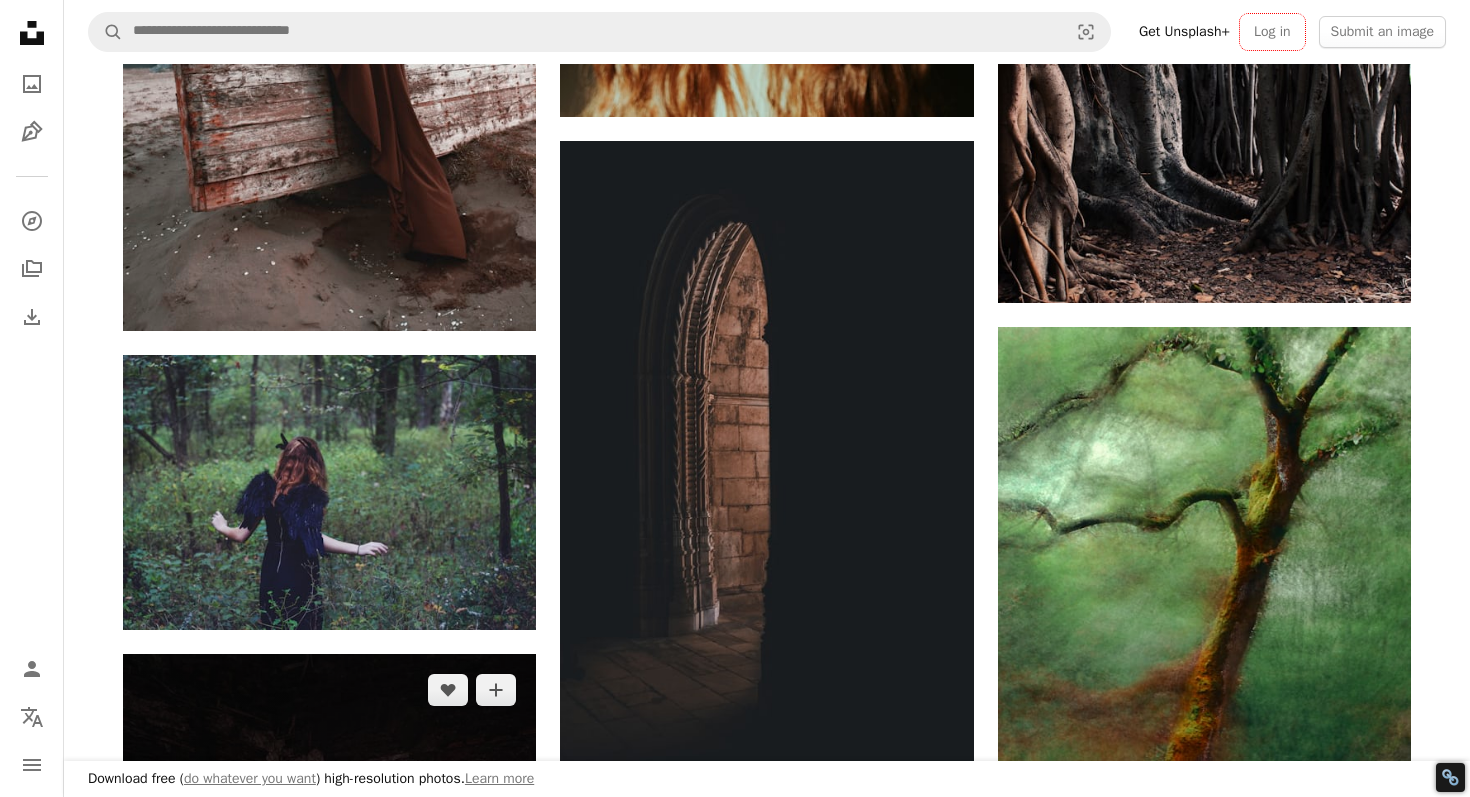 click at bounding box center [329, 956] 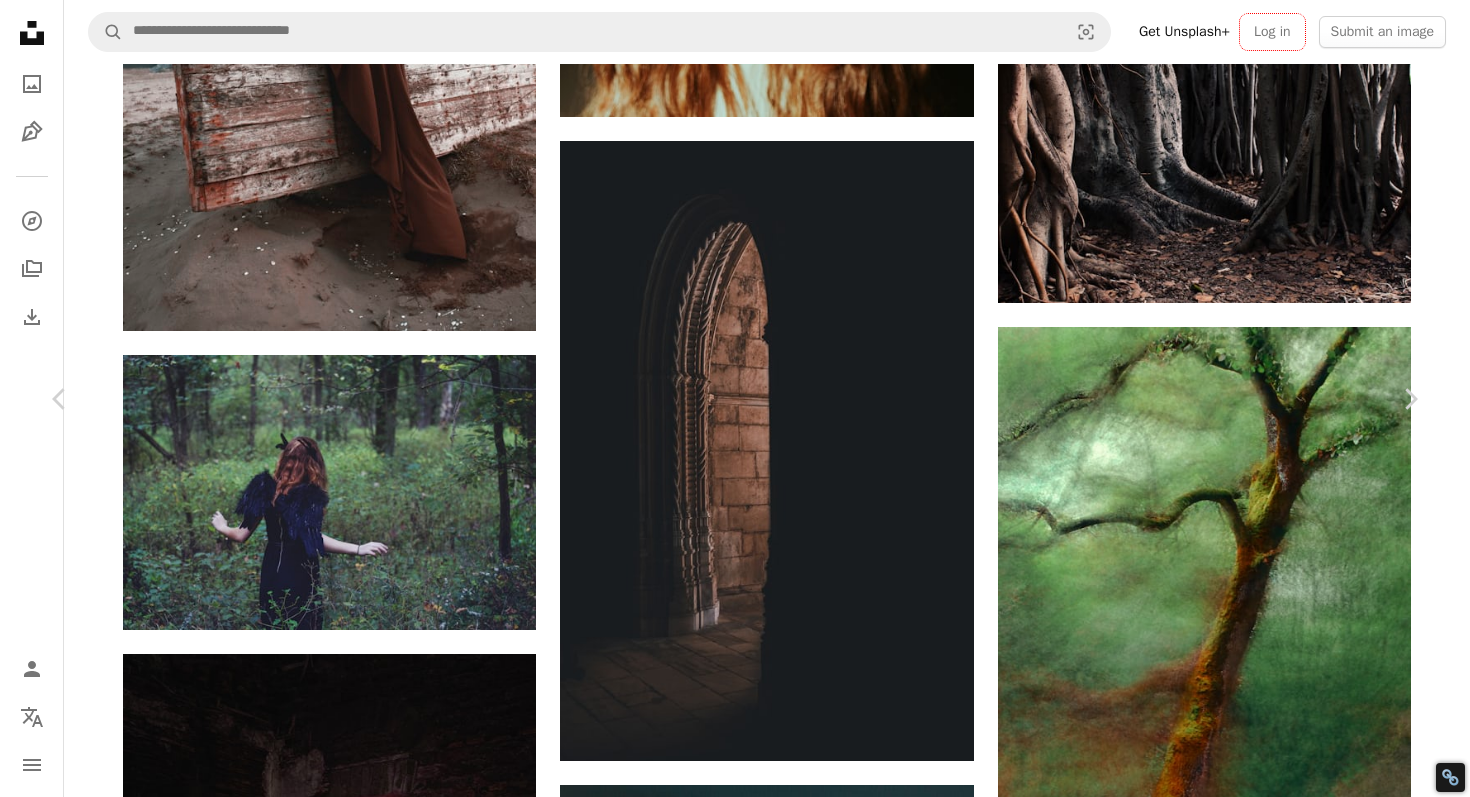 click on "Chevron down" 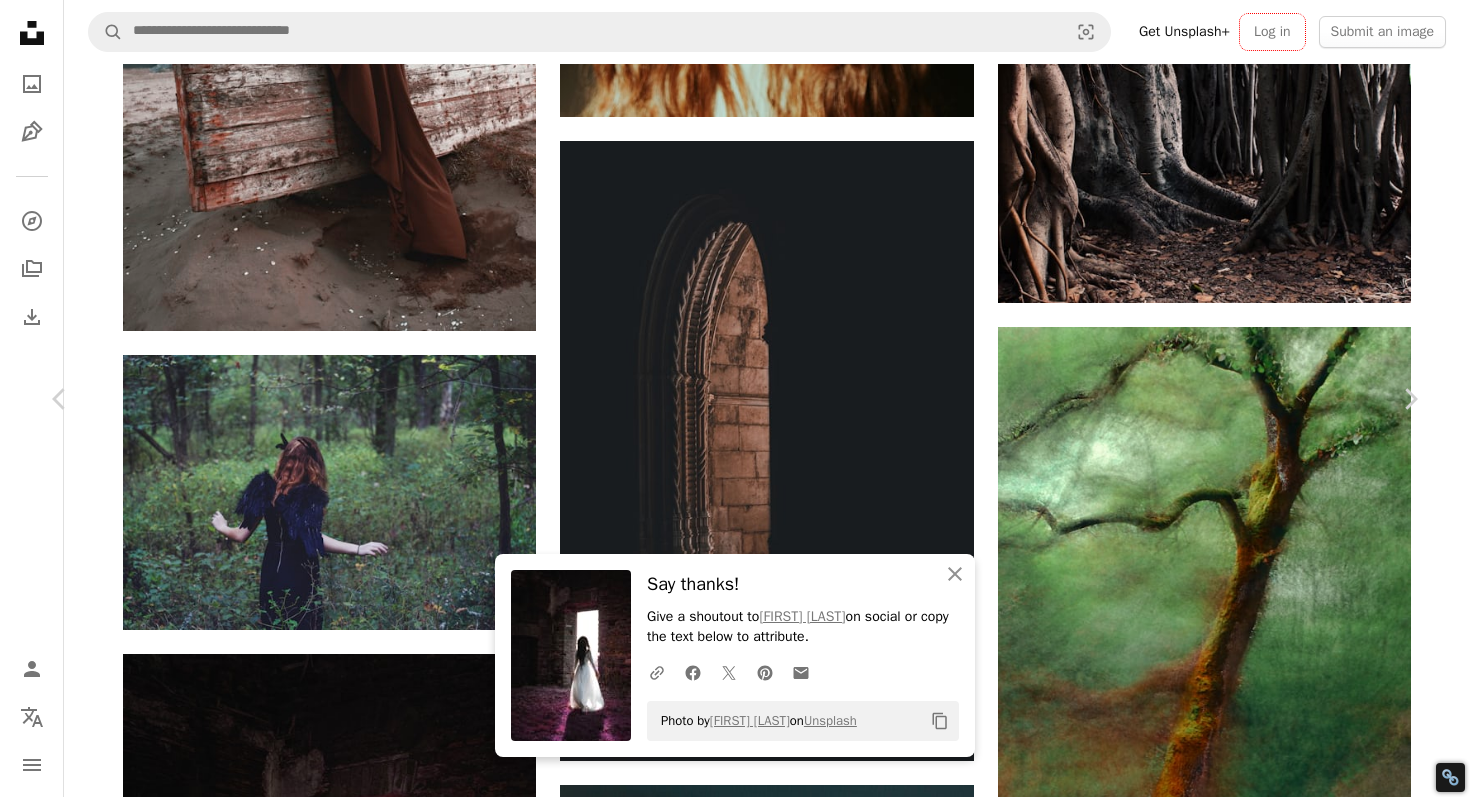 click on "An X shape" at bounding box center (20, 20) 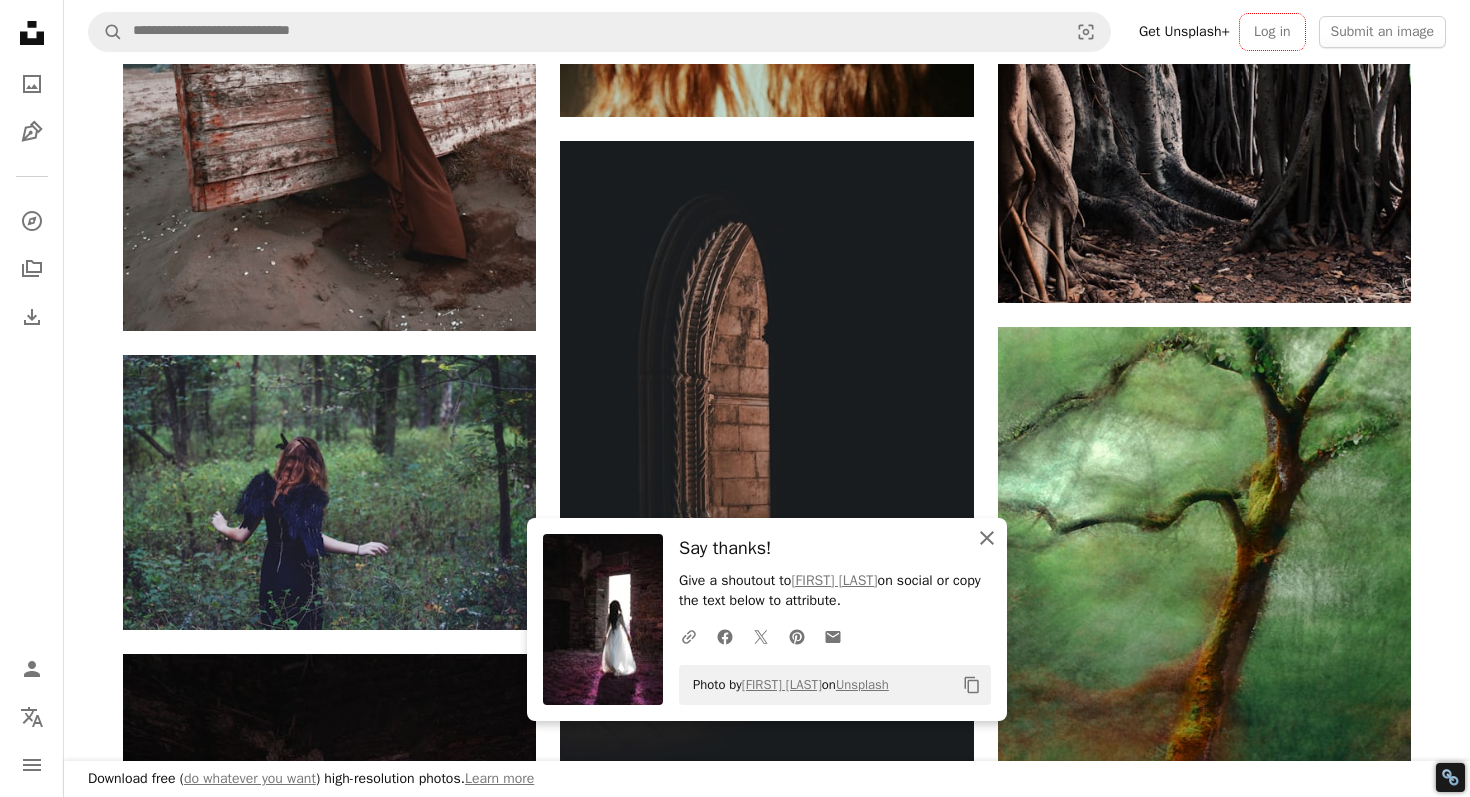 click on "An X shape" 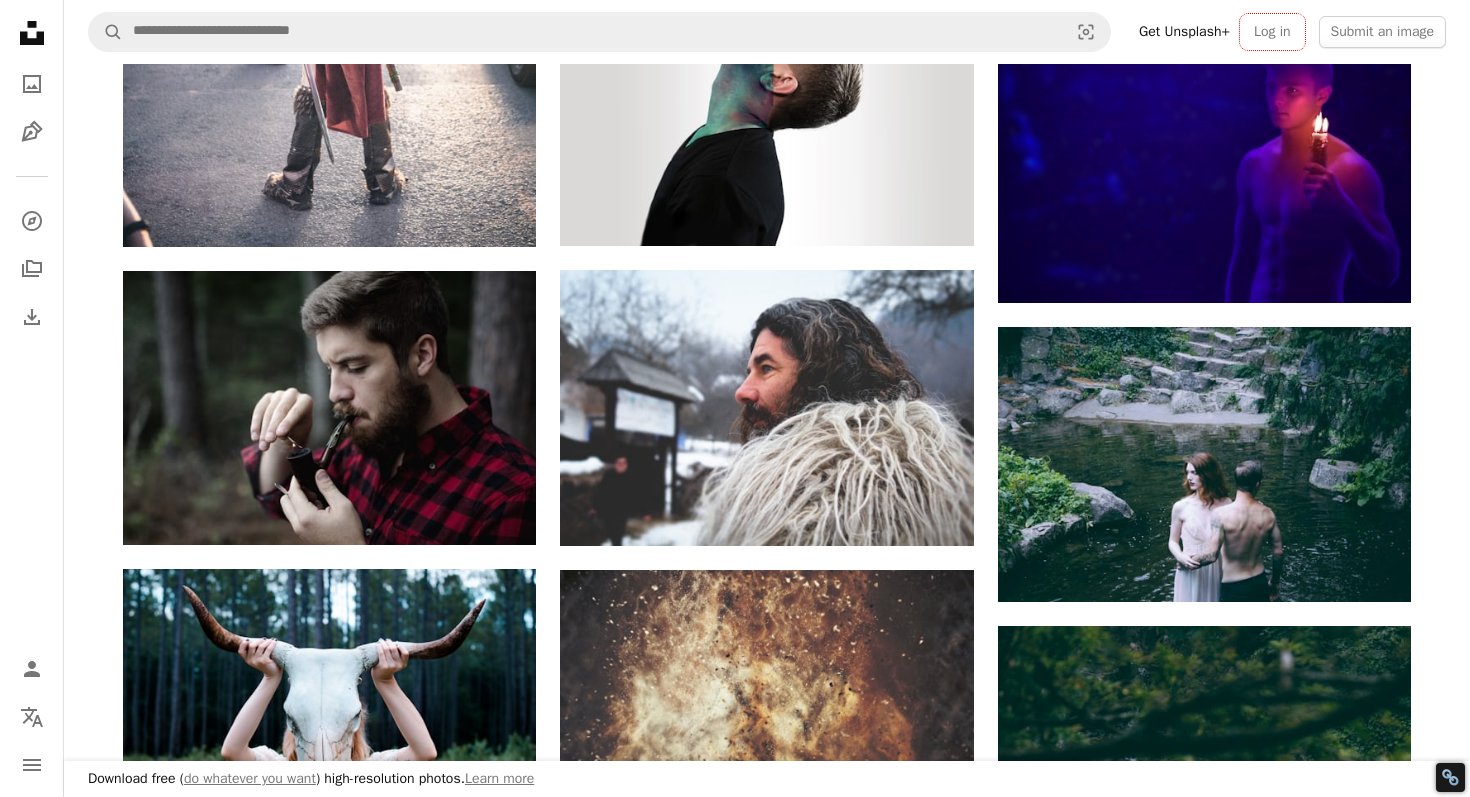 scroll, scrollTop: 38467, scrollLeft: 0, axis: vertical 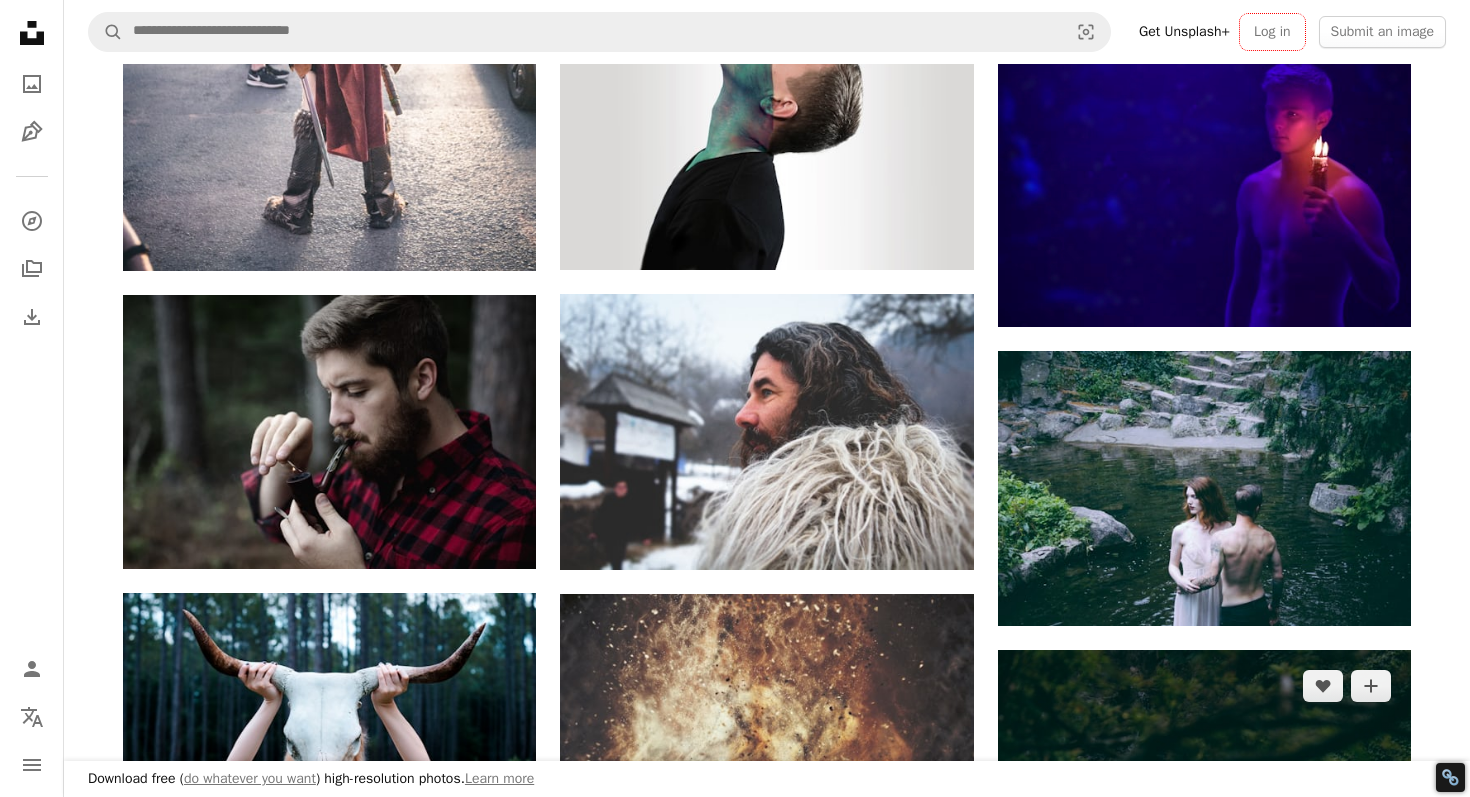 click at bounding box center [1204, 960] 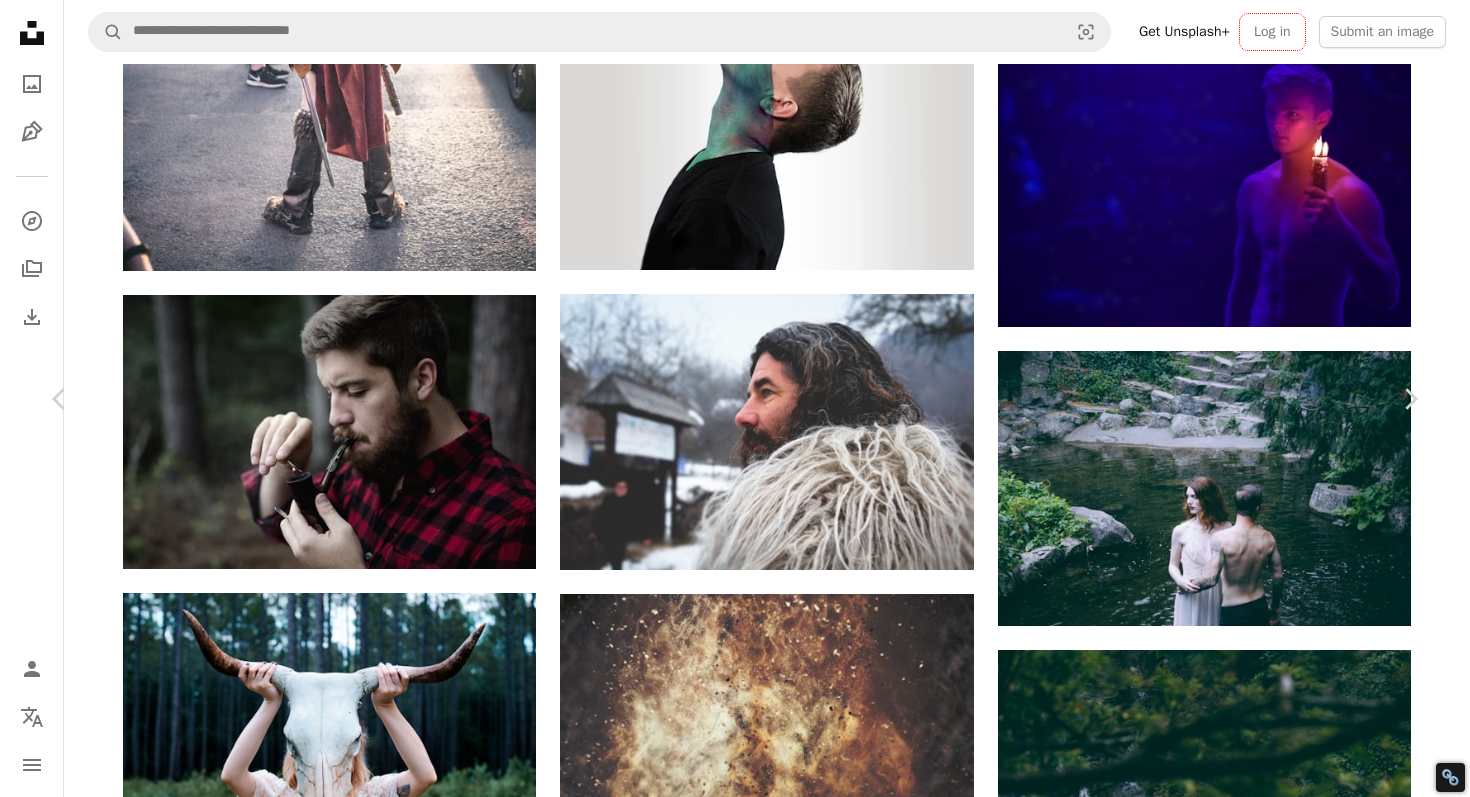 click at bounding box center [727, 5748] 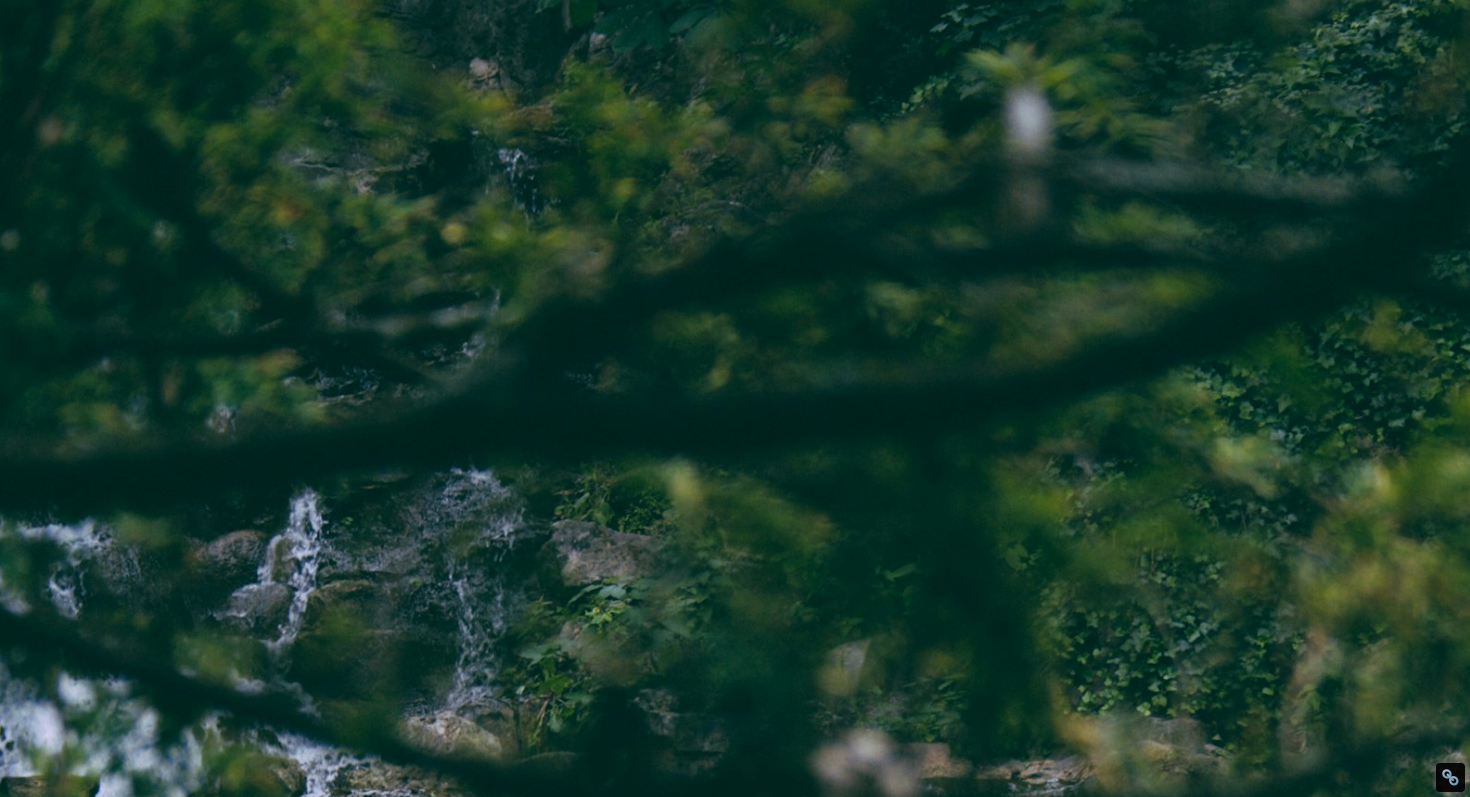scroll, scrollTop: 705, scrollLeft: 0, axis: vertical 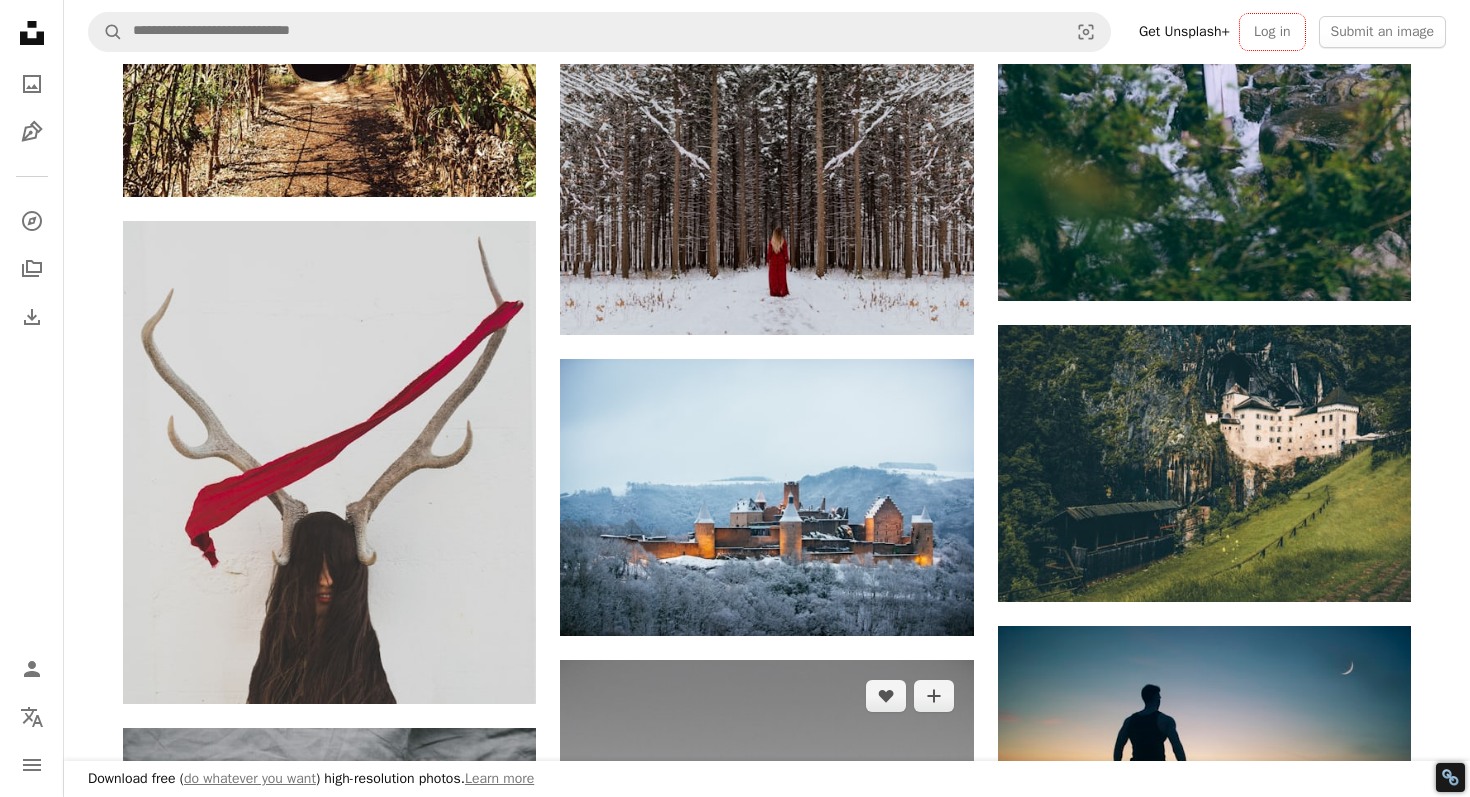 click at bounding box center [766, 970] 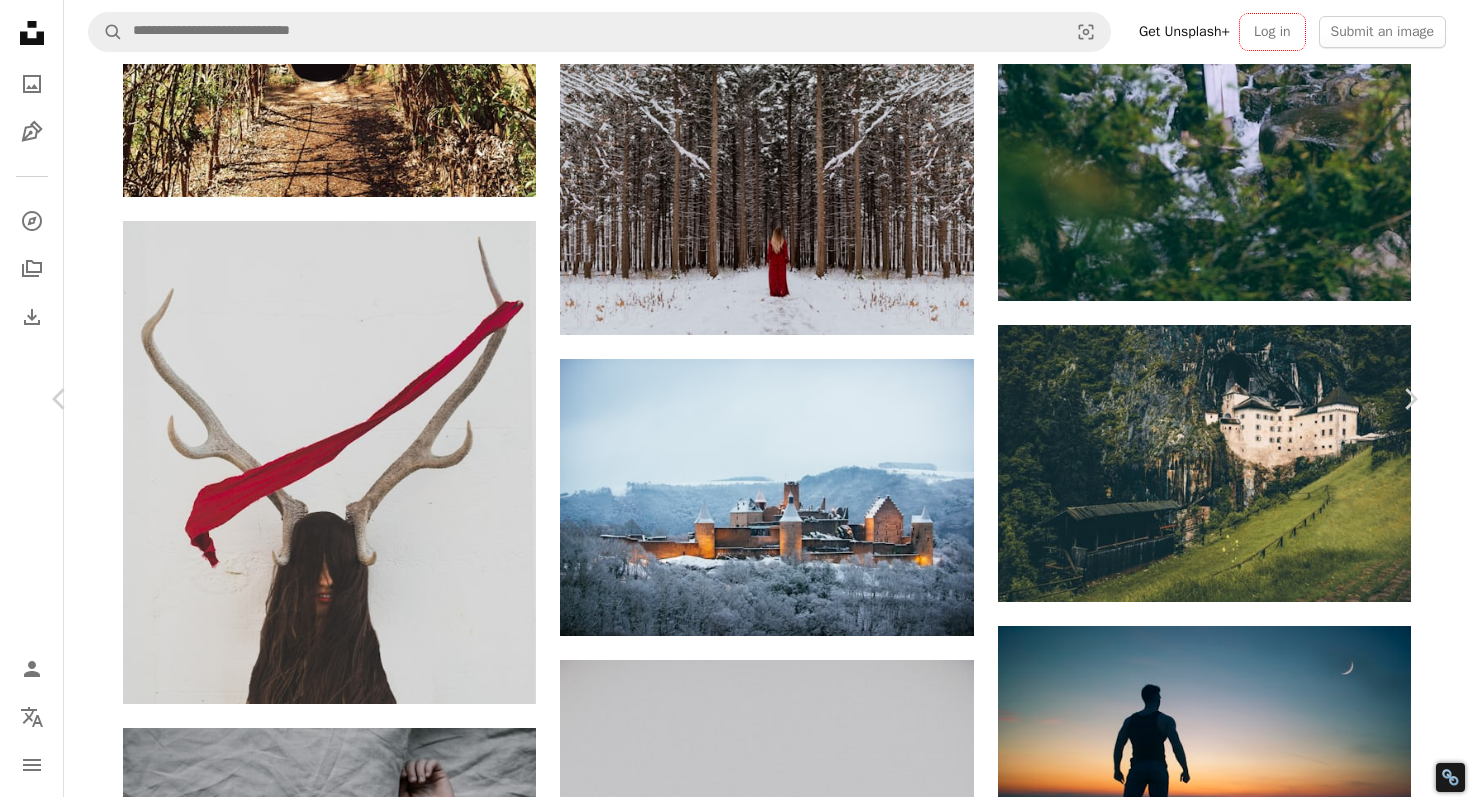 click 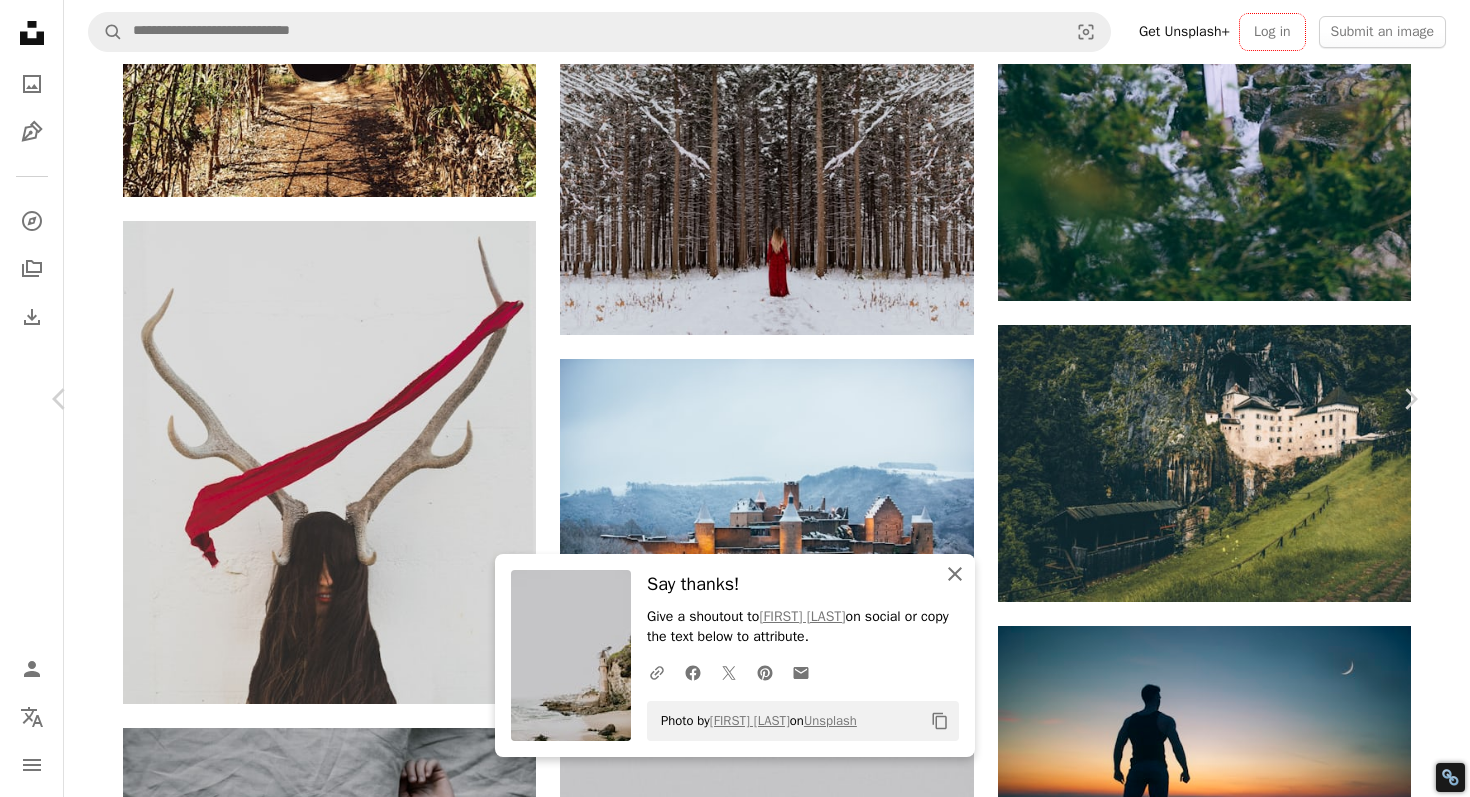 click on "An X shape" 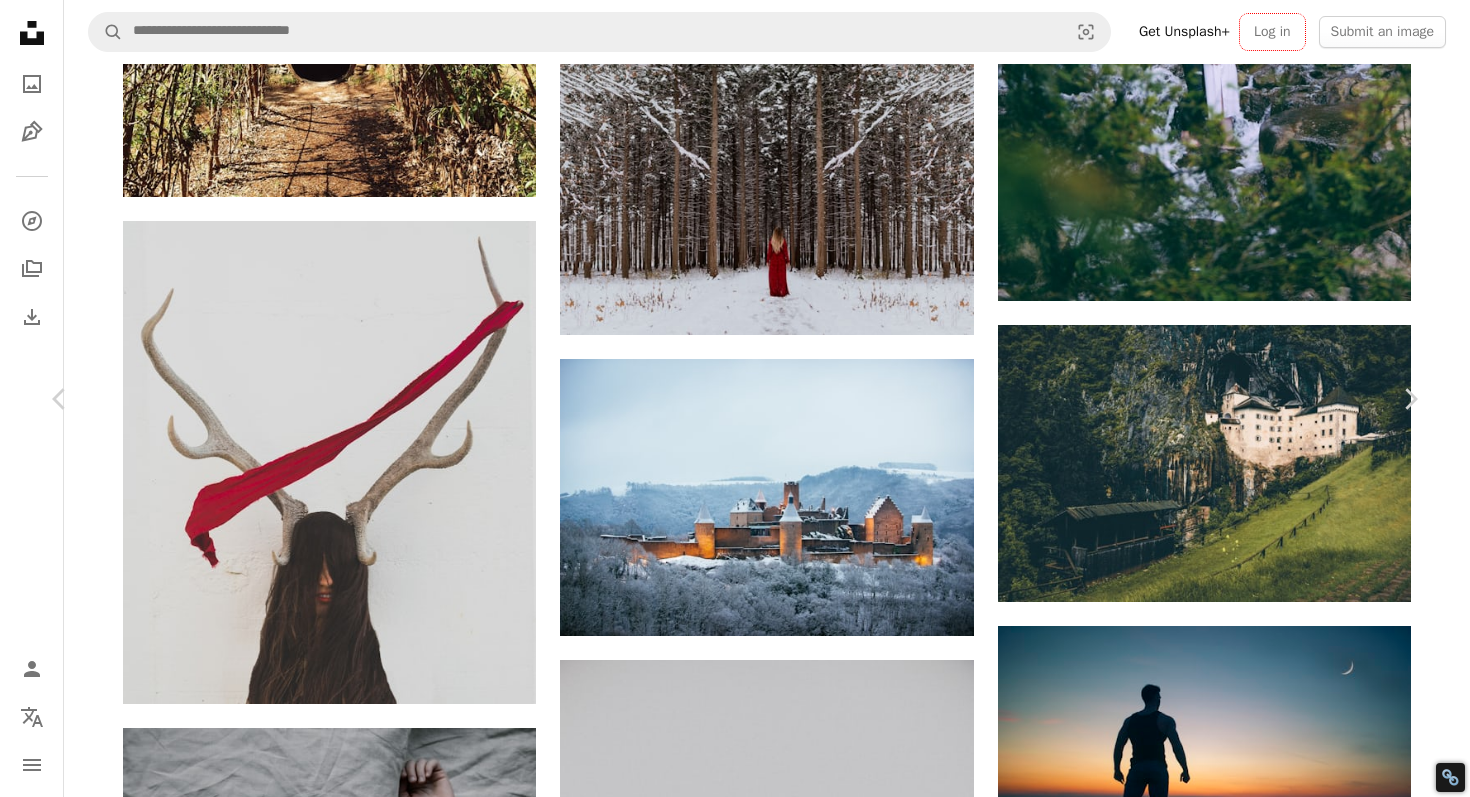 click on "An X shape" at bounding box center [20, 20] 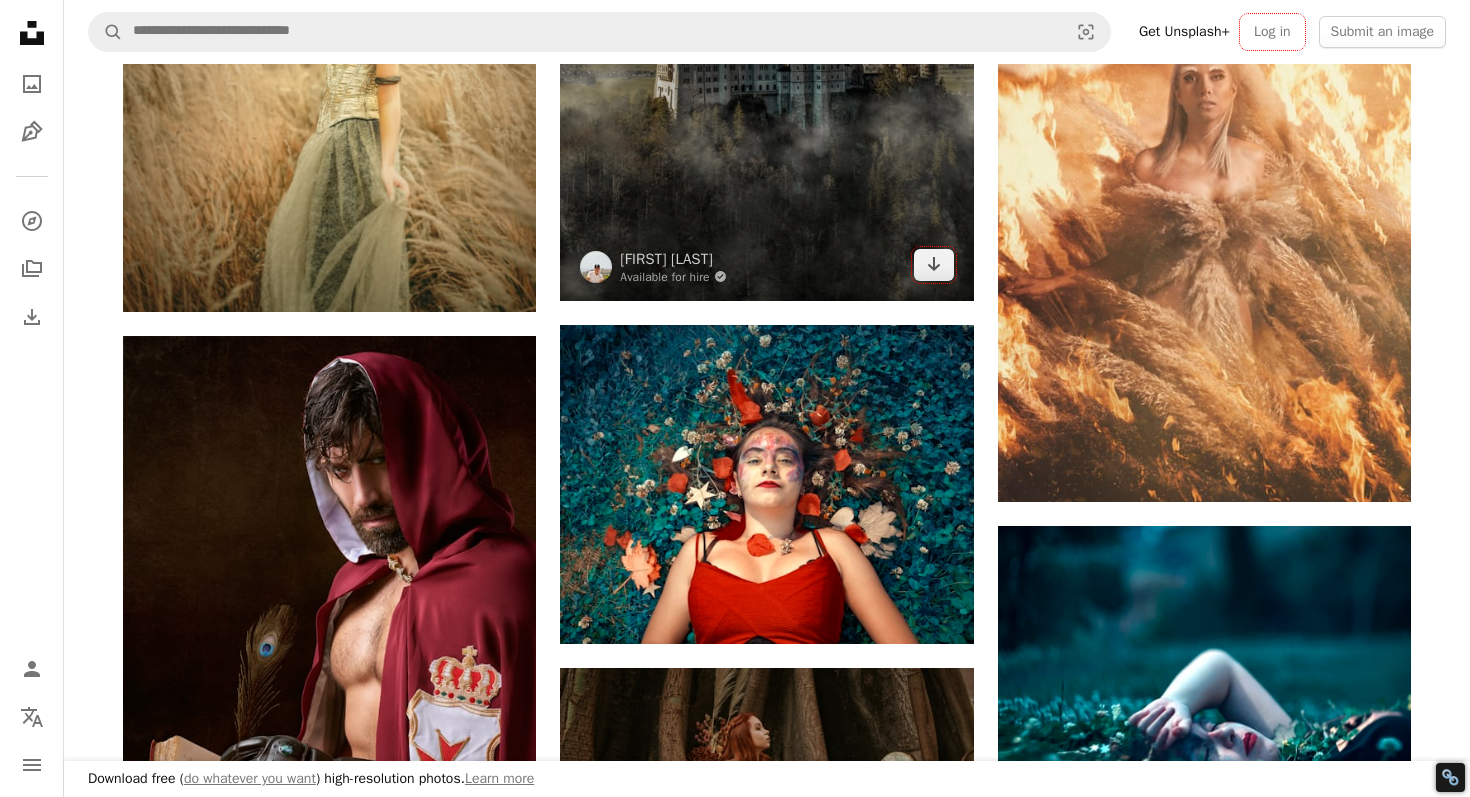 scroll, scrollTop: 41539, scrollLeft: 0, axis: vertical 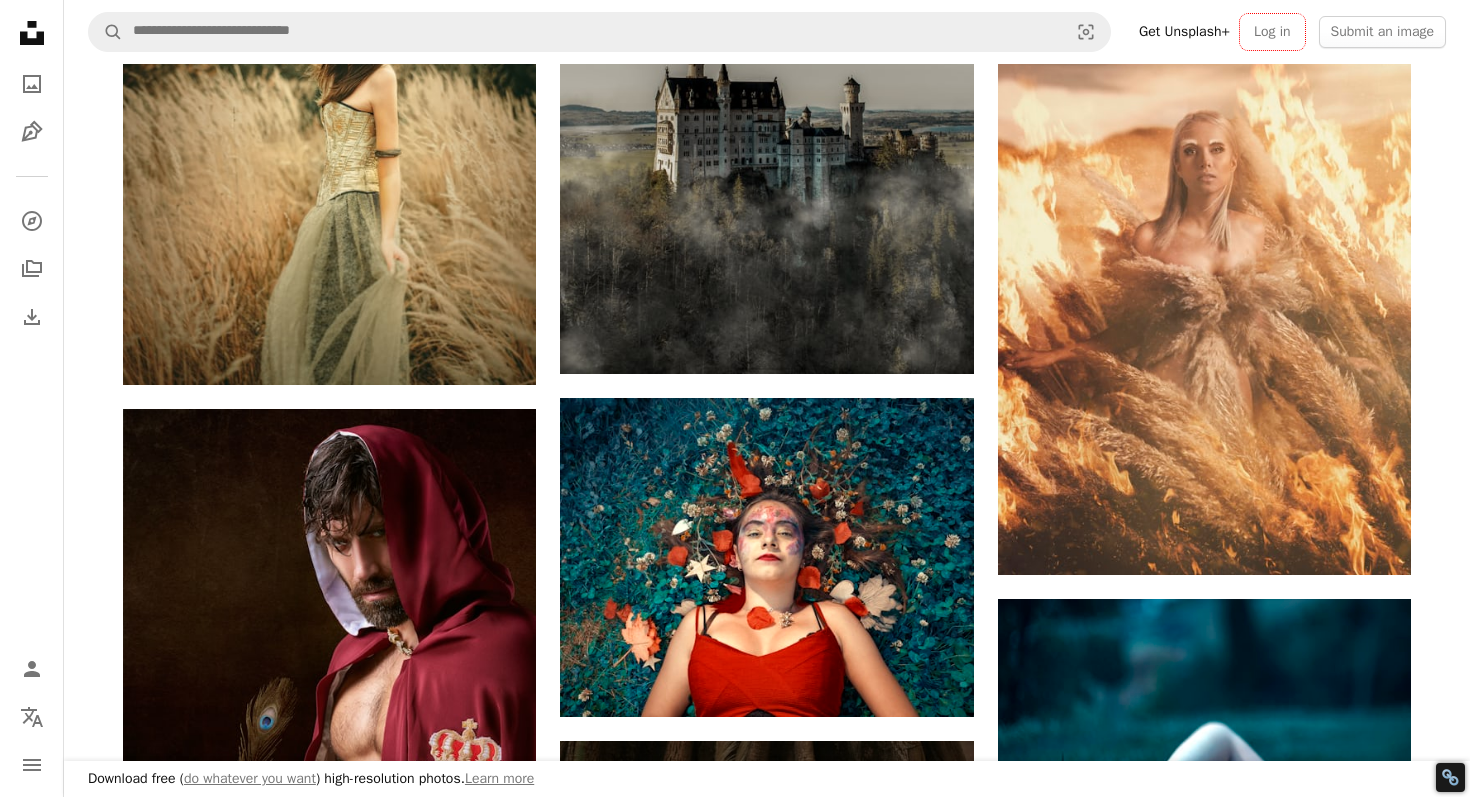 click at bounding box center [766, 878] 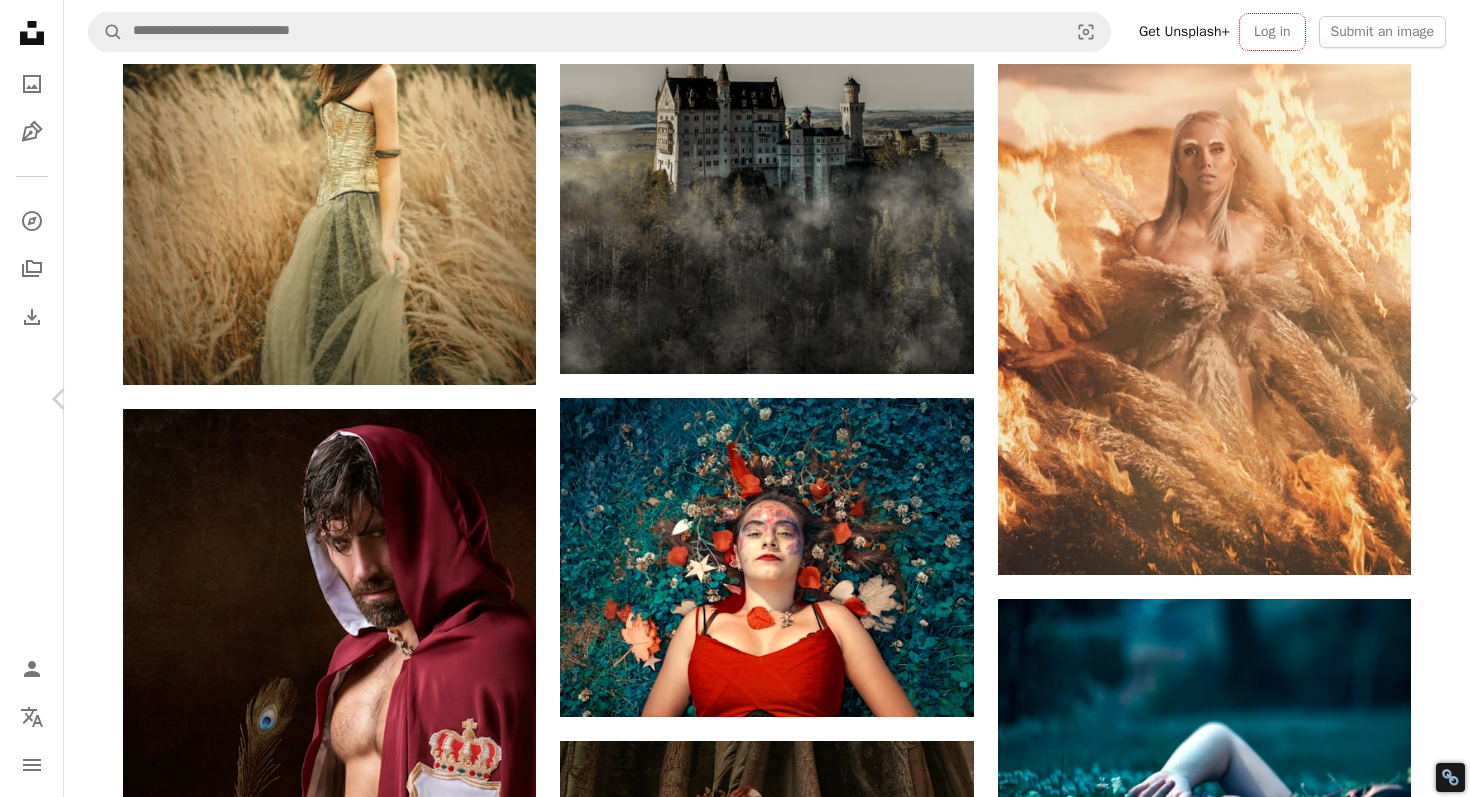 click on "Zoom in" at bounding box center [727, 5314] 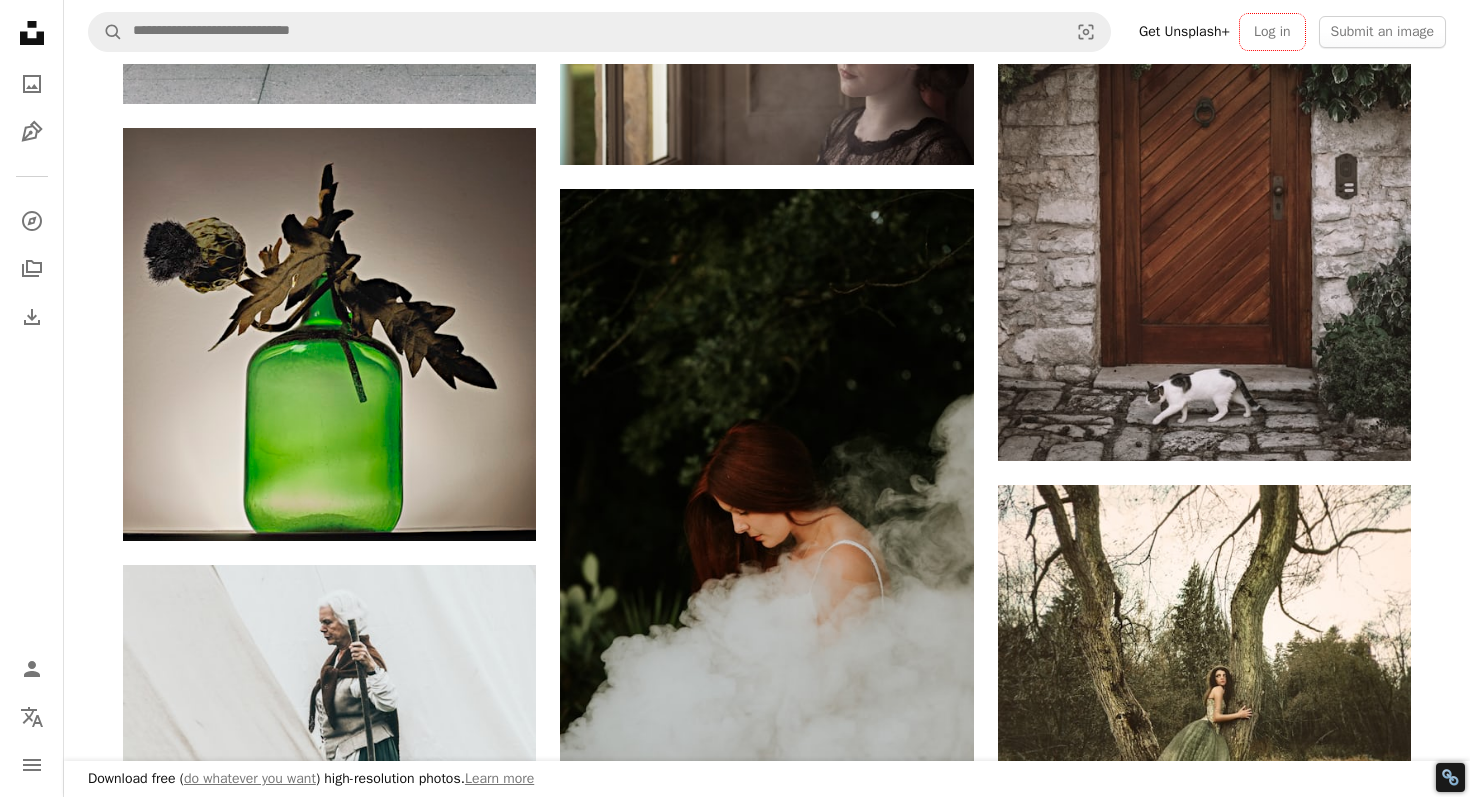 scroll, scrollTop: 46295, scrollLeft: 0, axis: vertical 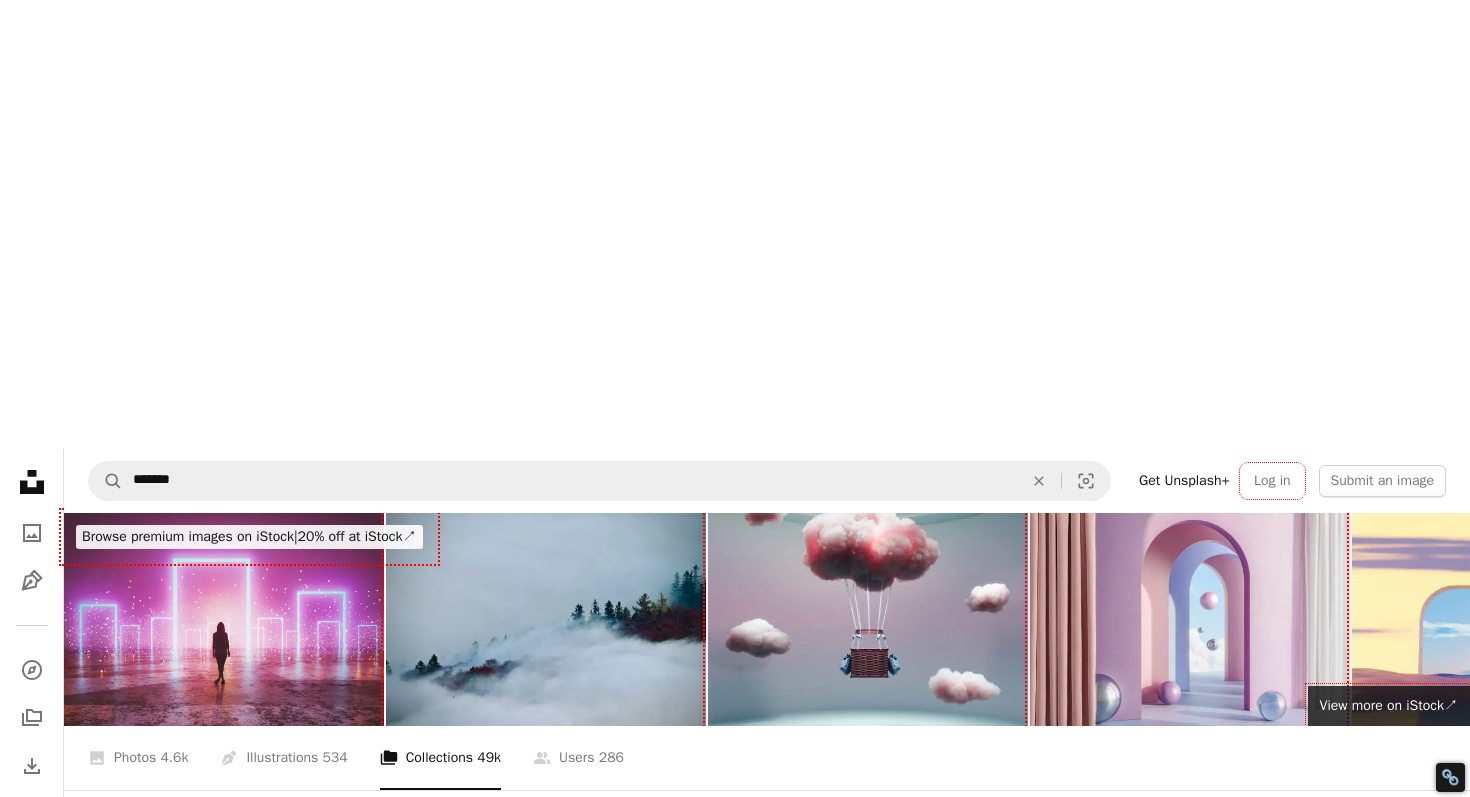 click at bounding box center [704, 1092] 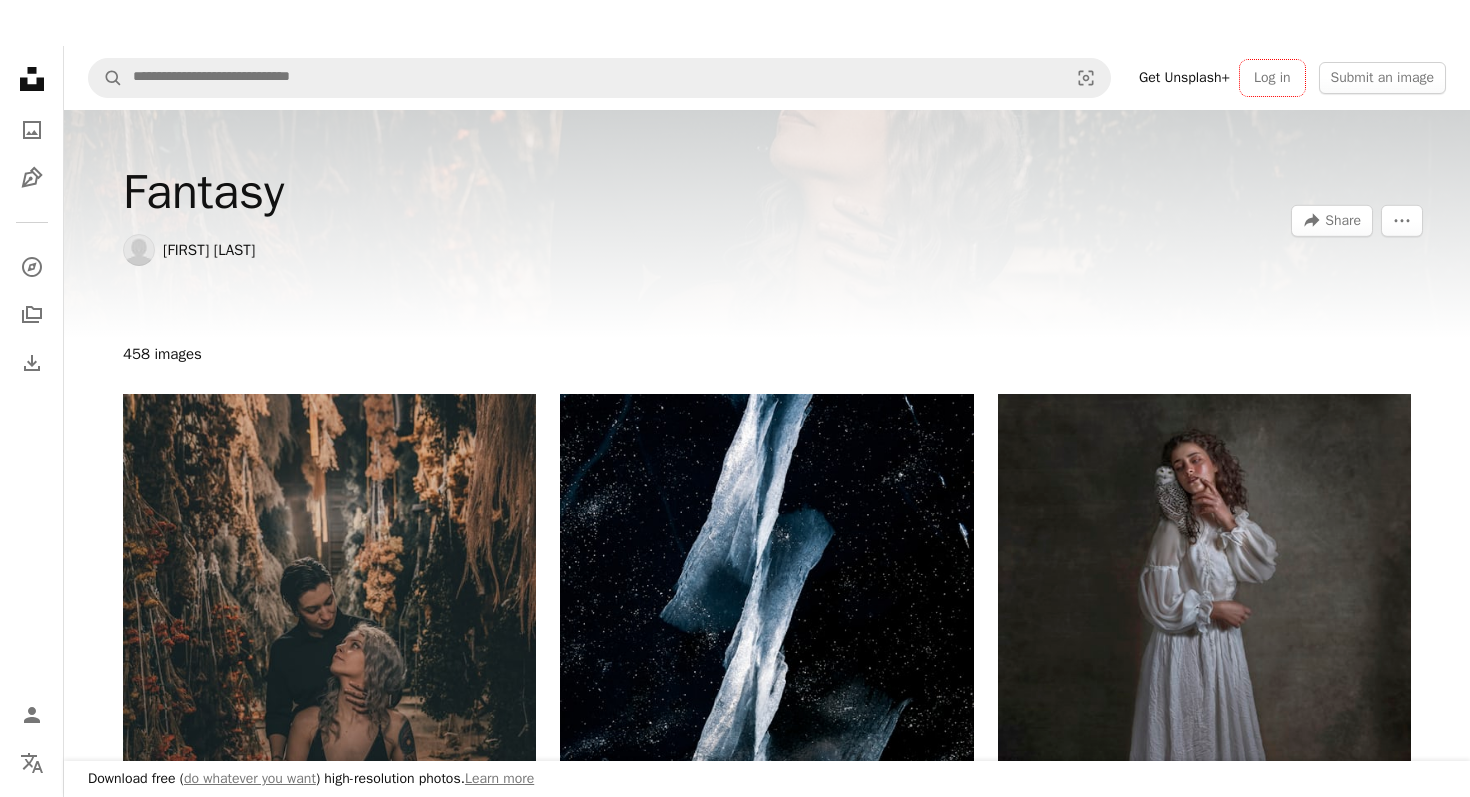 scroll, scrollTop: 726, scrollLeft: 0, axis: vertical 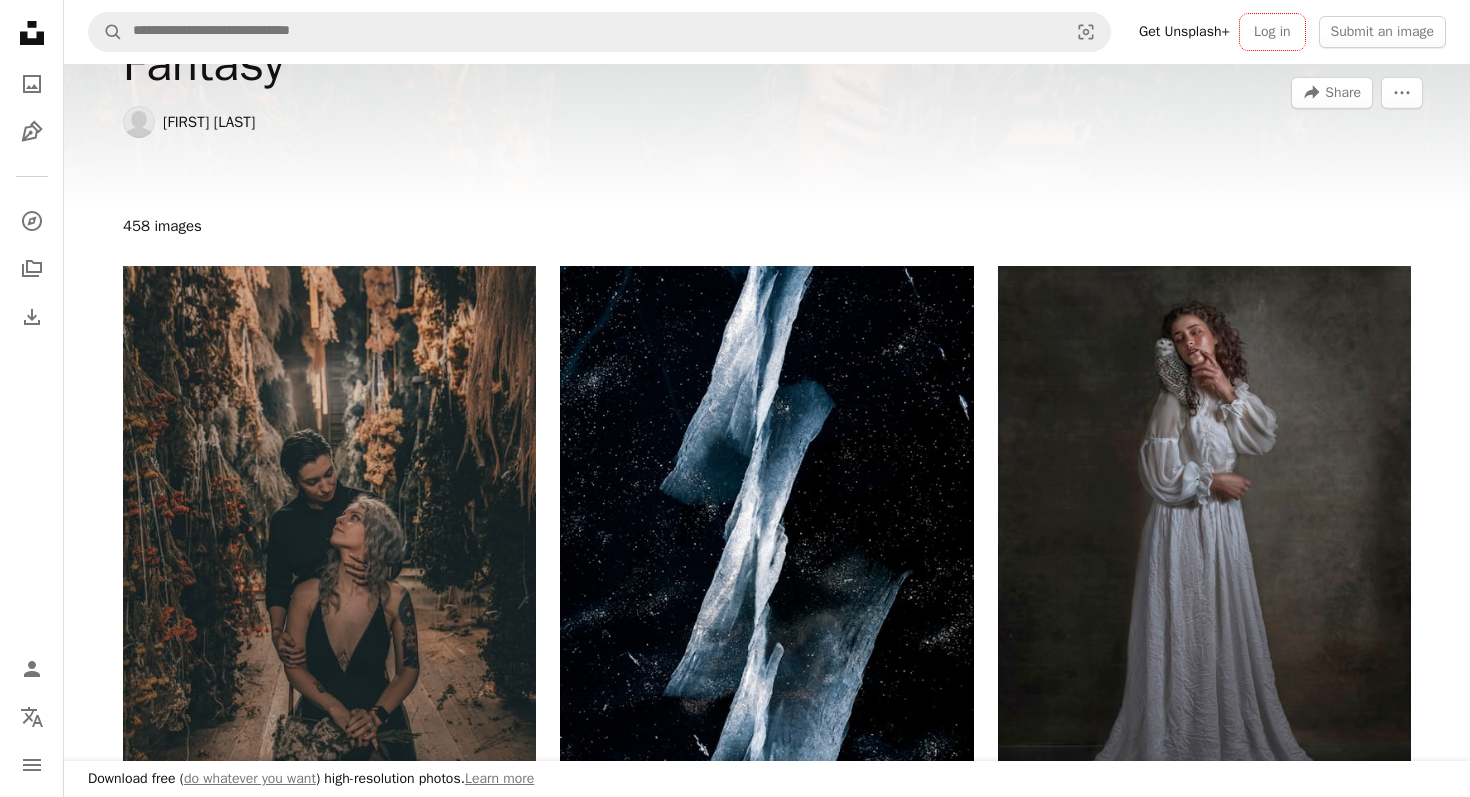click at bounding box center (329, 1024) 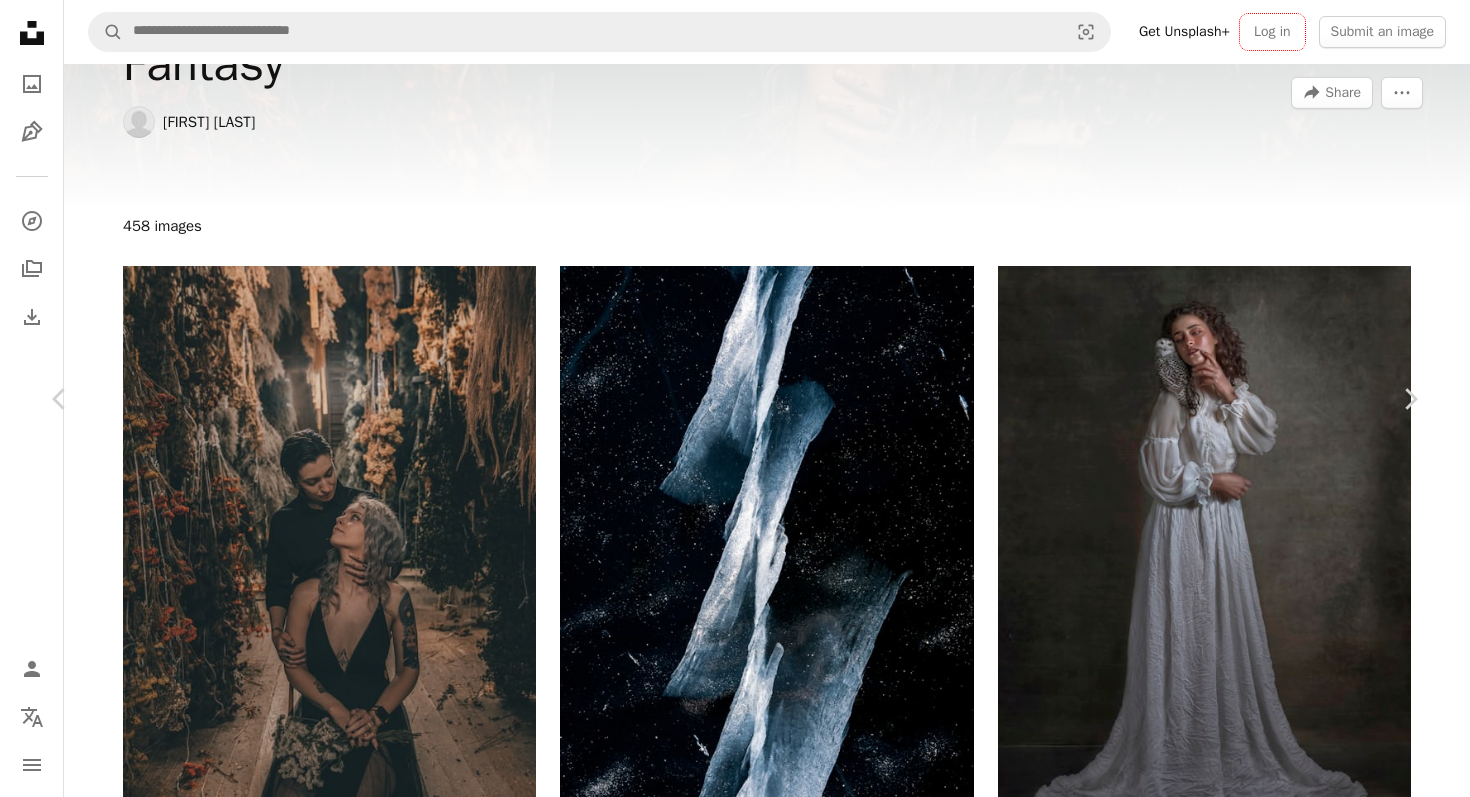 click on "Chevron down" 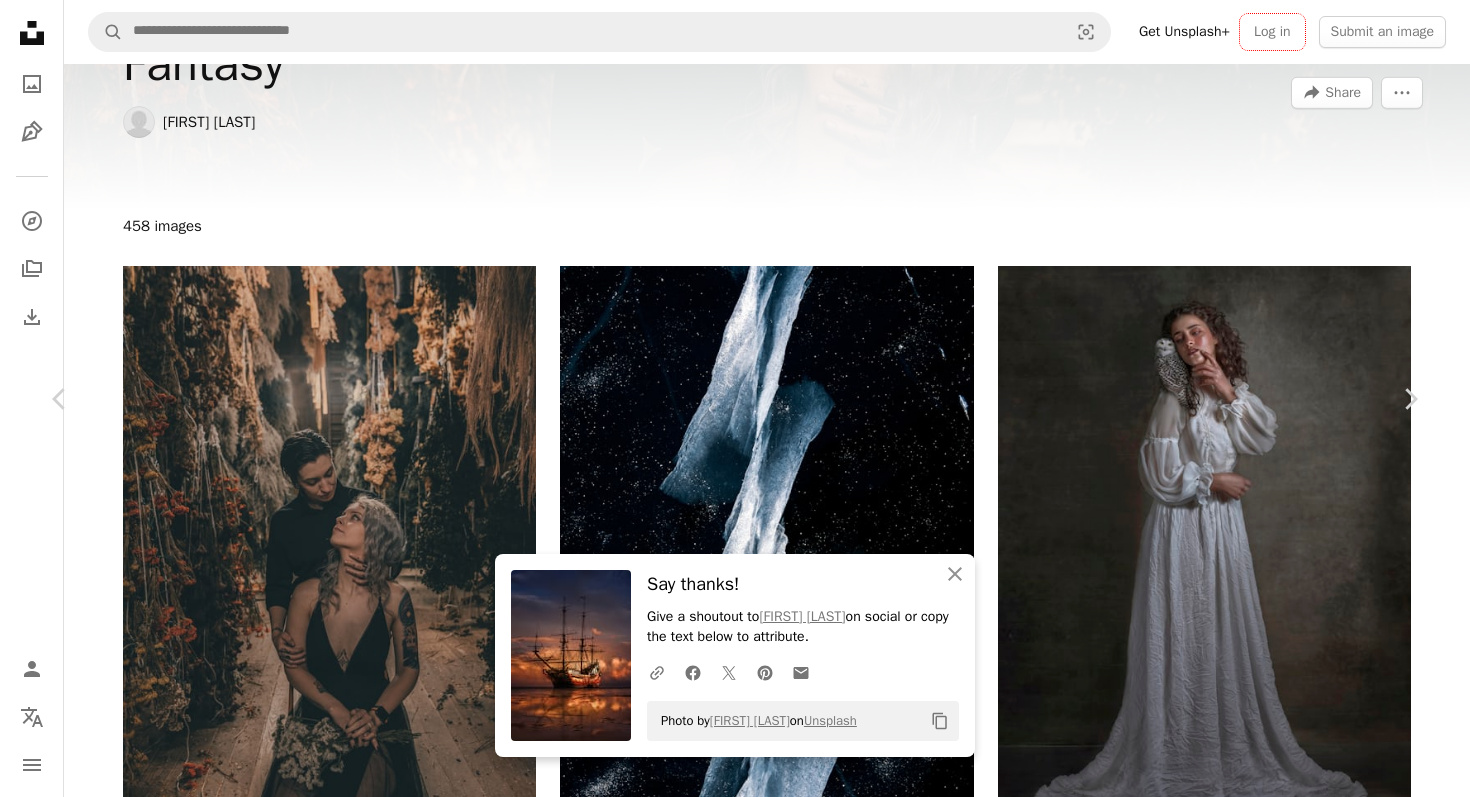 click on "An X shape" at bounding box center [20, 20] 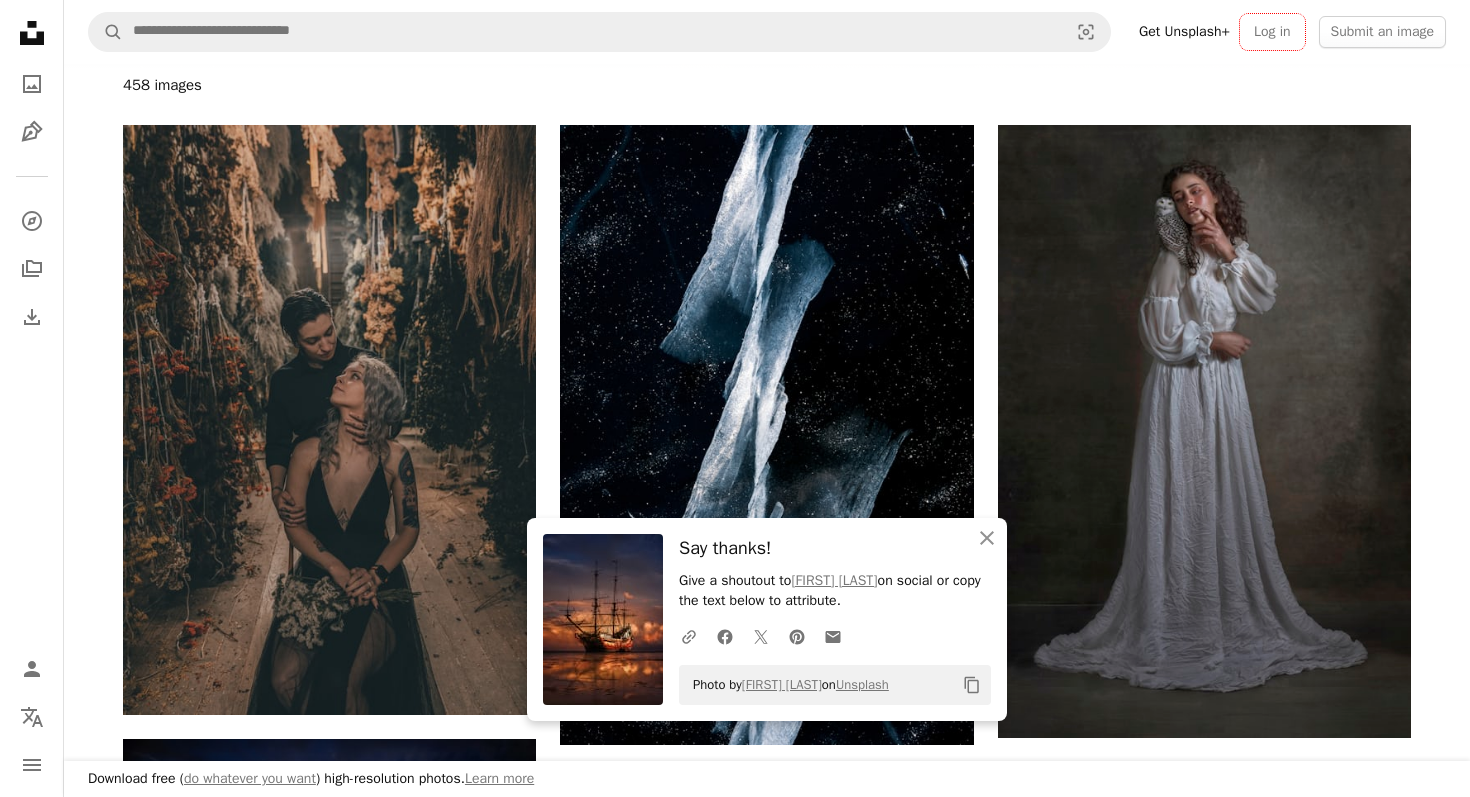 scroll, scrollTop: 1134, scrollLeft: 0, axis: vertical 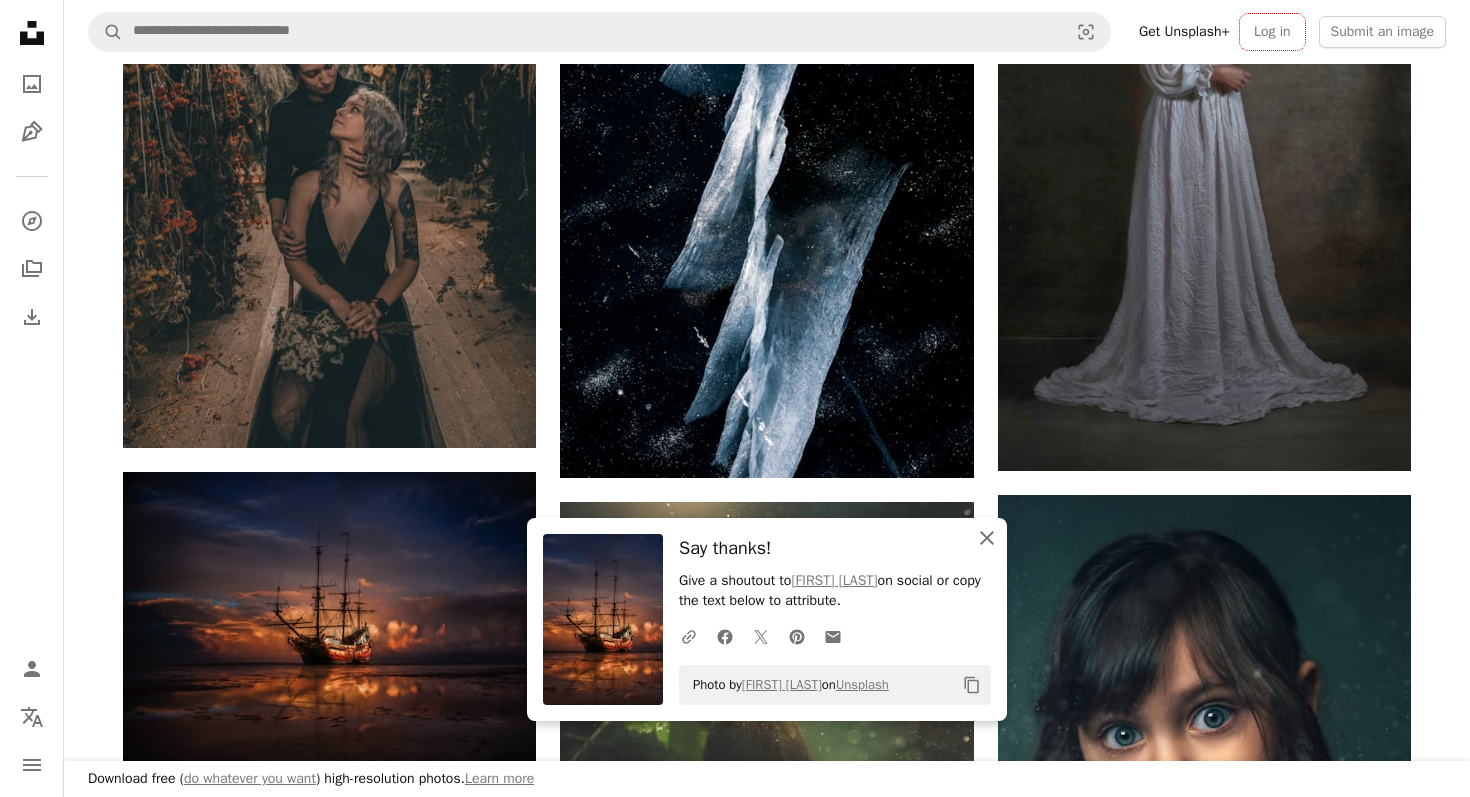 click 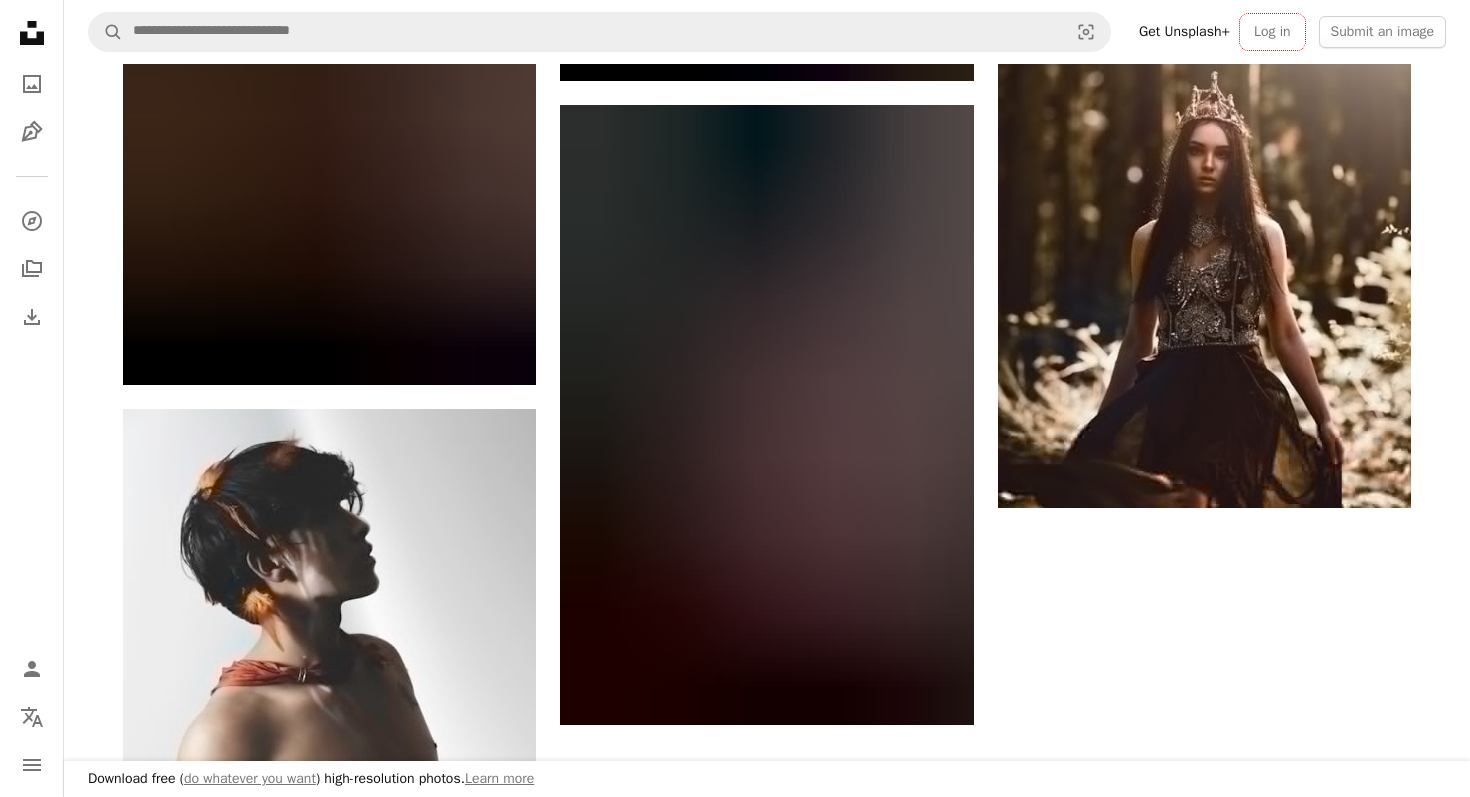 scroll, scrollTop: 4130, scrollLeft: 0, axis: vertical 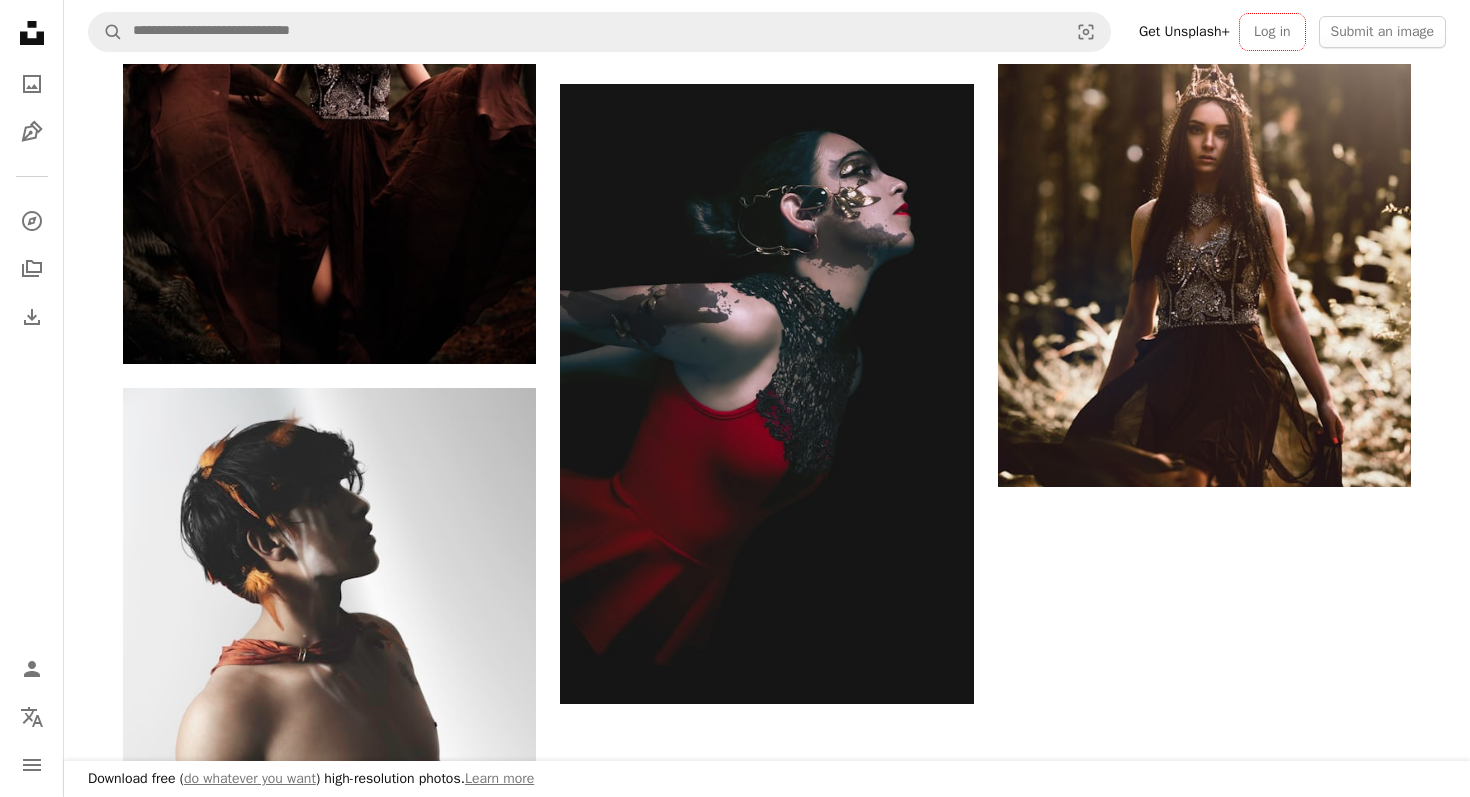 click on "Load more" at bounding box center [767, 1232] 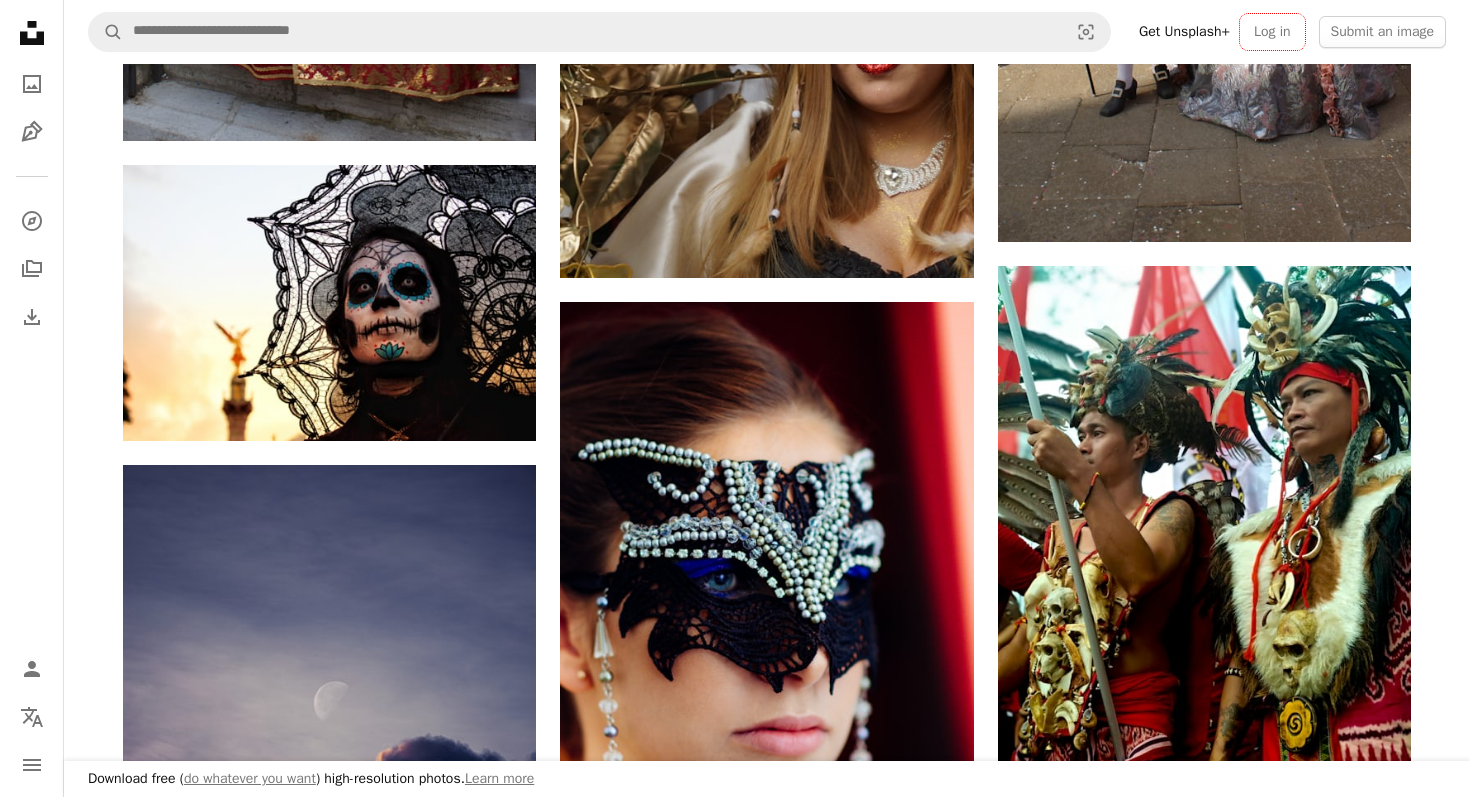 scroll, scrollTop: 10159, scrollLeft: 0, axis: vertical 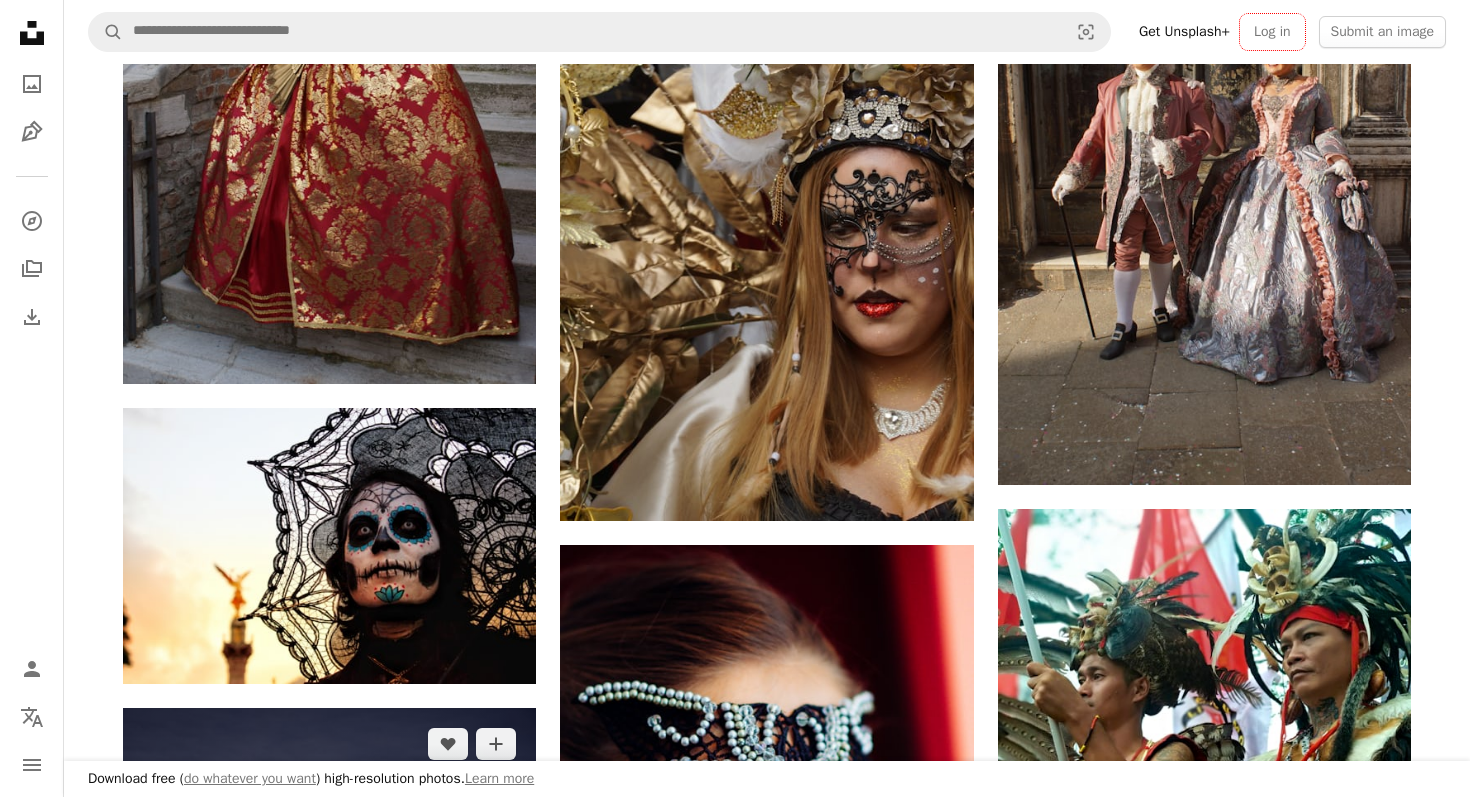 click at bounding box center (329, 1018) 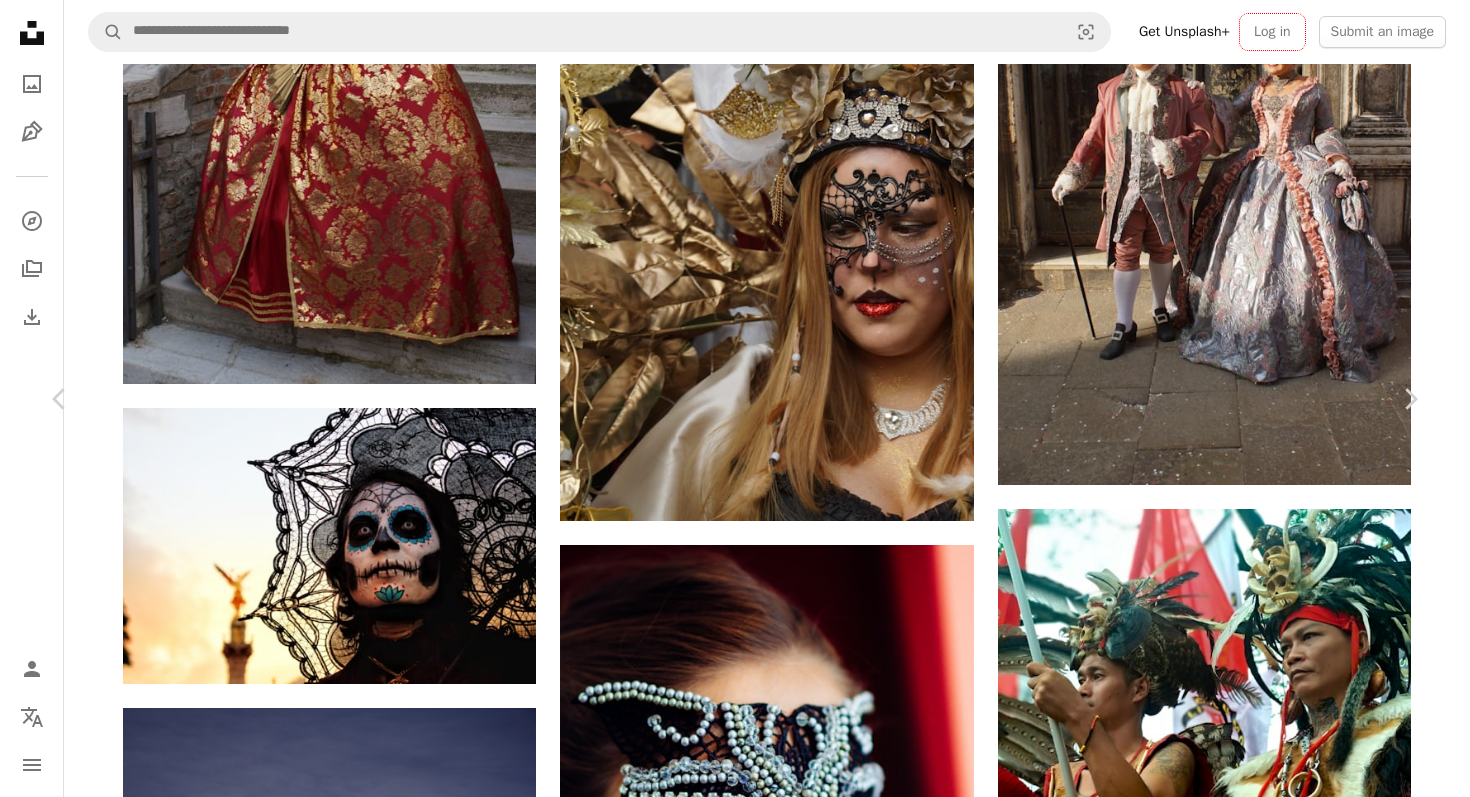 click on "Chevron down" 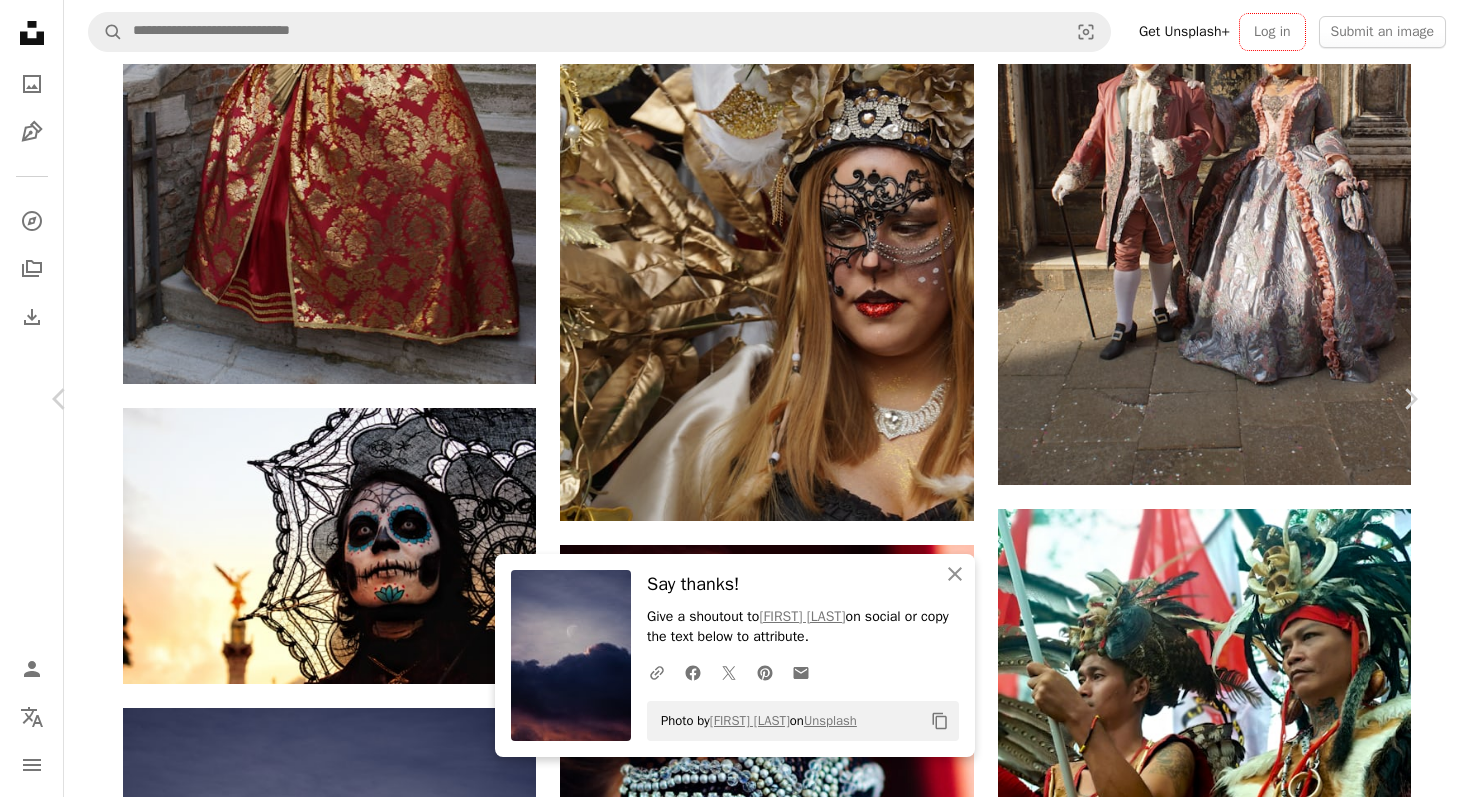 click on "An X shape" at bounding box center (20, 20) 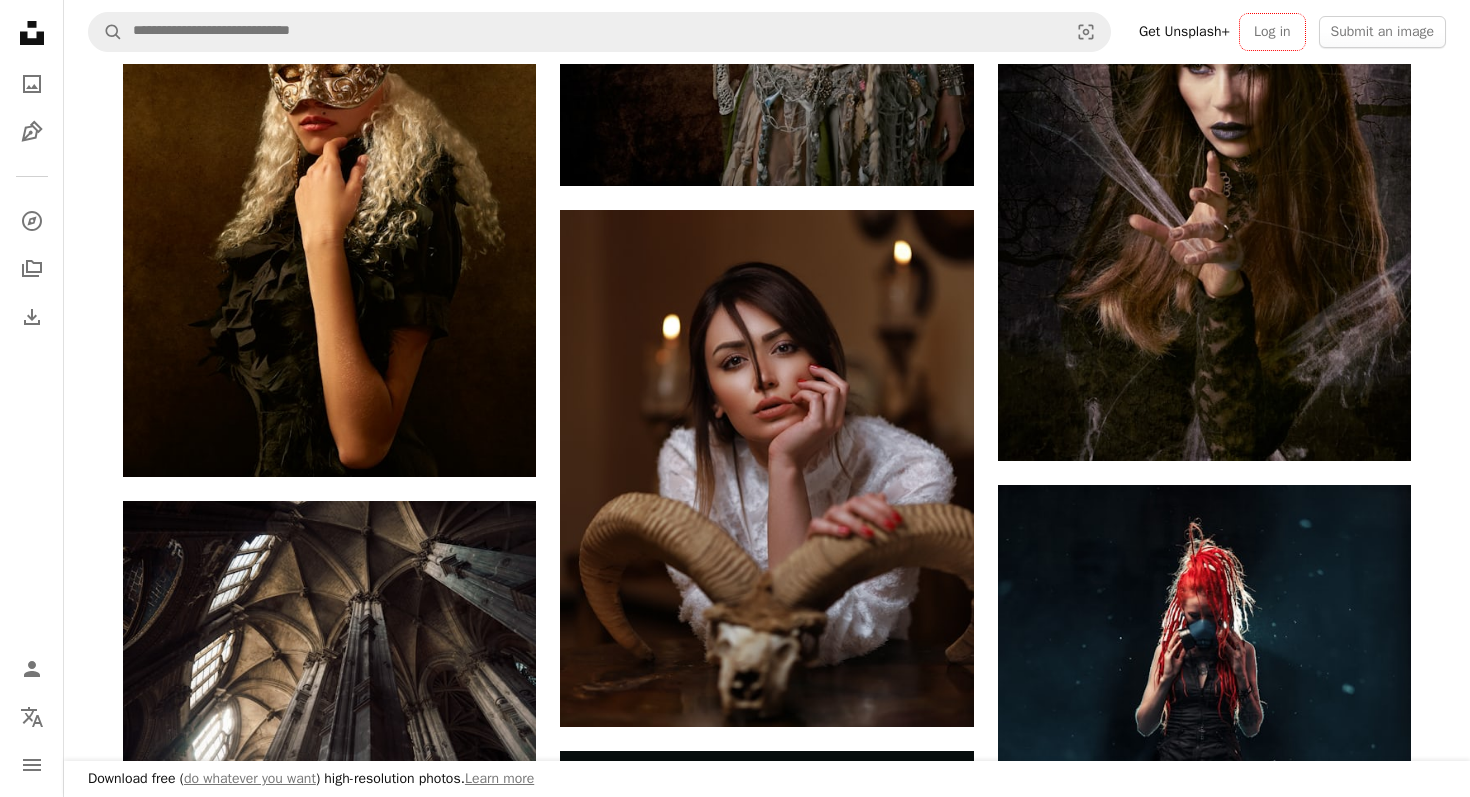 scroll, scrollTop: 21262, scrollLeft: 0, axis: vertical 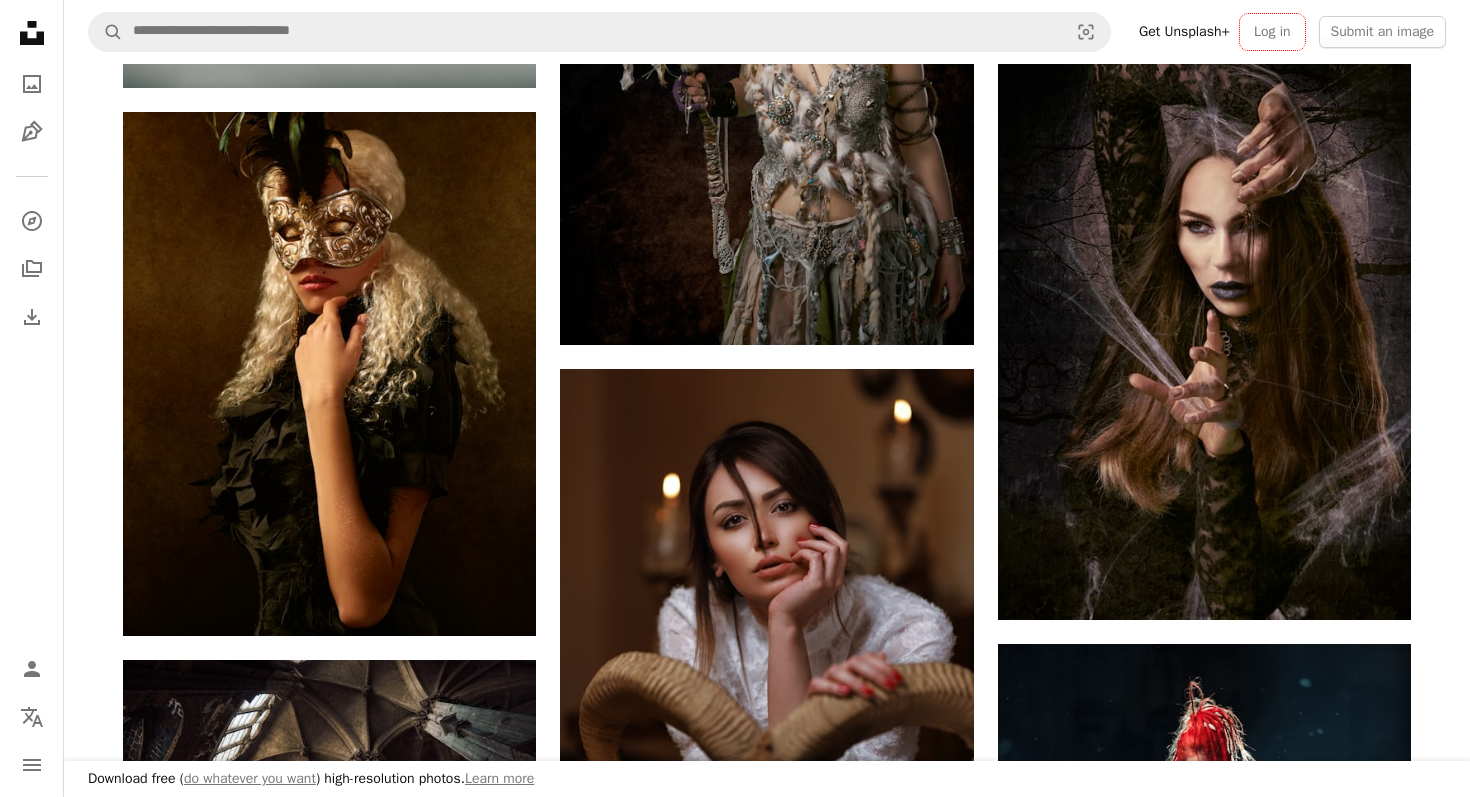 click at bounding box center [766, 1043] 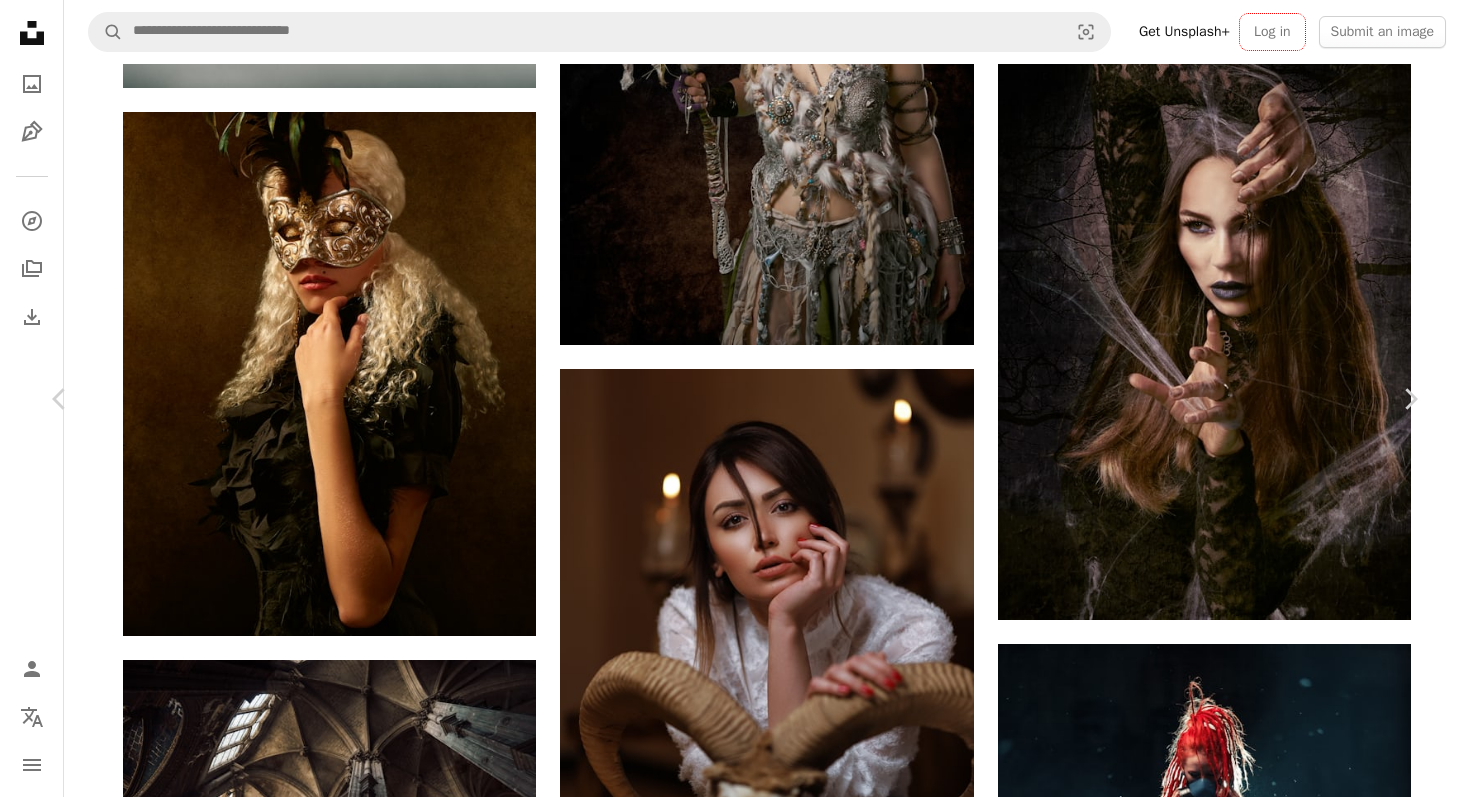 click on "Chevron down" 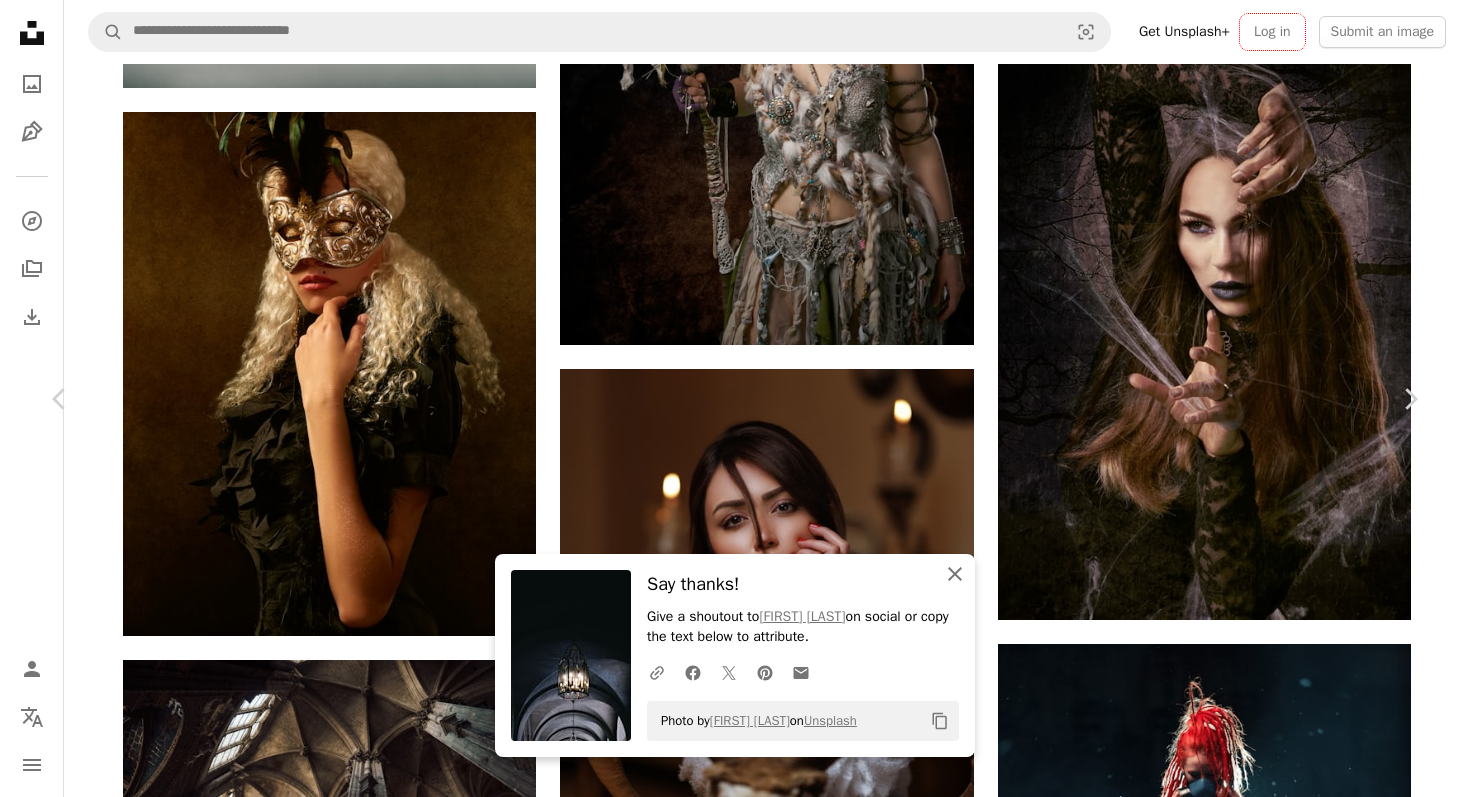 click on "An X shape" 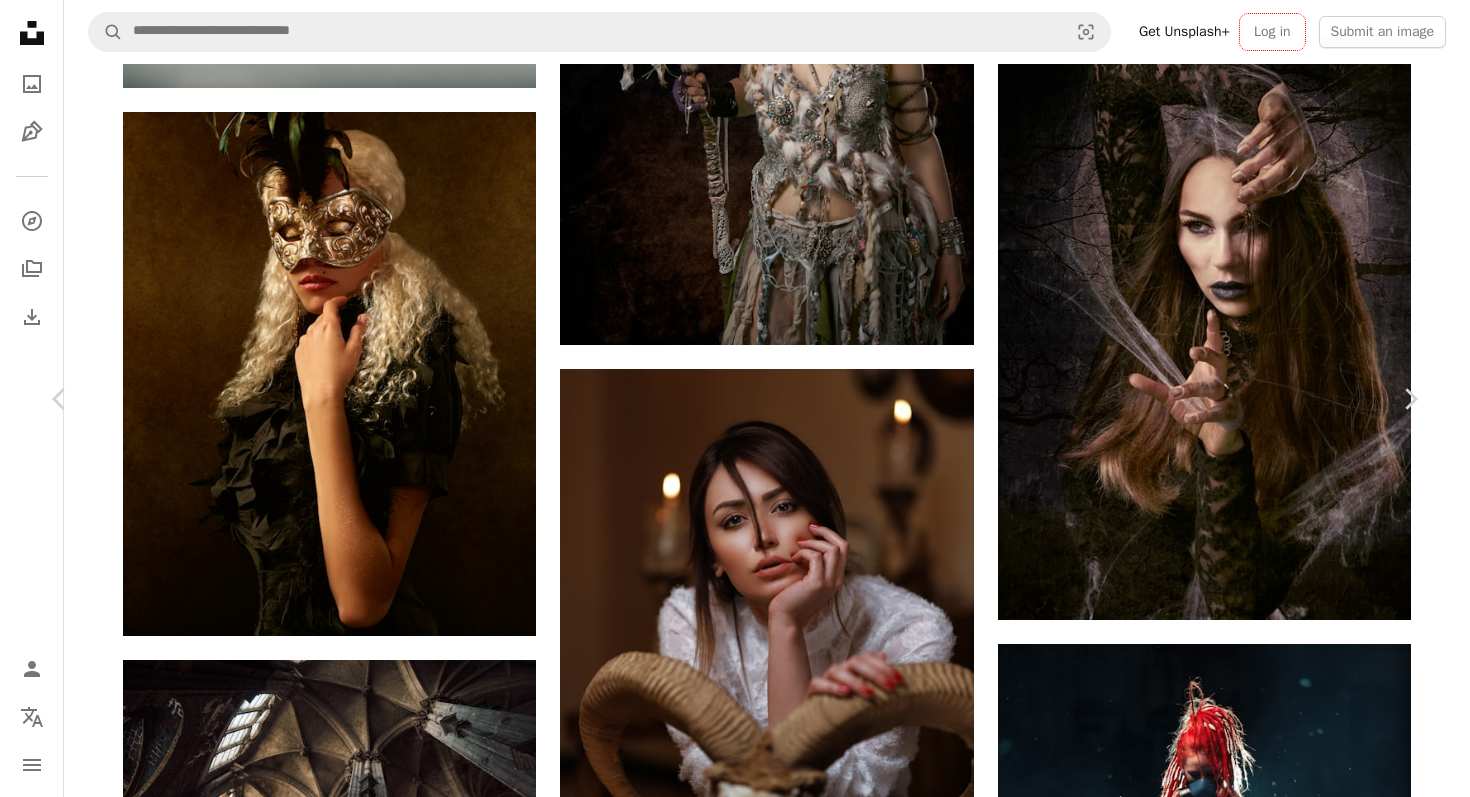 click on "An X shape" at bounding box center (20, 20) 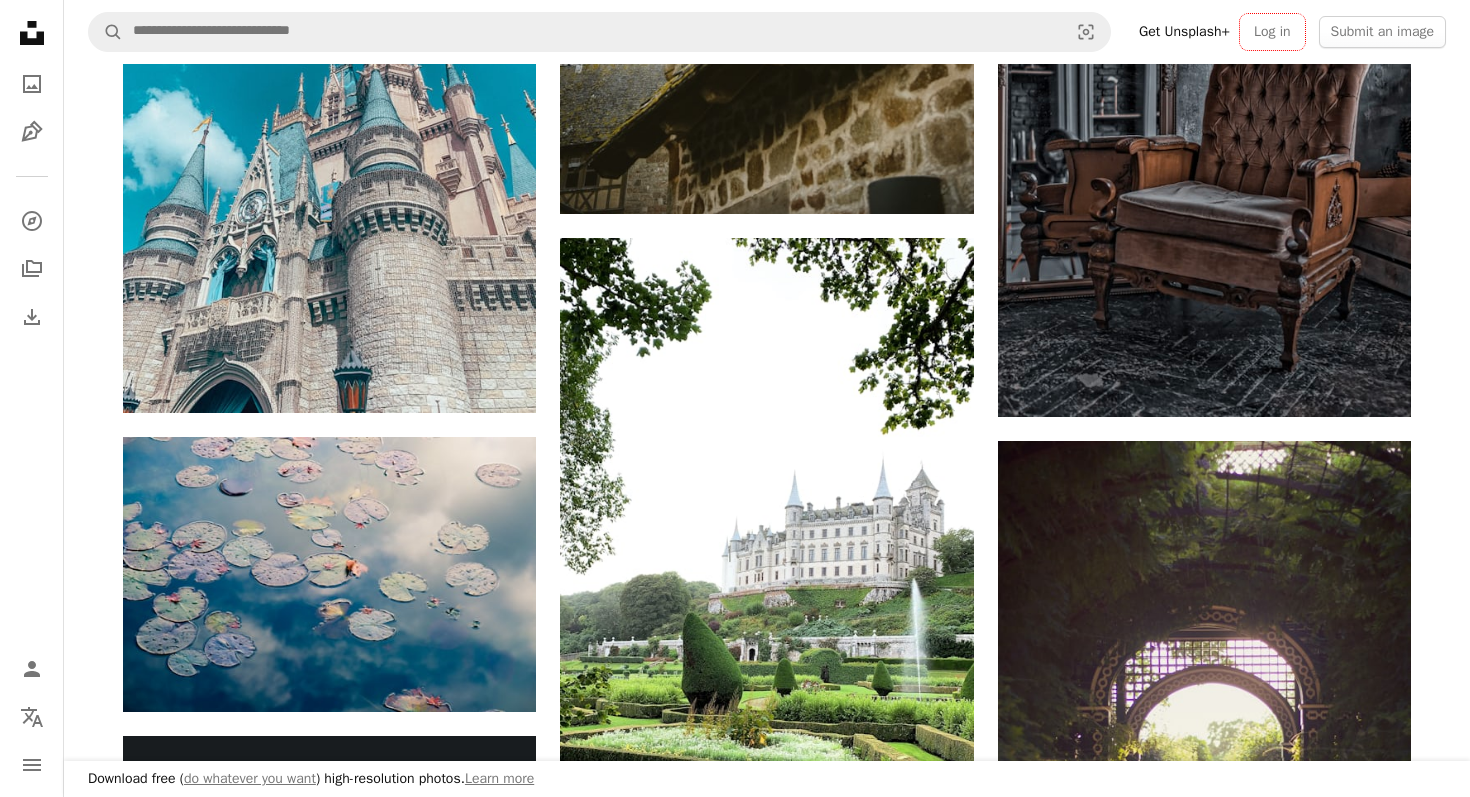 scroll, scrollTop: 24524, scrollLeft: 0, axis: vertical 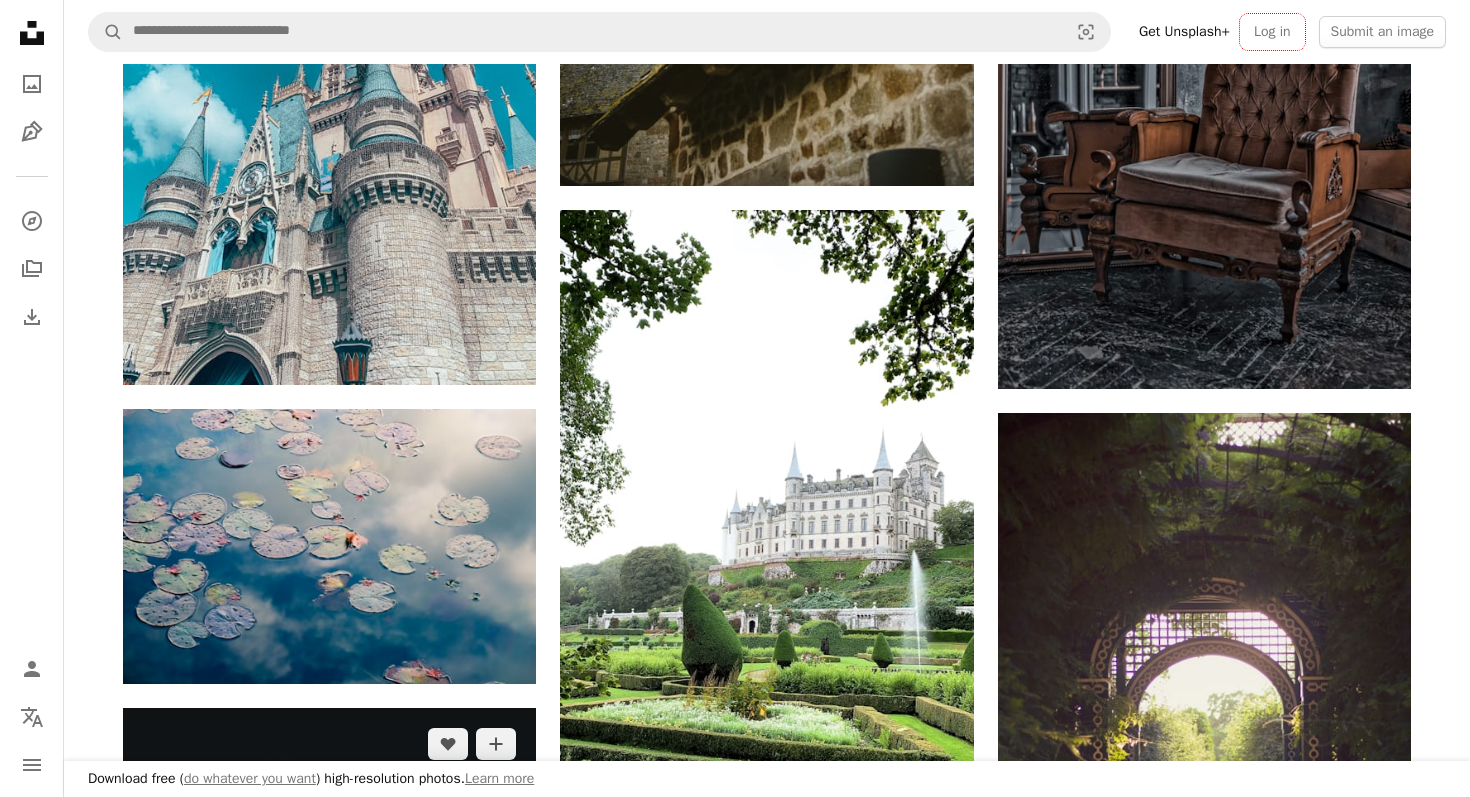 click at bounding box center [329, 1018] 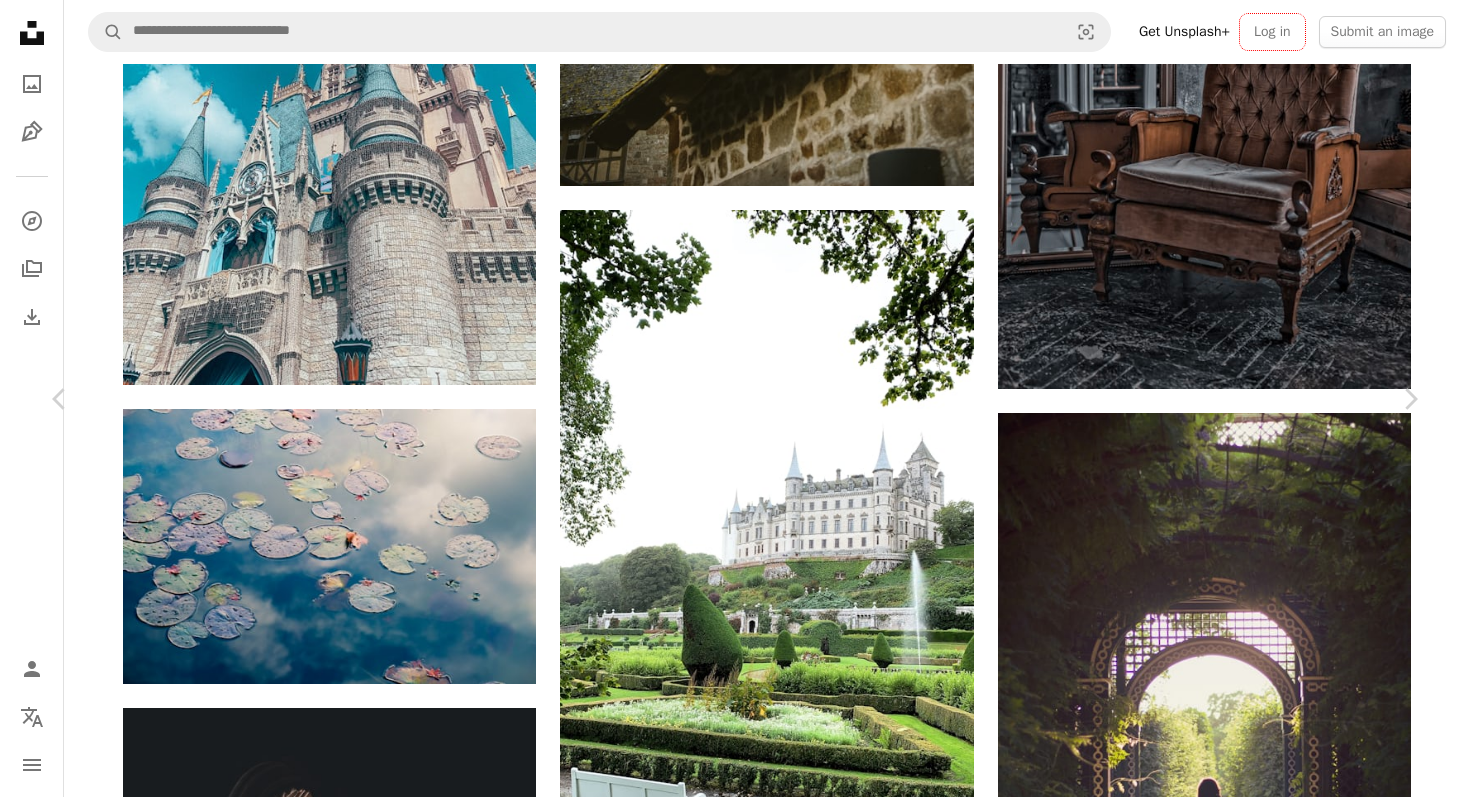 click on "Chevron down" 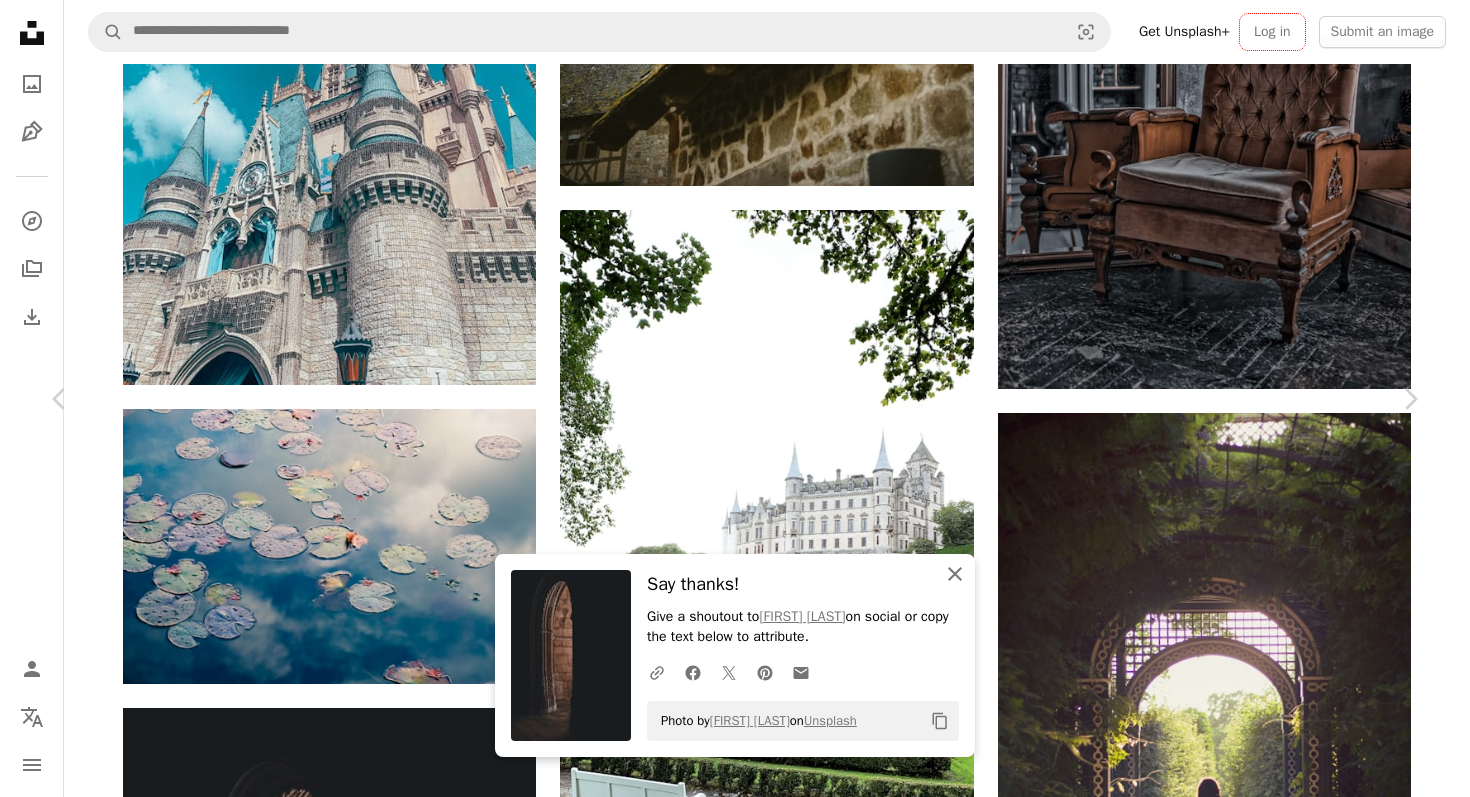 click on "An X shape Close" at bounding box center [955, 574] 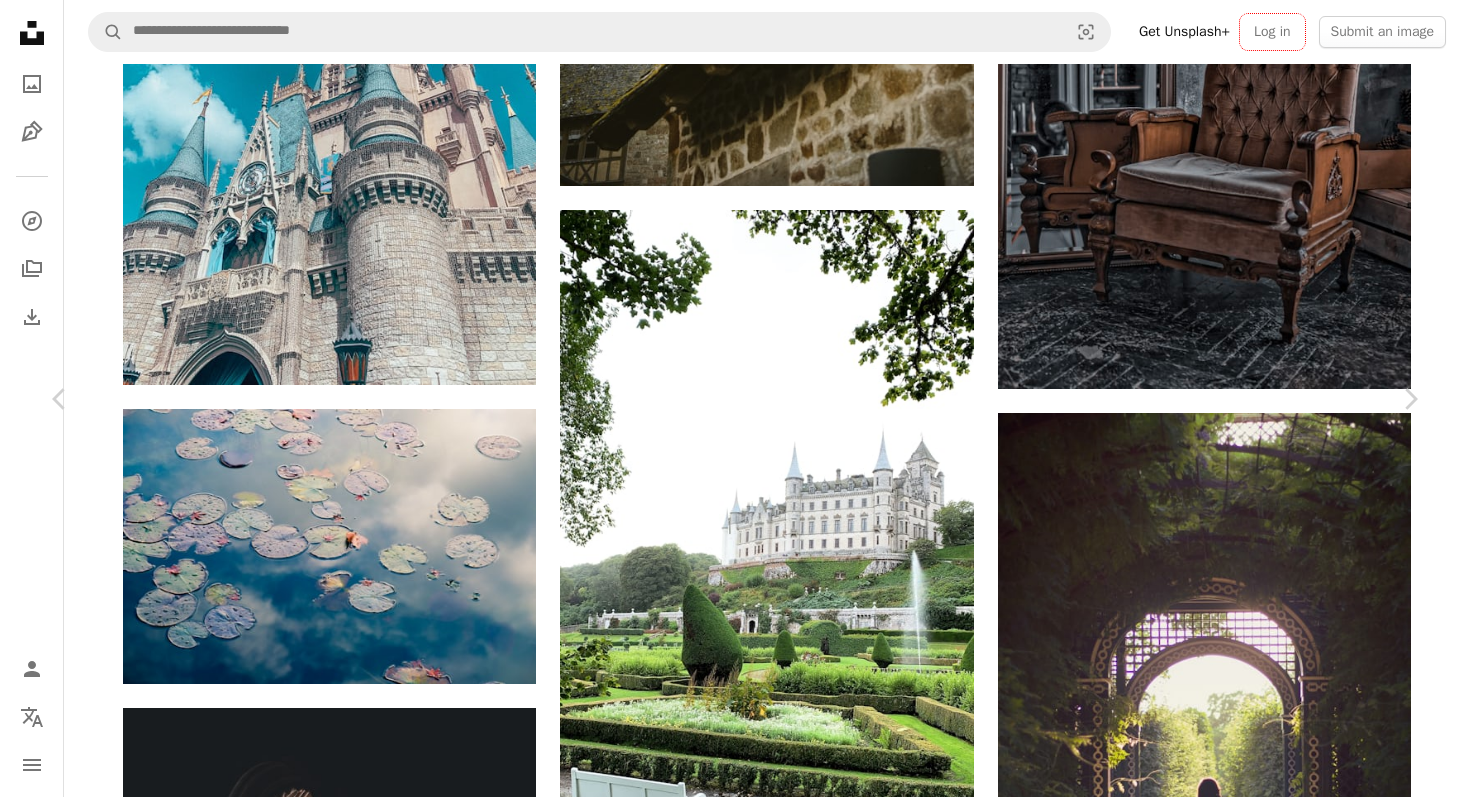 click on "An X shape" at bounding box center (20, 20) 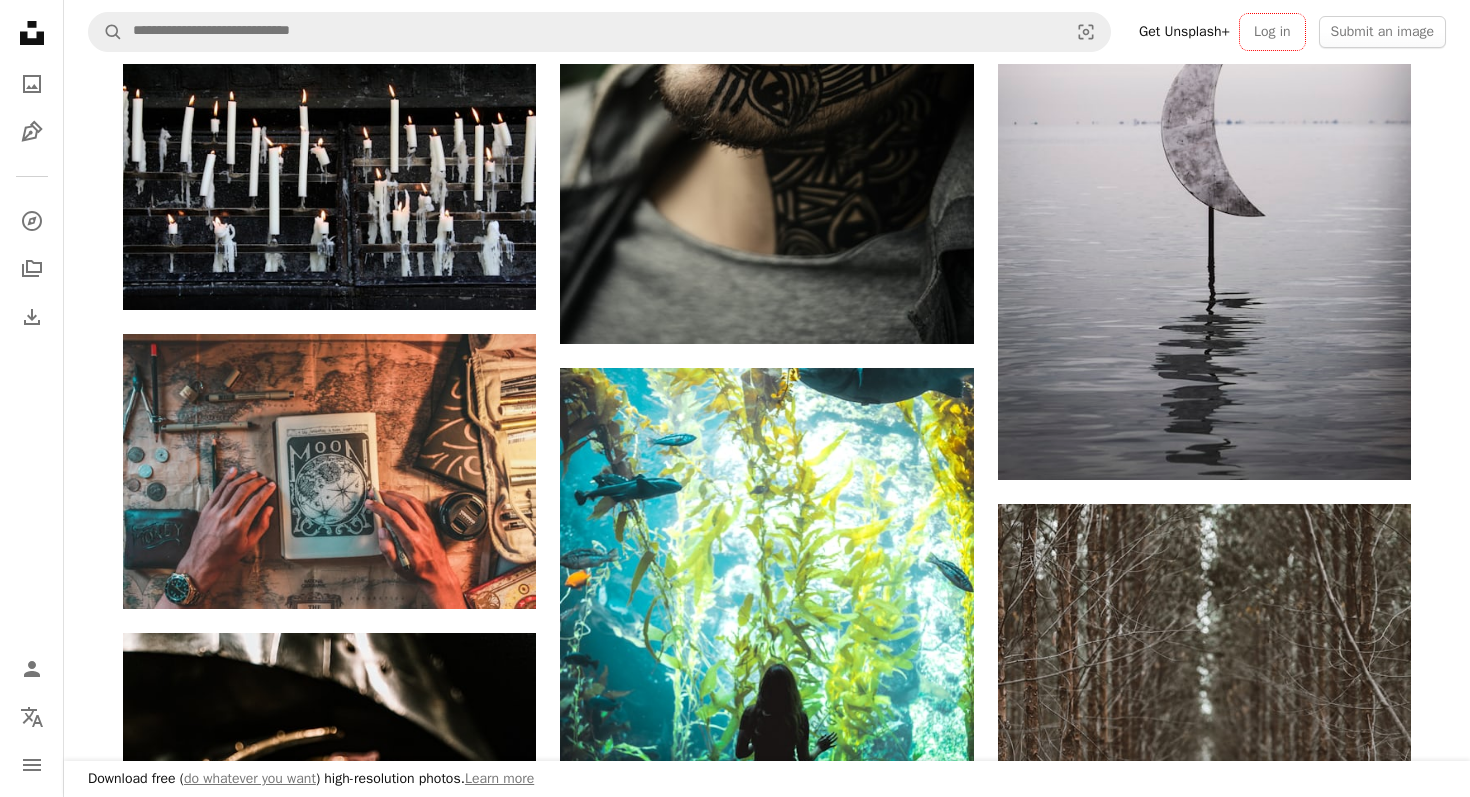scroll, scrollTop: 40129, scrollLeft: 0, axis: vertical 